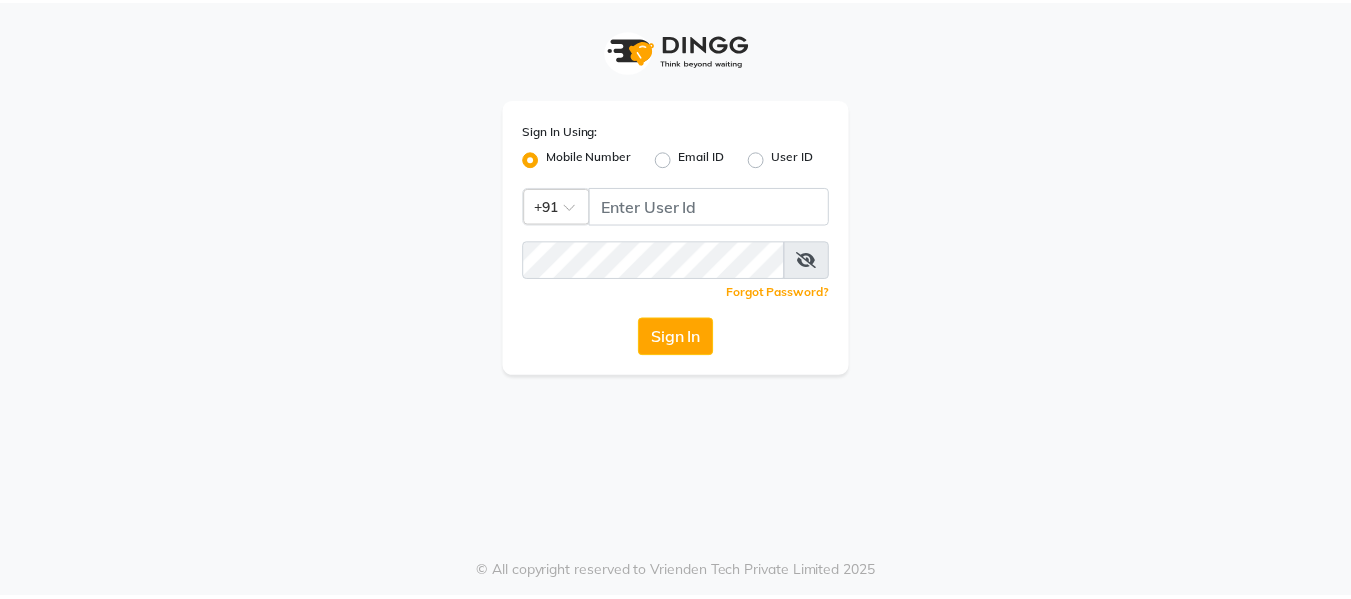scroll, scrollTop: 0, scrollLeft: 0, axis: both 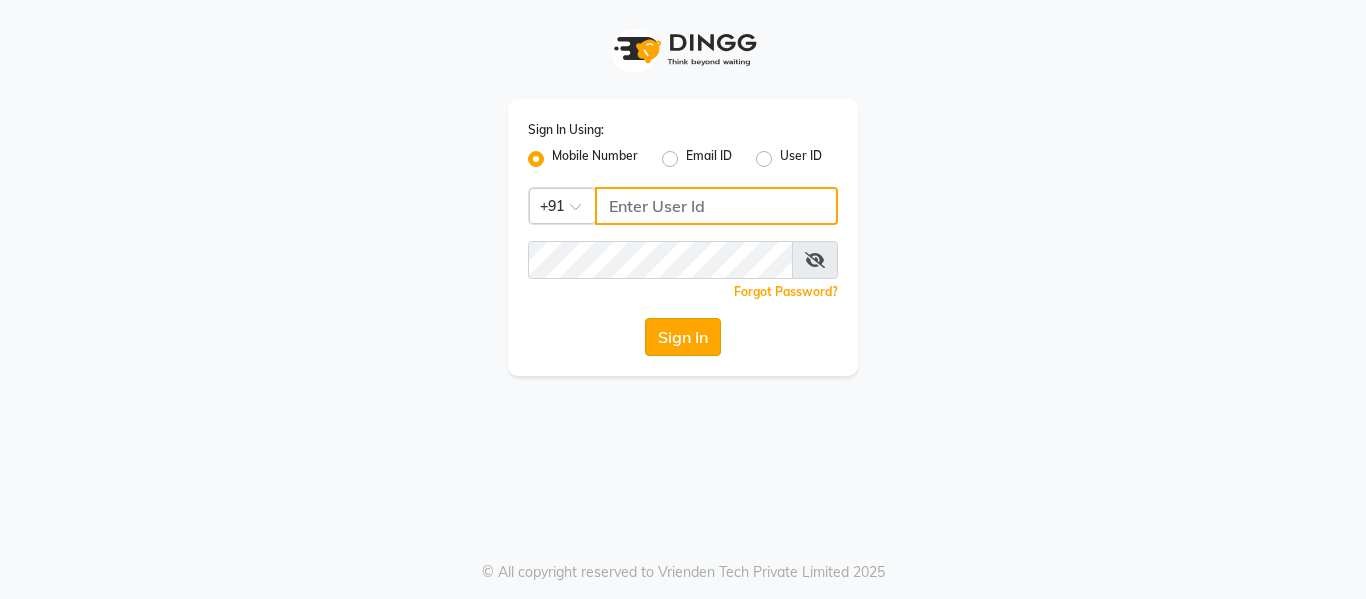 type on "7506358444" 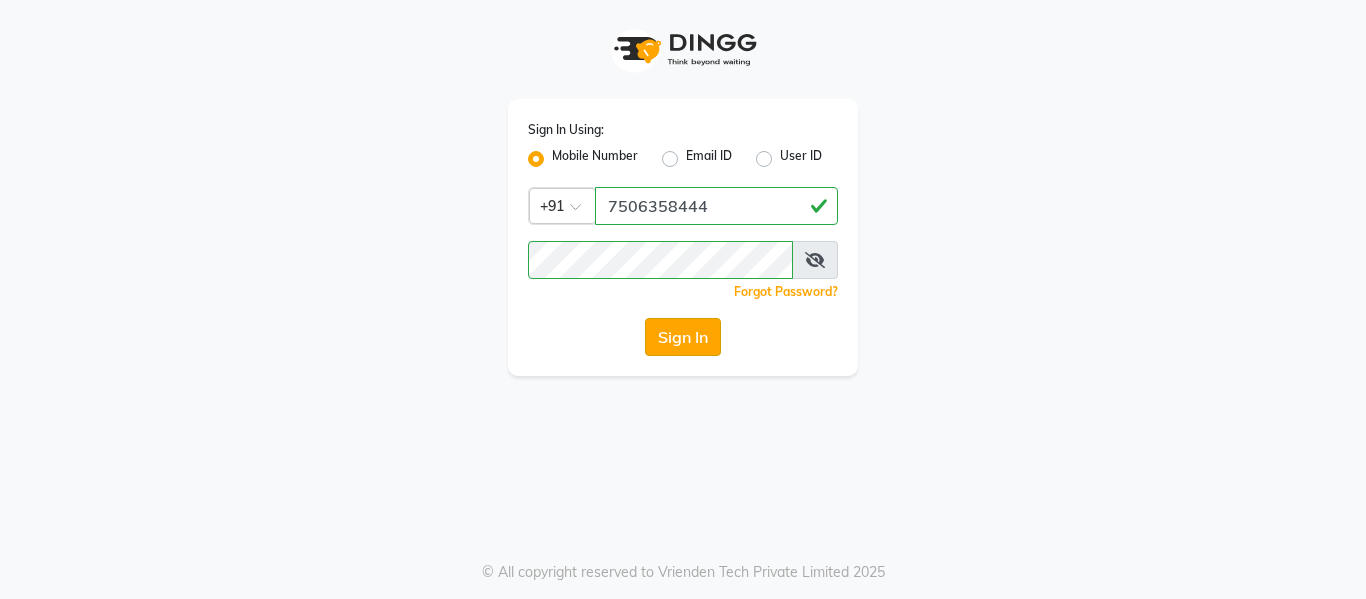 click on "Sign In" 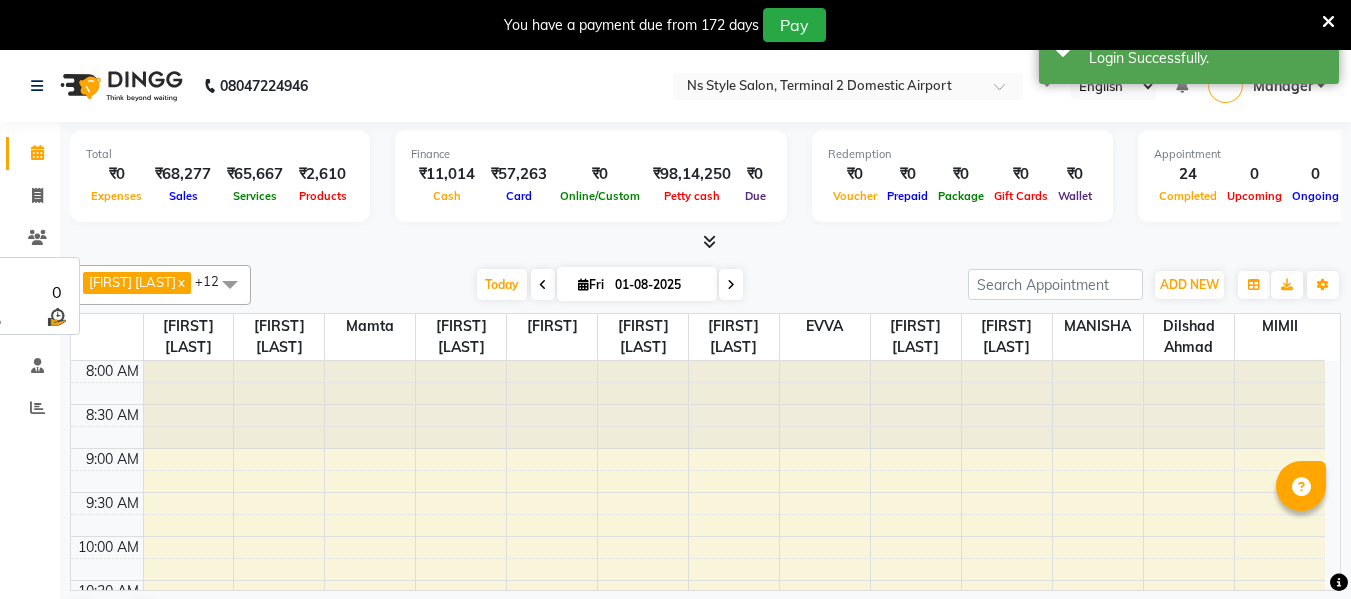 select on "en" 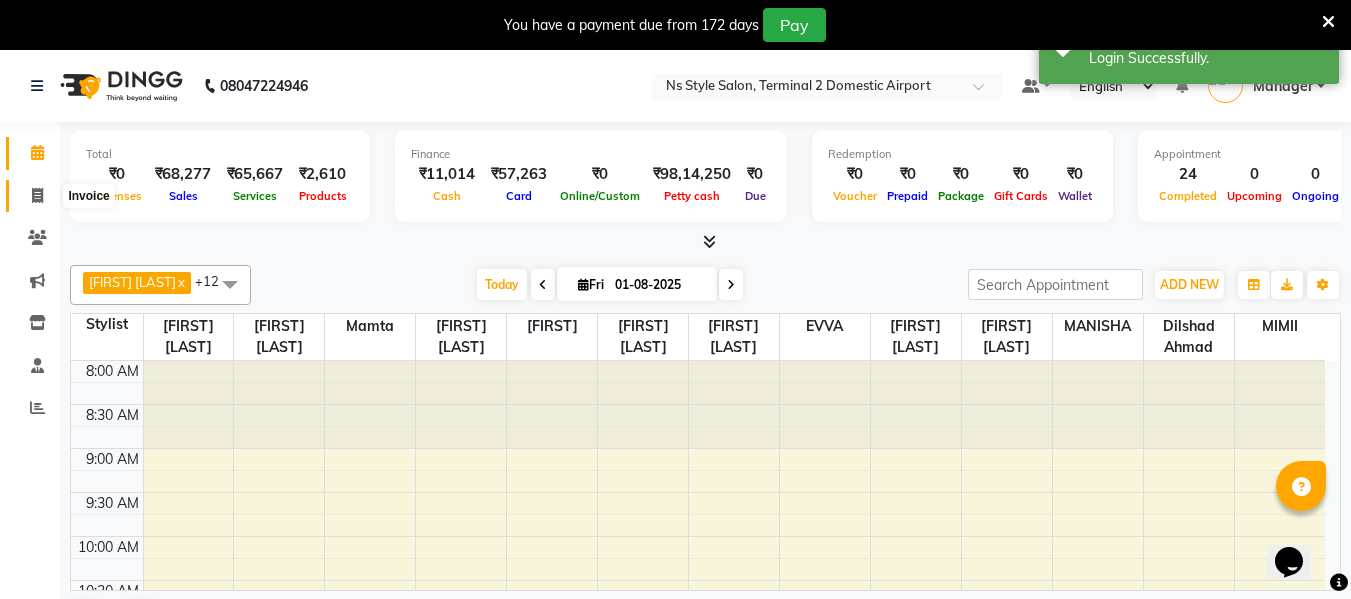 scroll, scrollTop: 0, scrollLeft: 0, axis: both 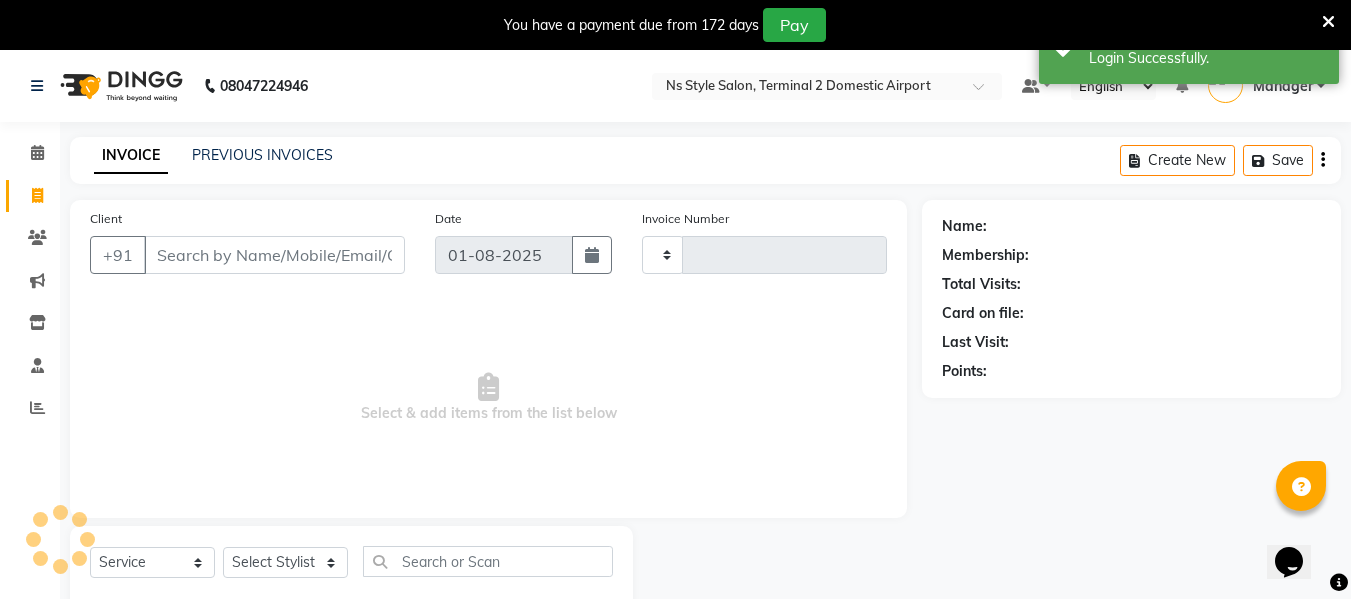 type on "1752" 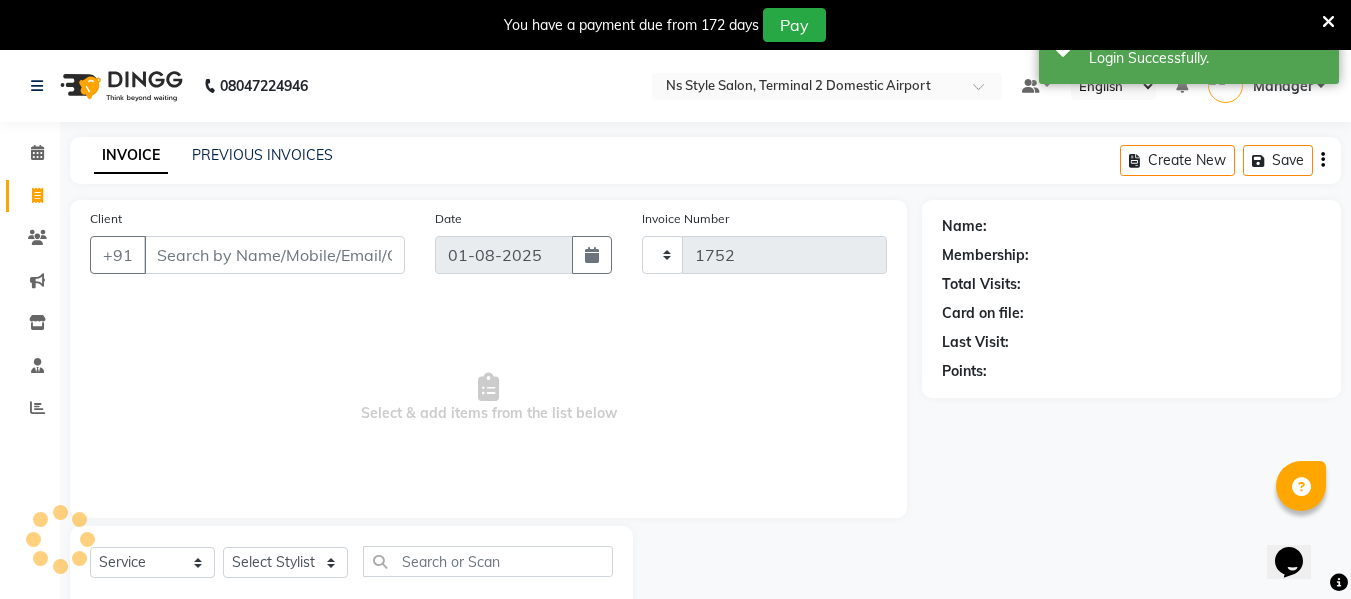 select on "5661" 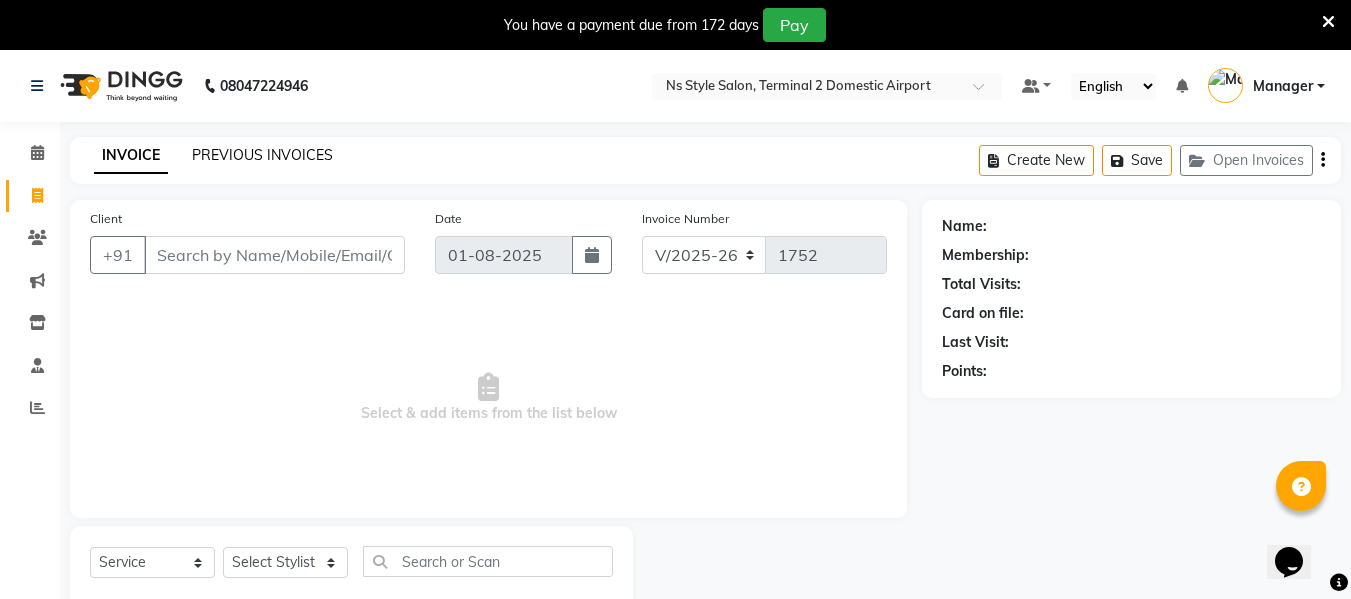 click on "PREVIOUS INVOICES" 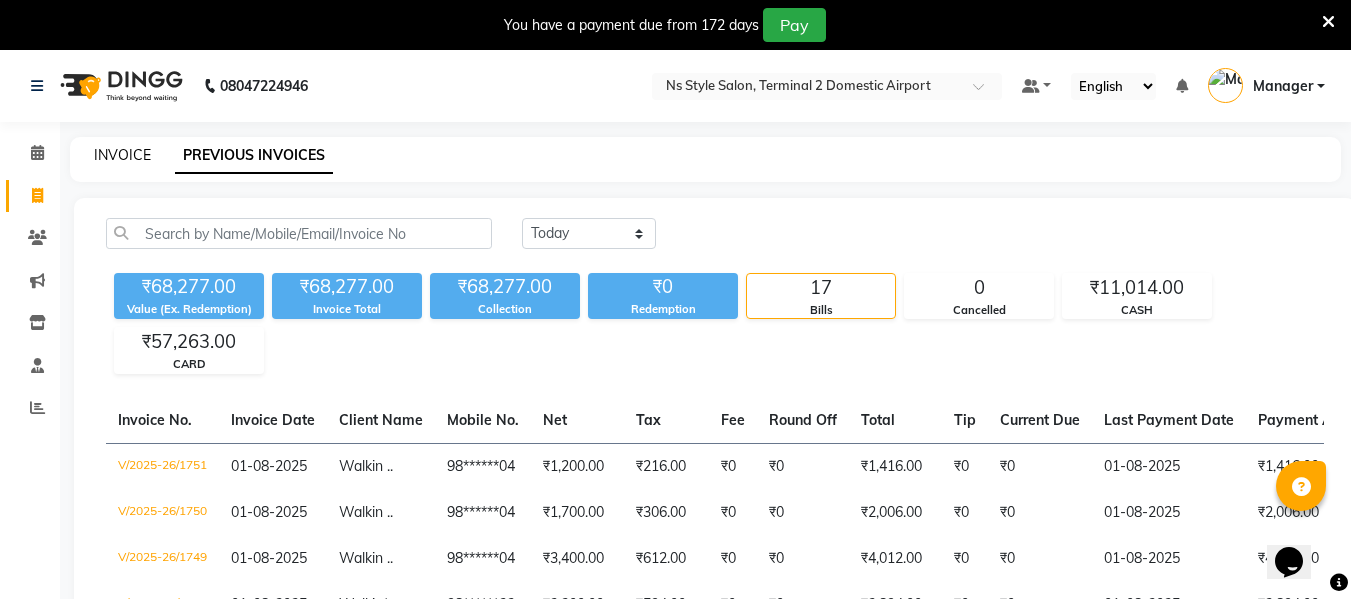 click on "INVOICE" 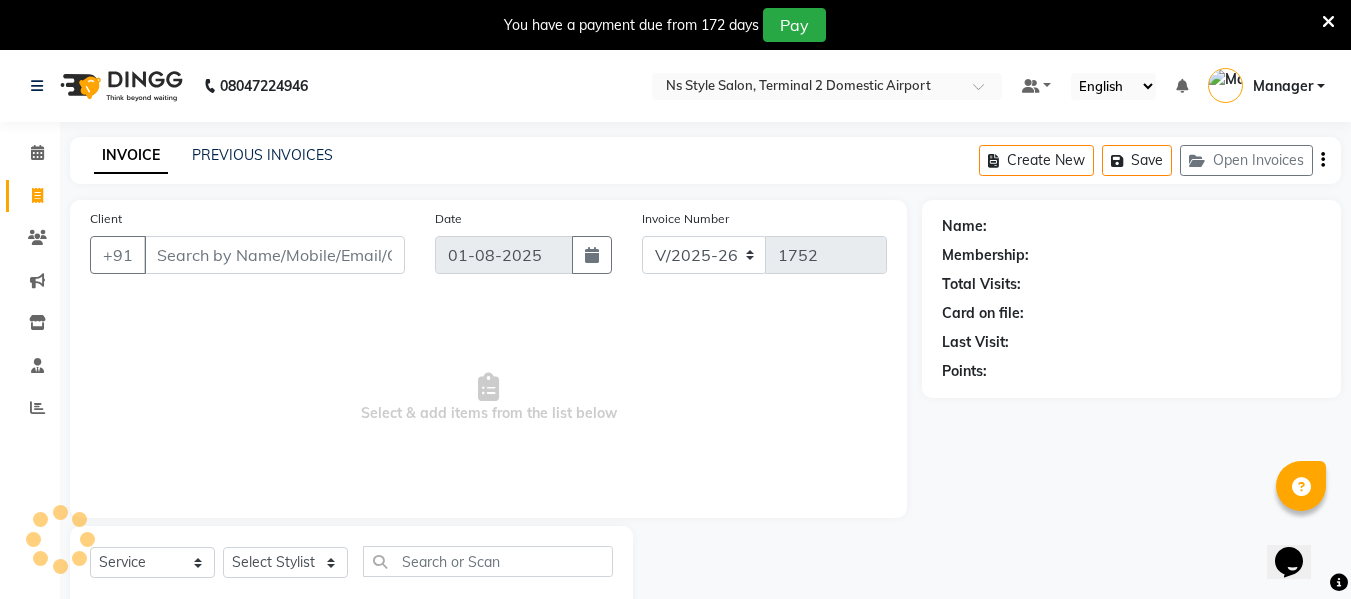 scroll, scrollTop: 52, scrollLeft: 0, axis: vertical 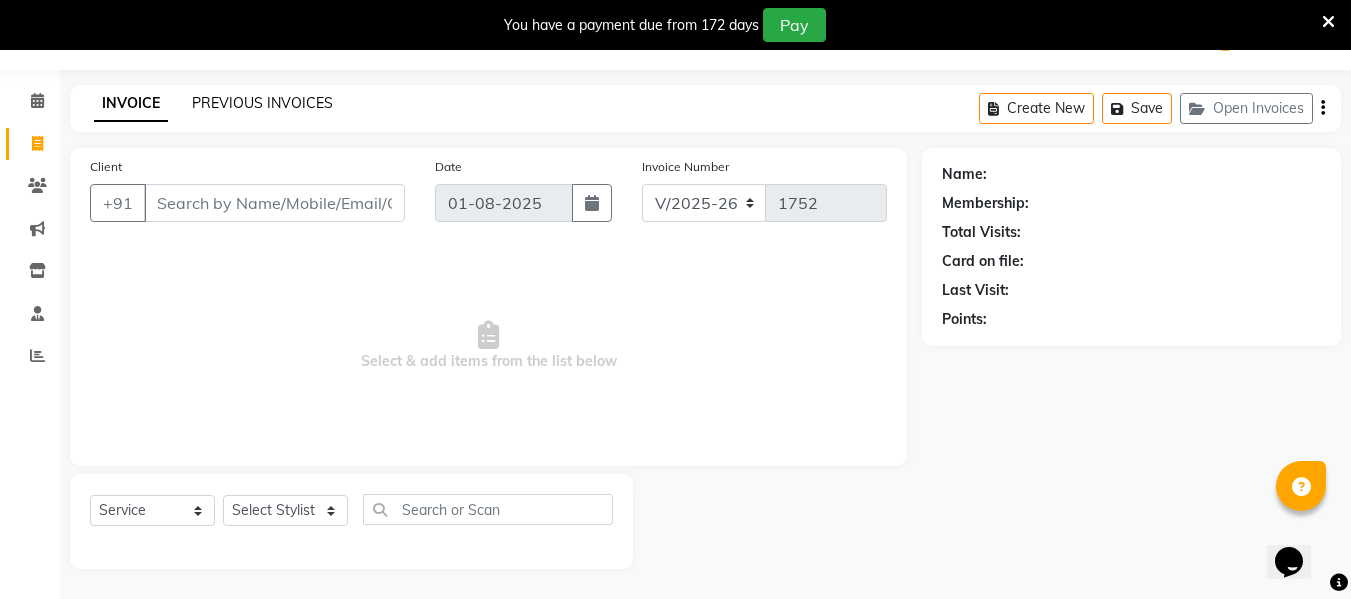 click on "PREVIOUS INVOICES" 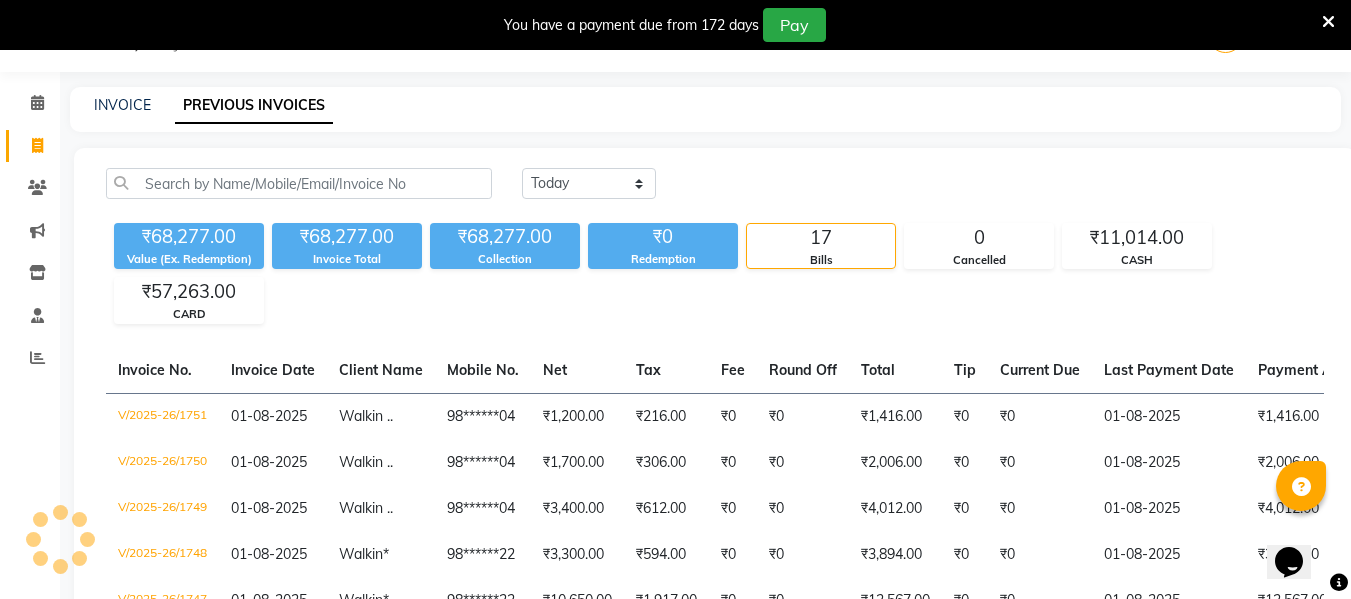 scroll, scrollTop: 52, scrollLeft: 0, axis: vertical 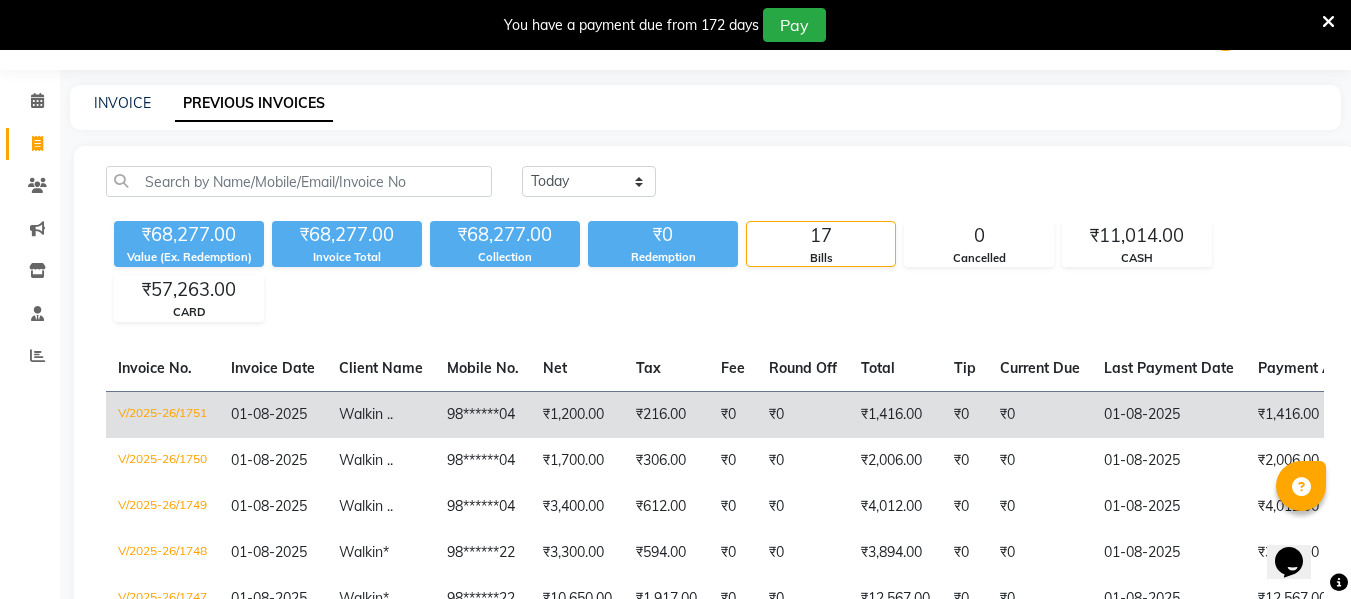 click on "₹1,416.00" 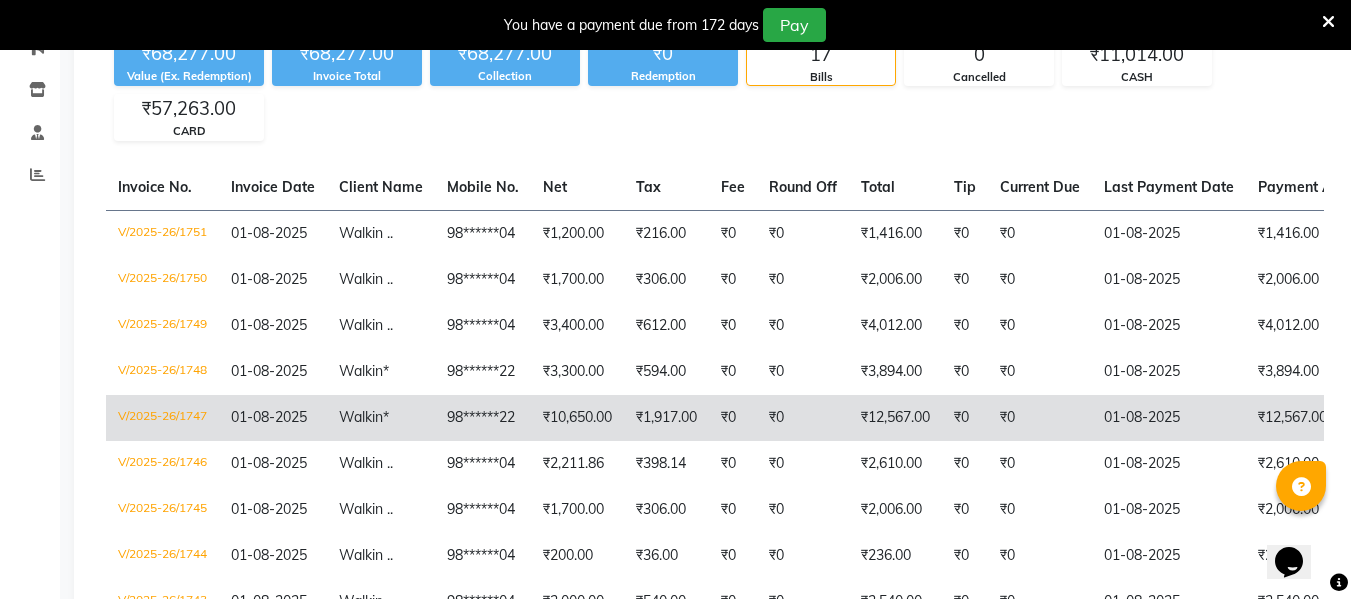 scroll, scrollTop: 231, scrollLeft: 0, axis: vertical 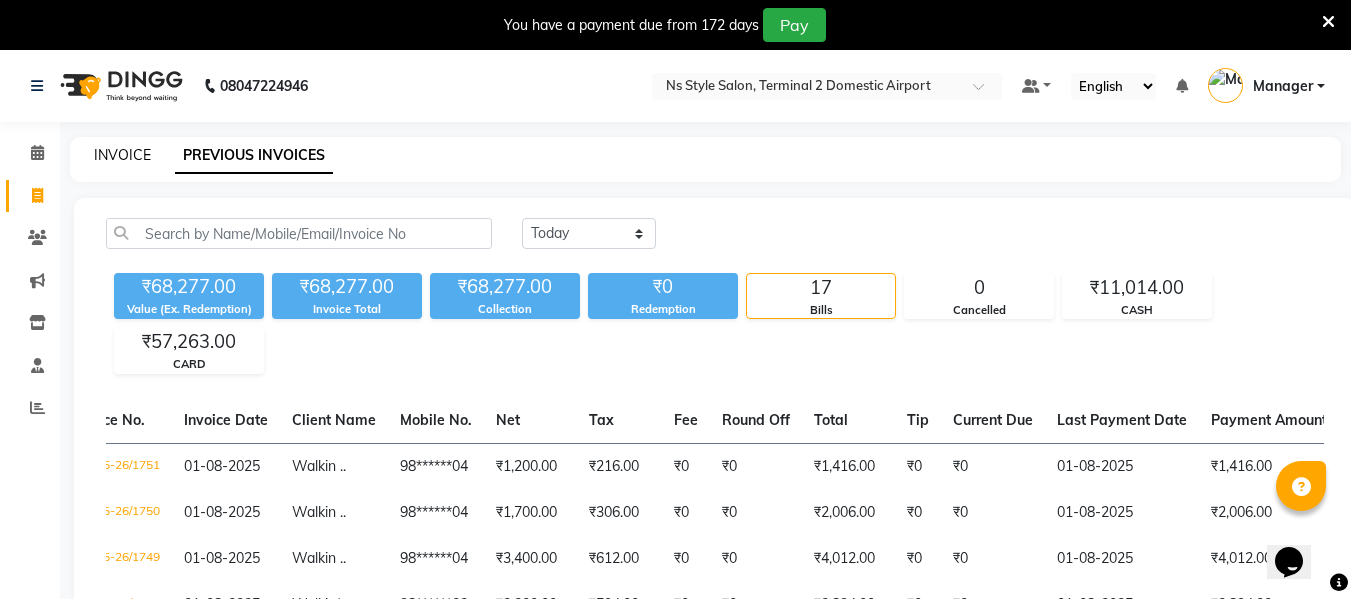 click on "INVOICE" 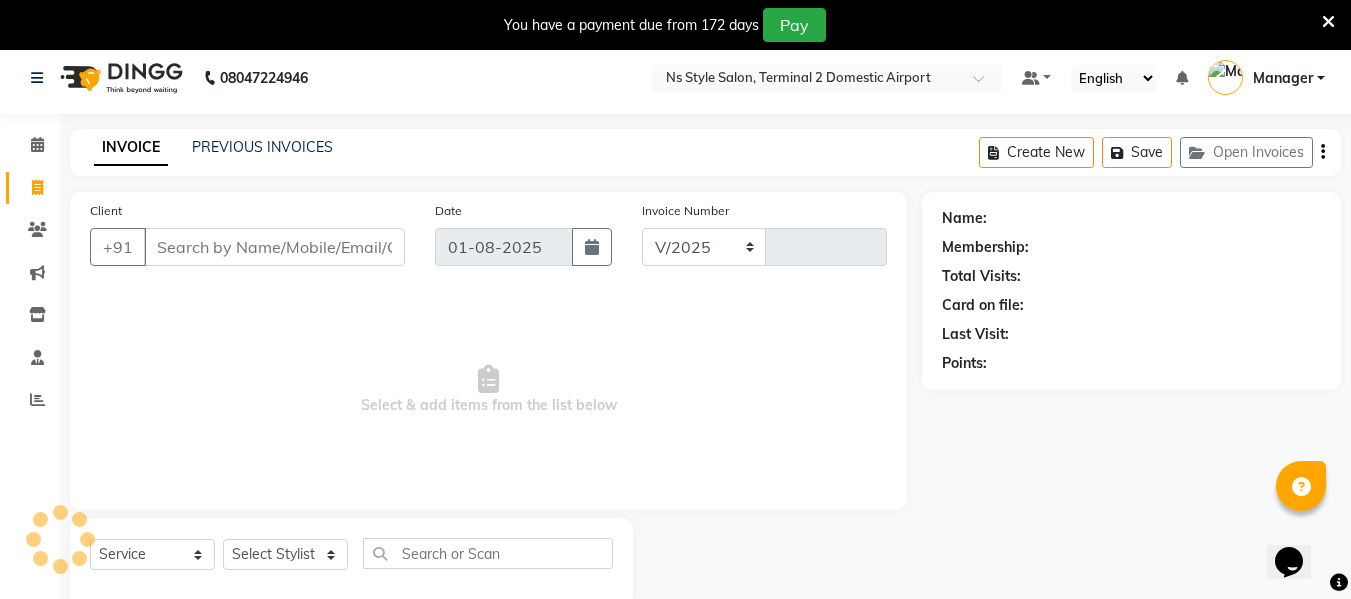 select on "5661" 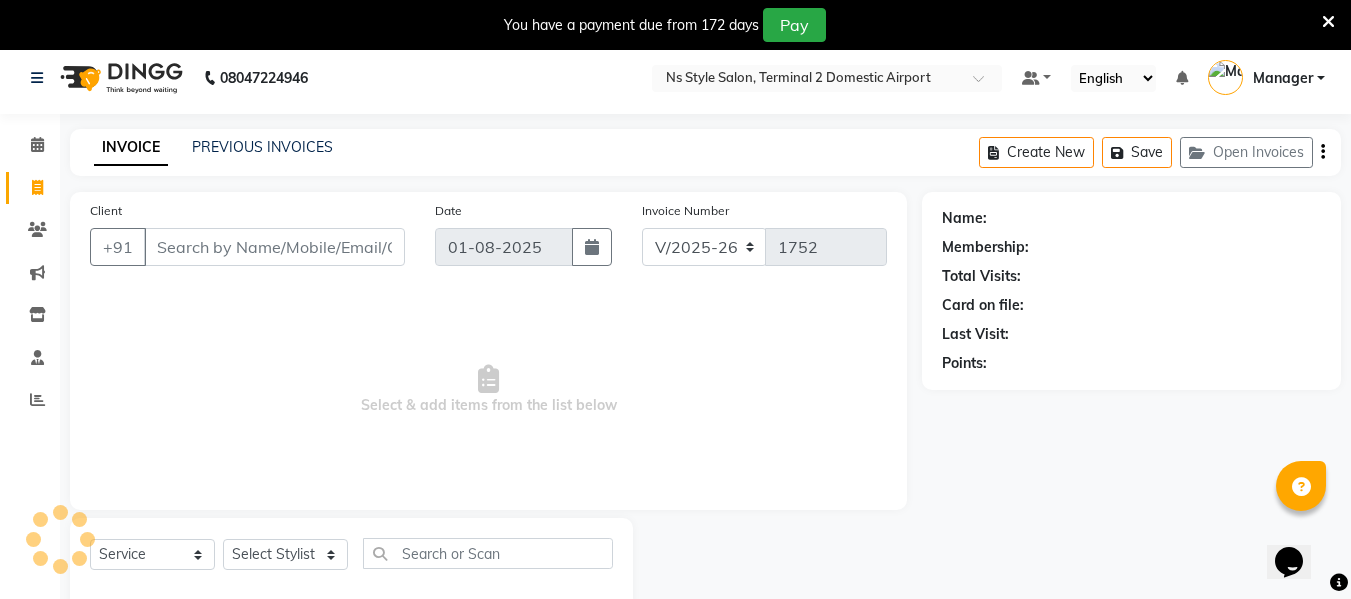scroll, scrollTop: 52, scrollLeft: 0, axis: vertical 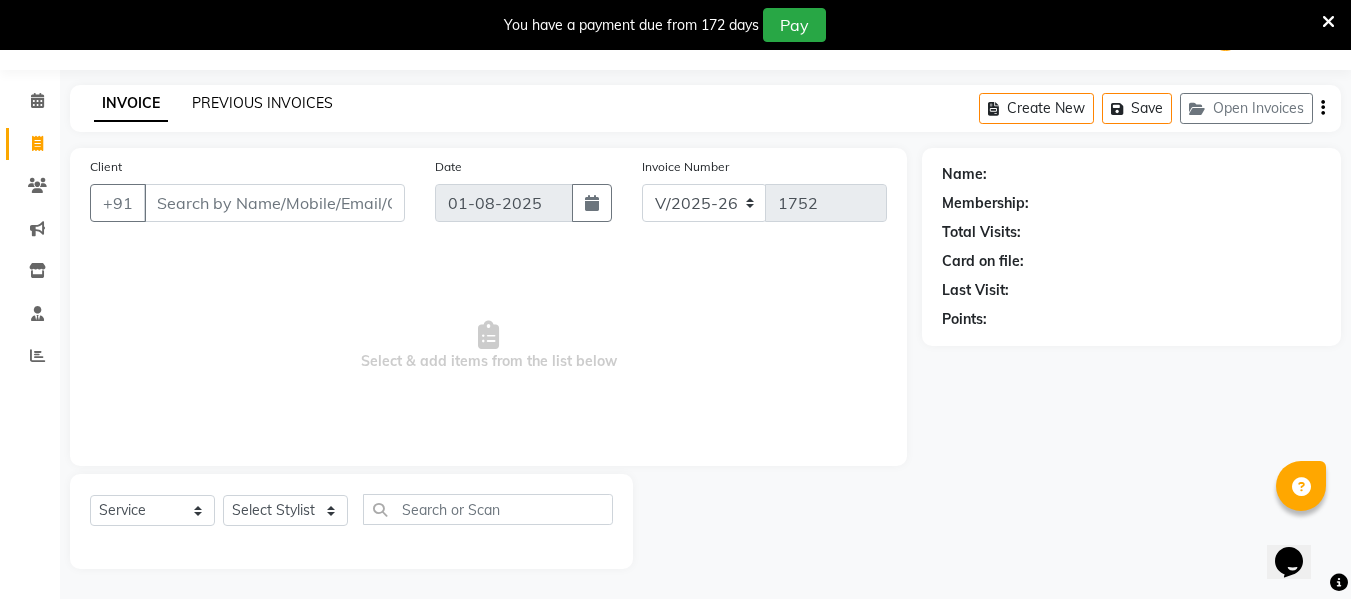 click on "PREVIOUS INVOICES" 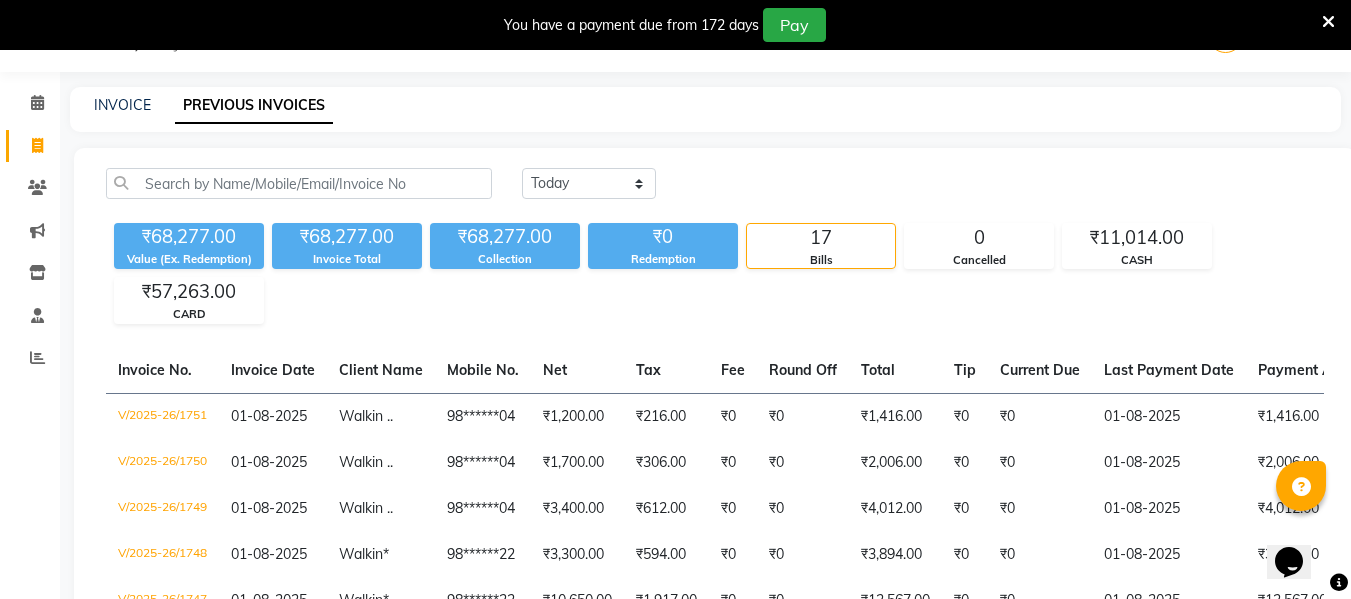 scroll, scrollTop: 52, scrollLeft: 0, axis: vertical 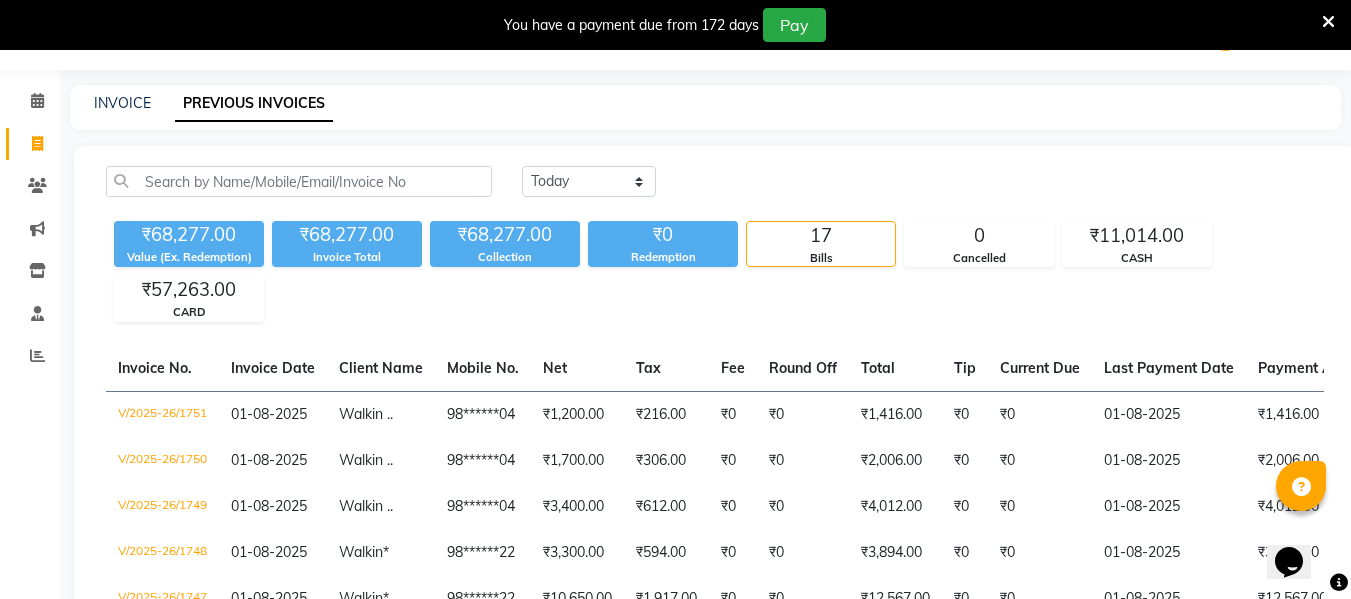 click on "INVOICE PREVIOUS INVOICES" 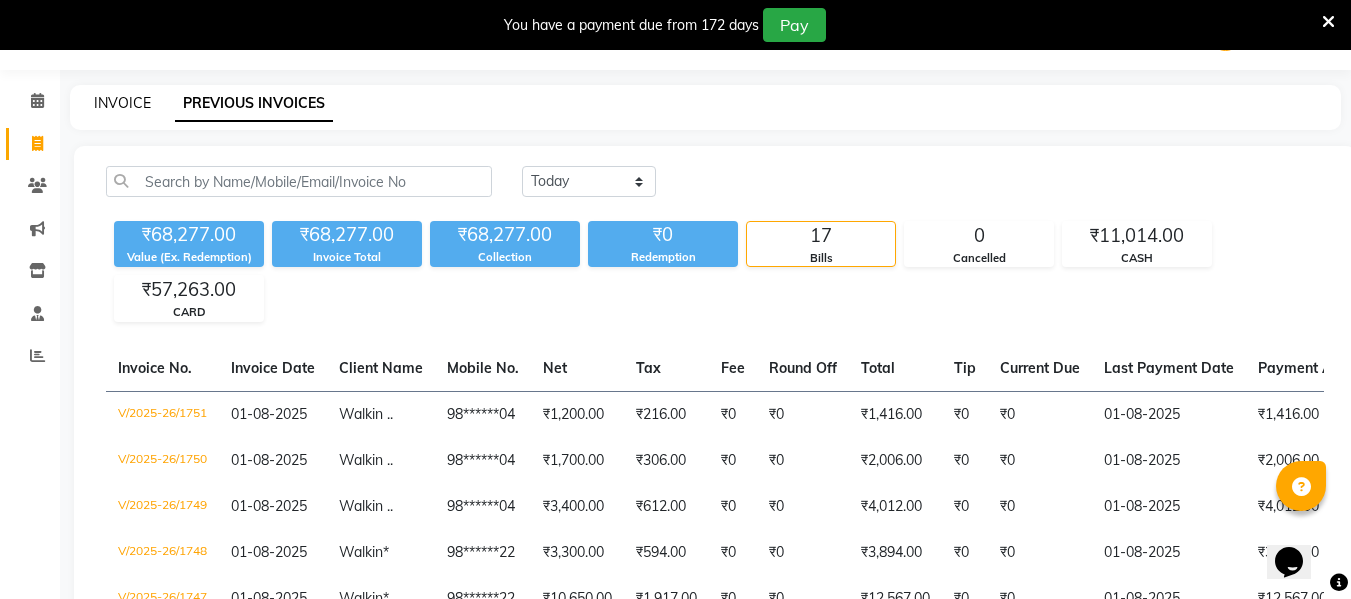 click on "INVOICE" 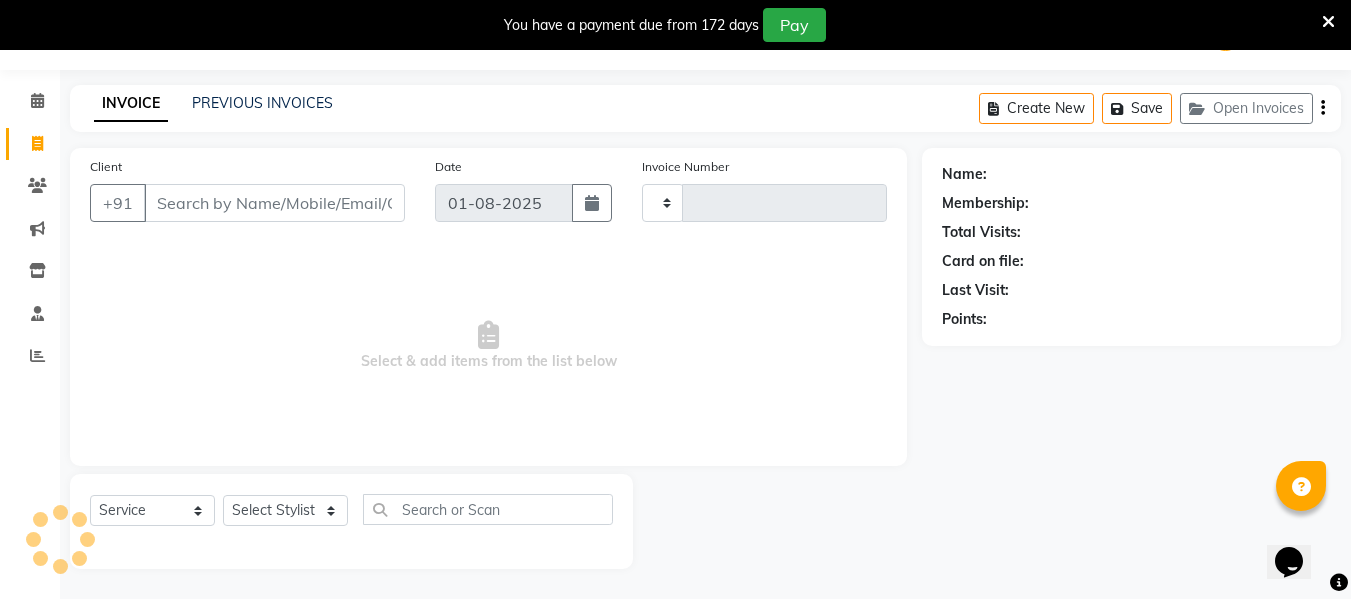 type on "1752" 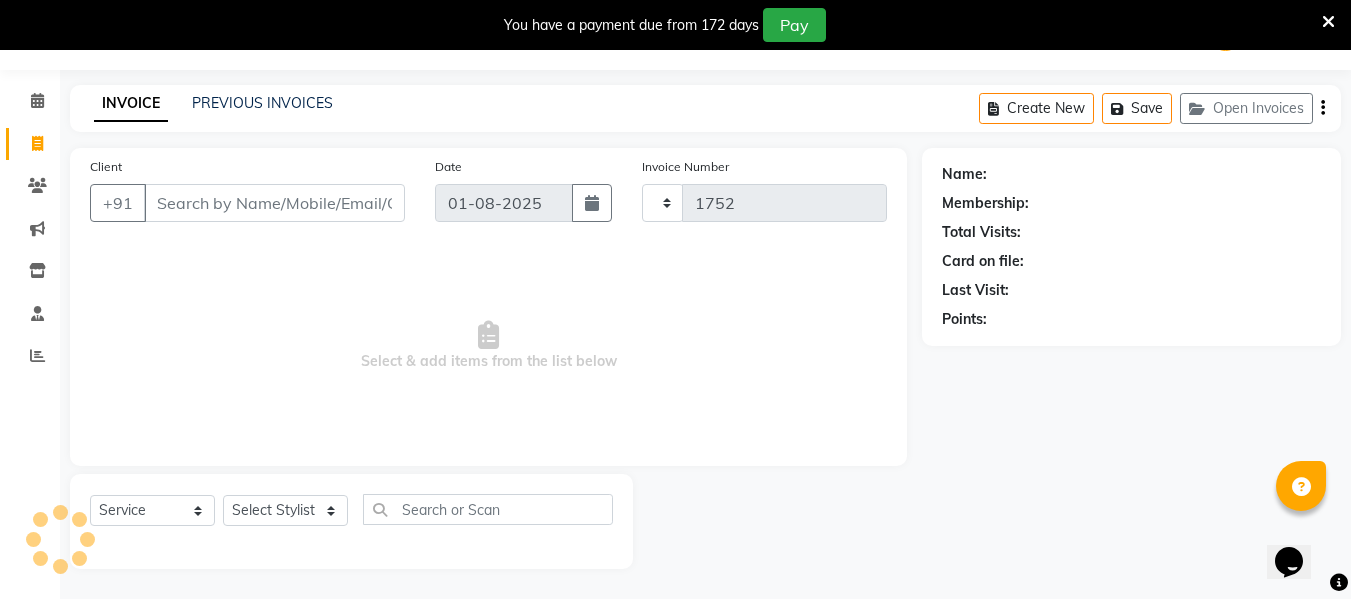 select on "5661" 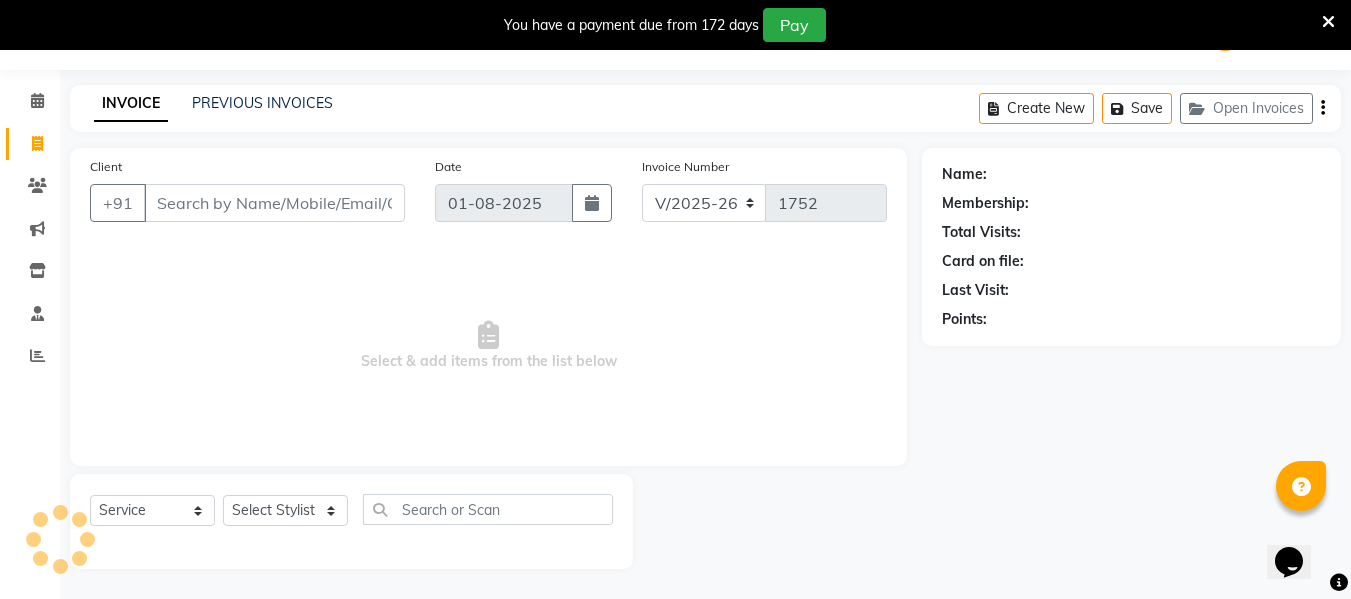 click on "Client" at bounding box center (274, 203) 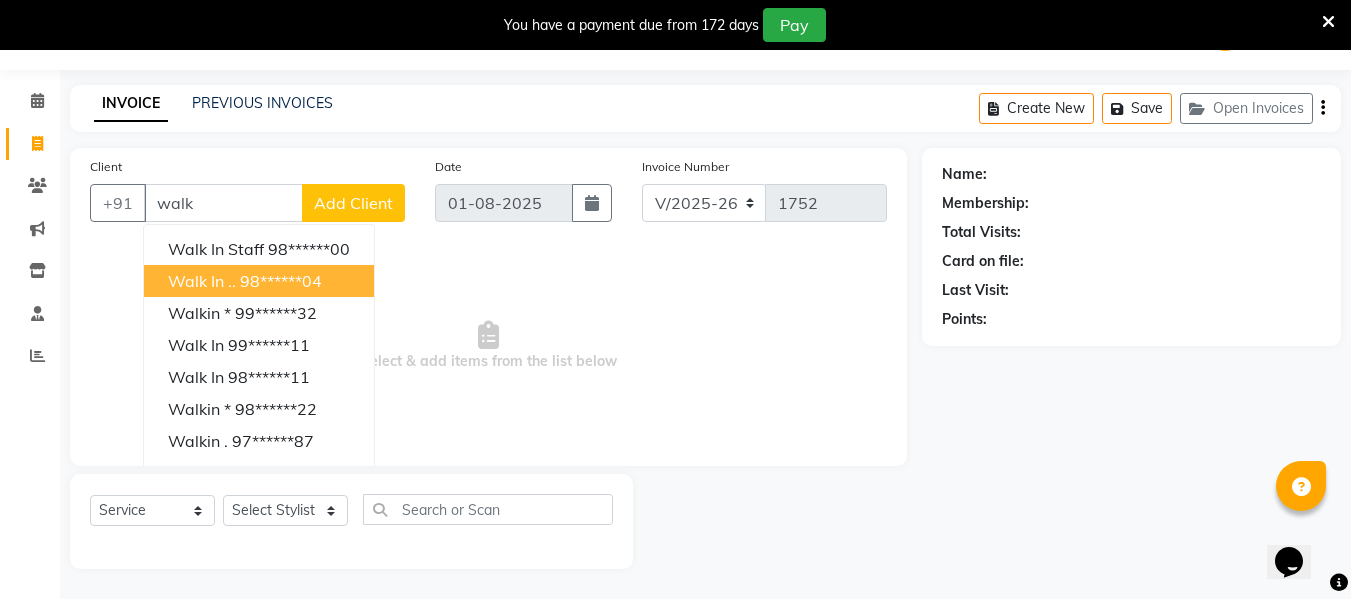 click on "98******04" at bounding box center [281, 281] 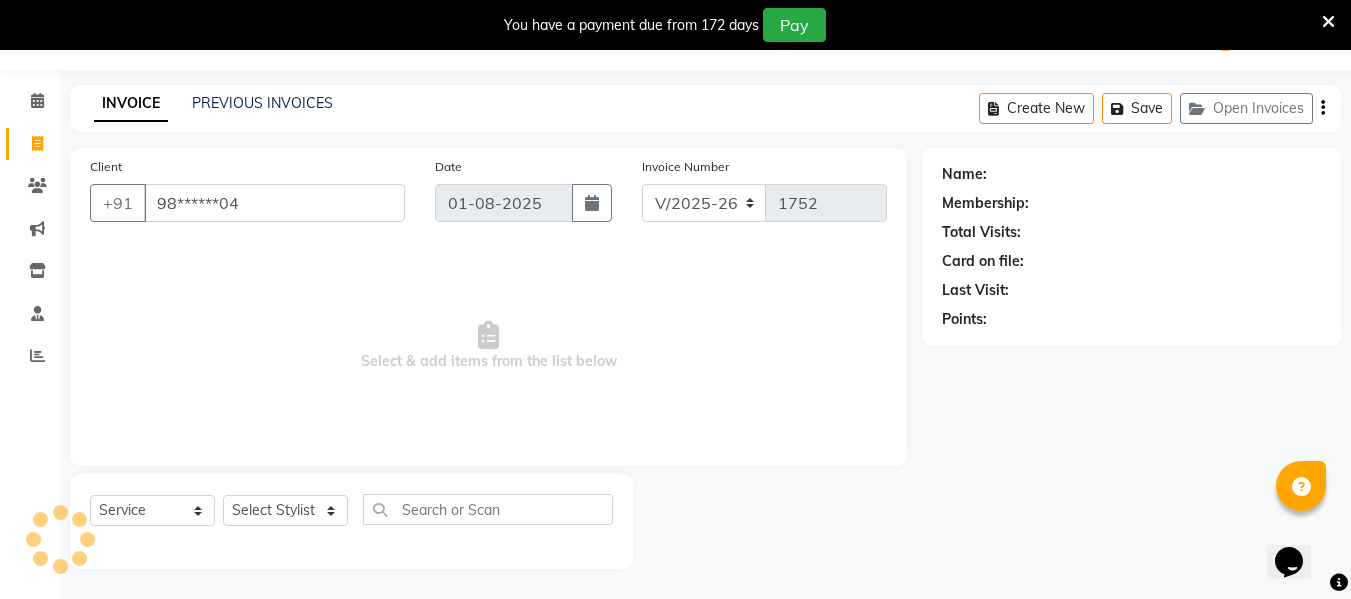 type on "98******04" 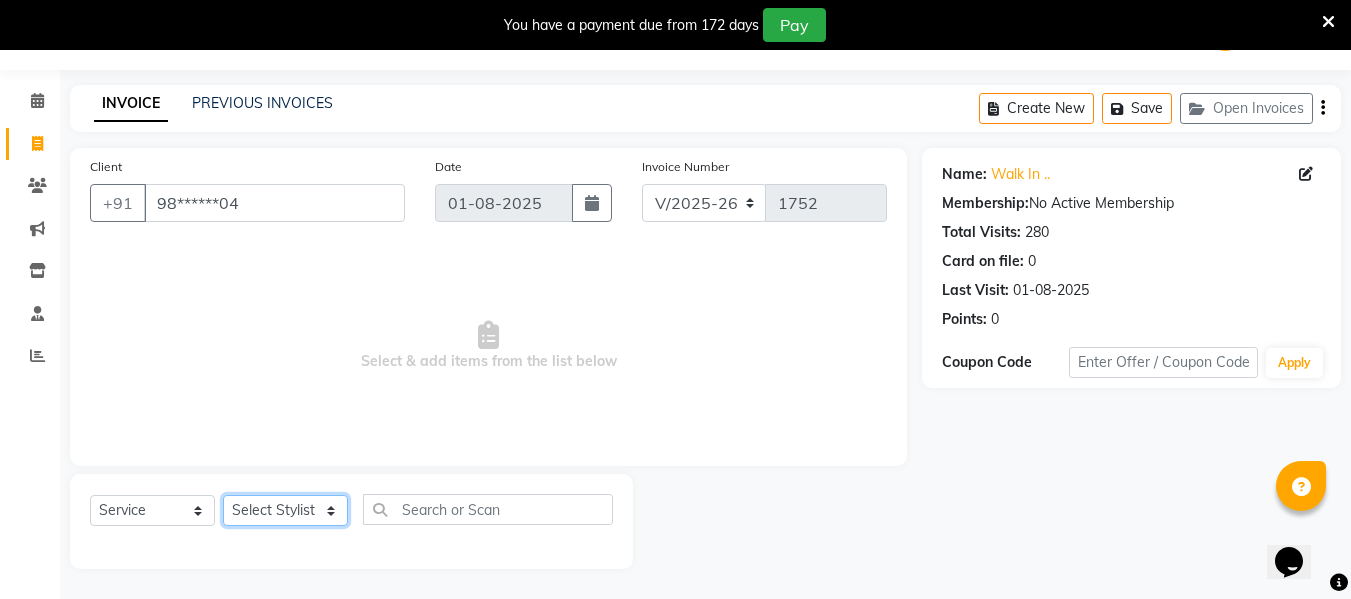 click on "Select Stylist ASHA ANIL JADHAV Dilshad Ahmad EHATESHAM ALI EVVA FARHEEN SHAIKH HEEBA ARIF SHAIKH HEER BAROT IMRAN SHAIKH Mamta  Manager MANISHA MD RAJ KHAN  MD SAMEER PARWEZ MOHAMMAD ALI RUPS SAKIB SUNENA TAK ZAREENA KHAN" 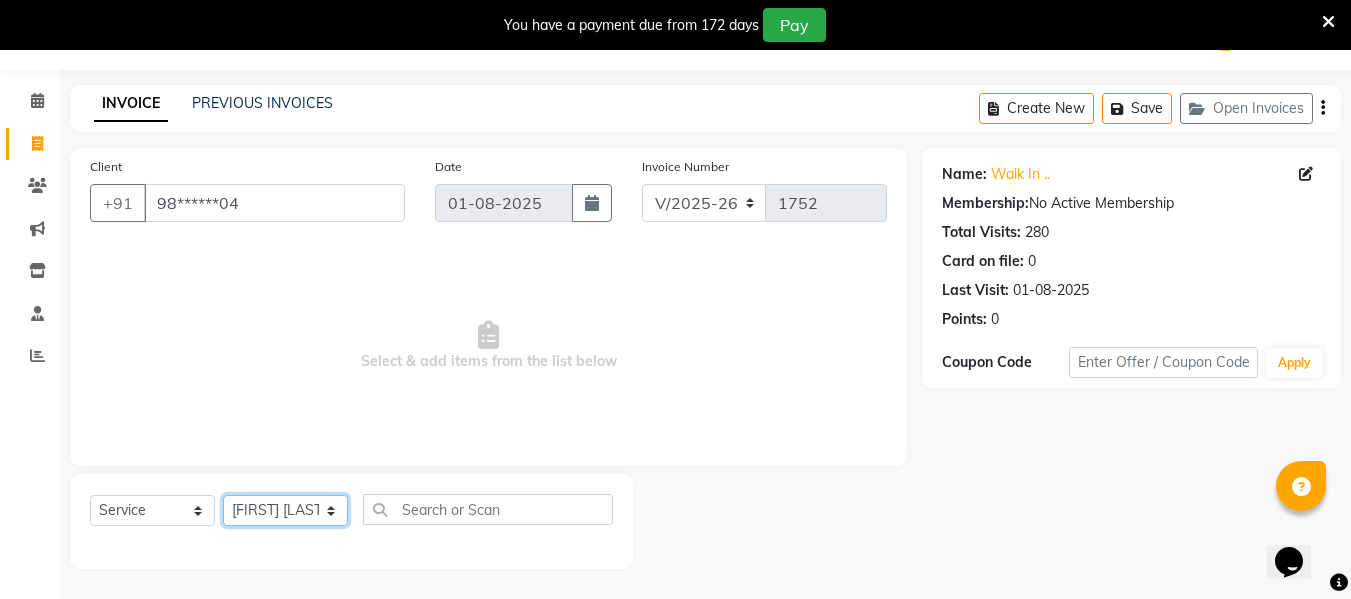 click on "Select Stylist ASHA ANIL JADHAV Dilshad Ahmad EHATESHAM ALI EVVA FARHEEN SHAIKH HEEBA ARIF SHAIKH HEER BAROT IMRAN SHAIKH Mamta  Manager MANISHA MD RAJ KHAN  MD SAMEER PARWEZ MOHAMMAD ALI RUPS SAKIB SUNENA TAK ZAREENA KHAN" 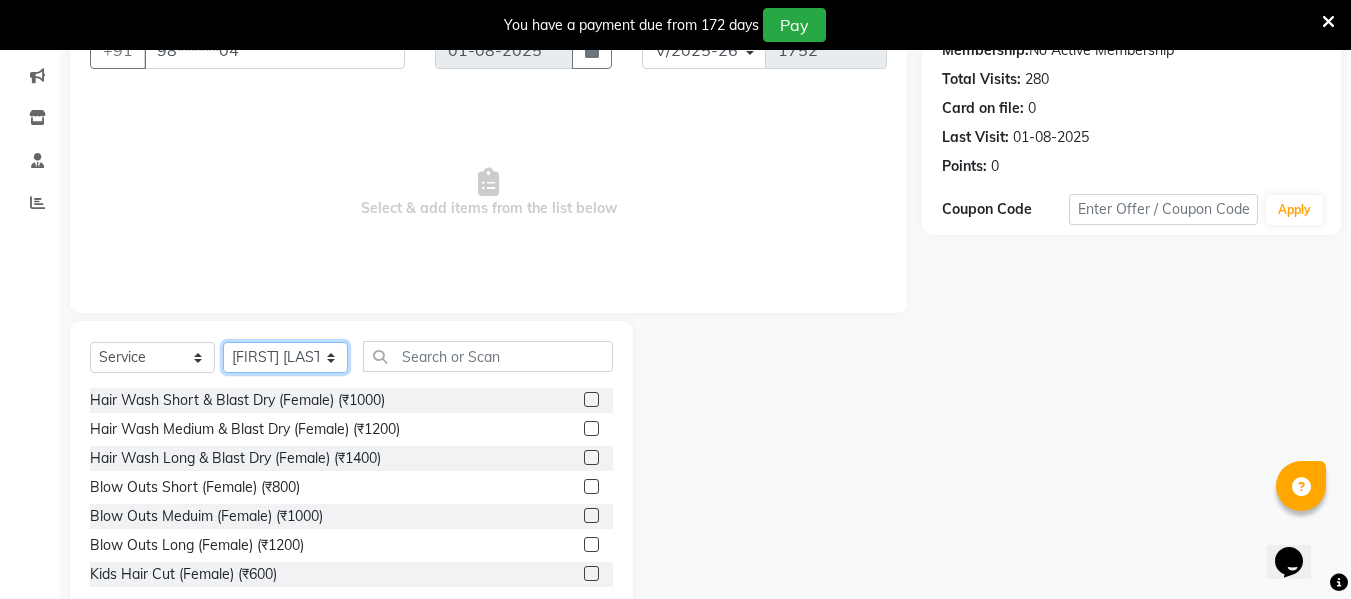 scroll, scrollTop: 230, scrollLeft: 0, axis: vertical 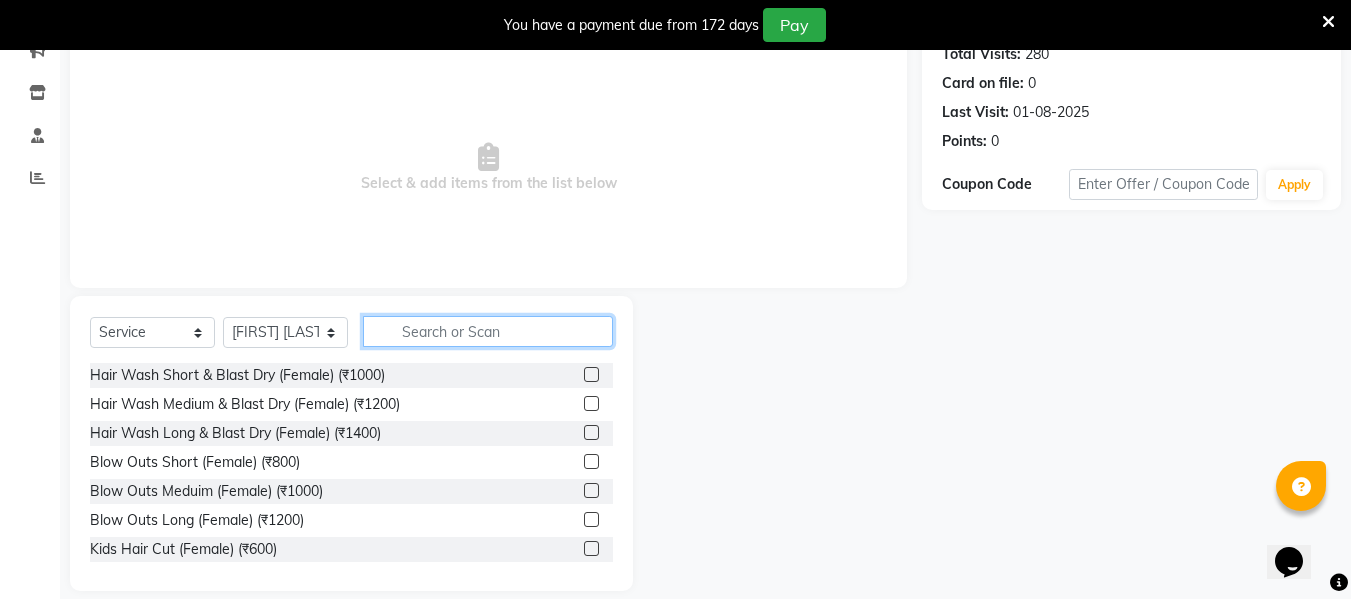 click 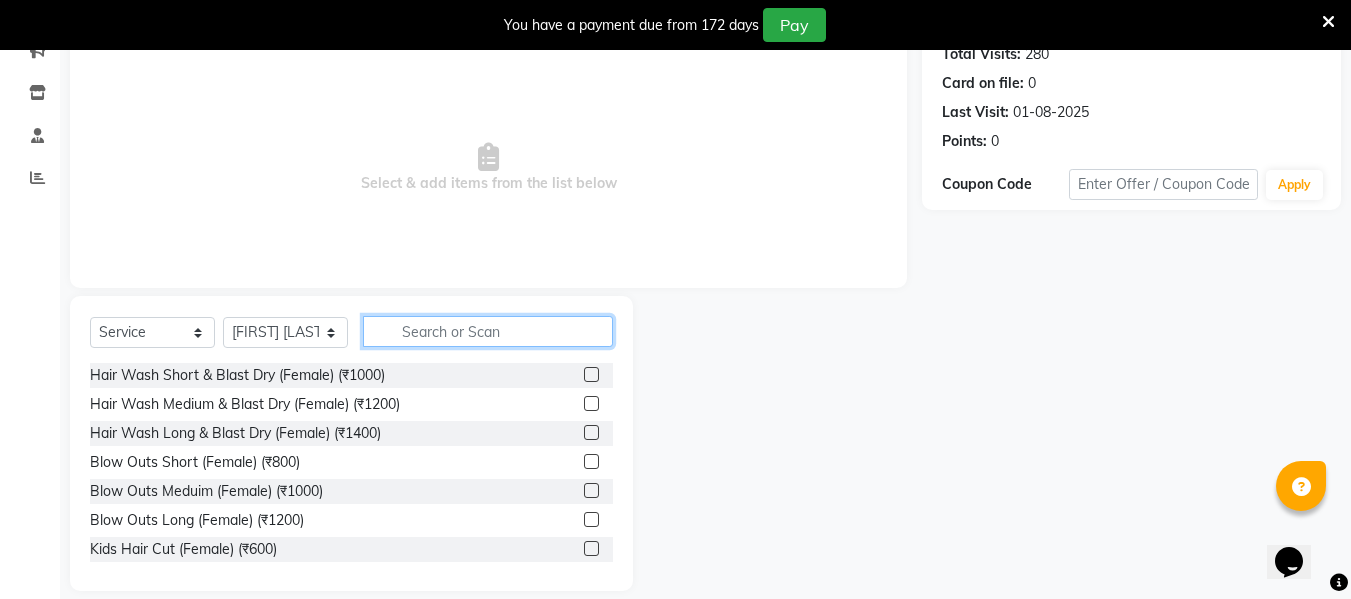 click 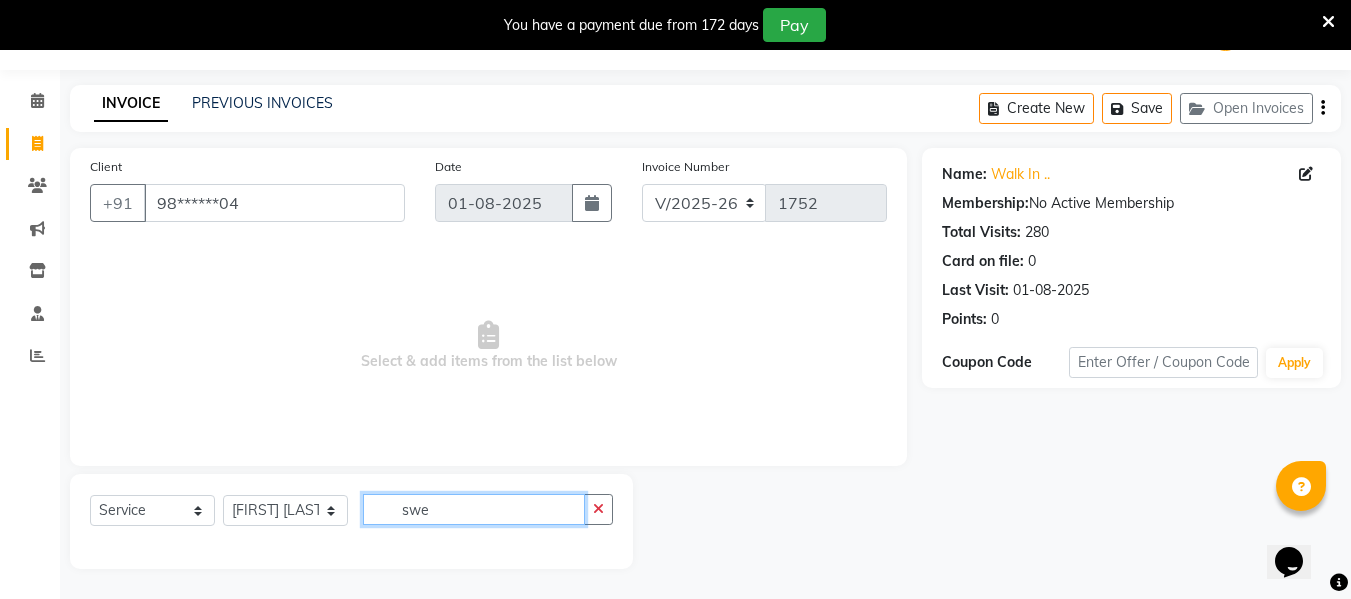 scroll, scrollTop: 139, scrollLeft: 0, axis: vertical 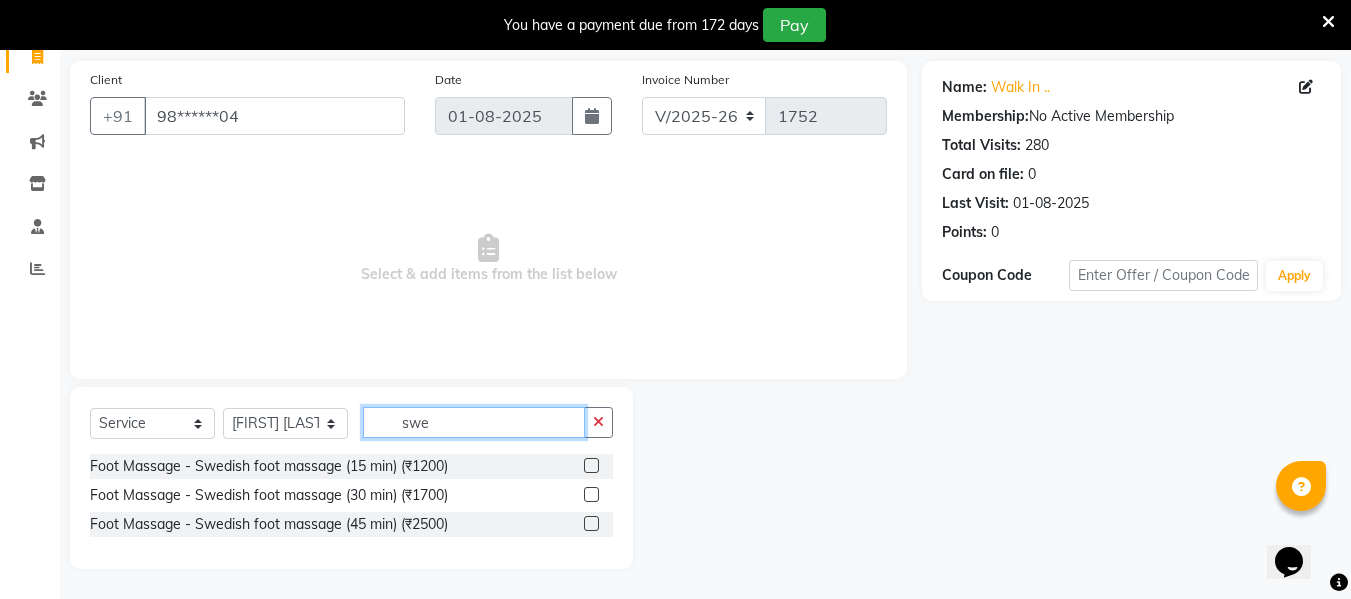 type on "swe" 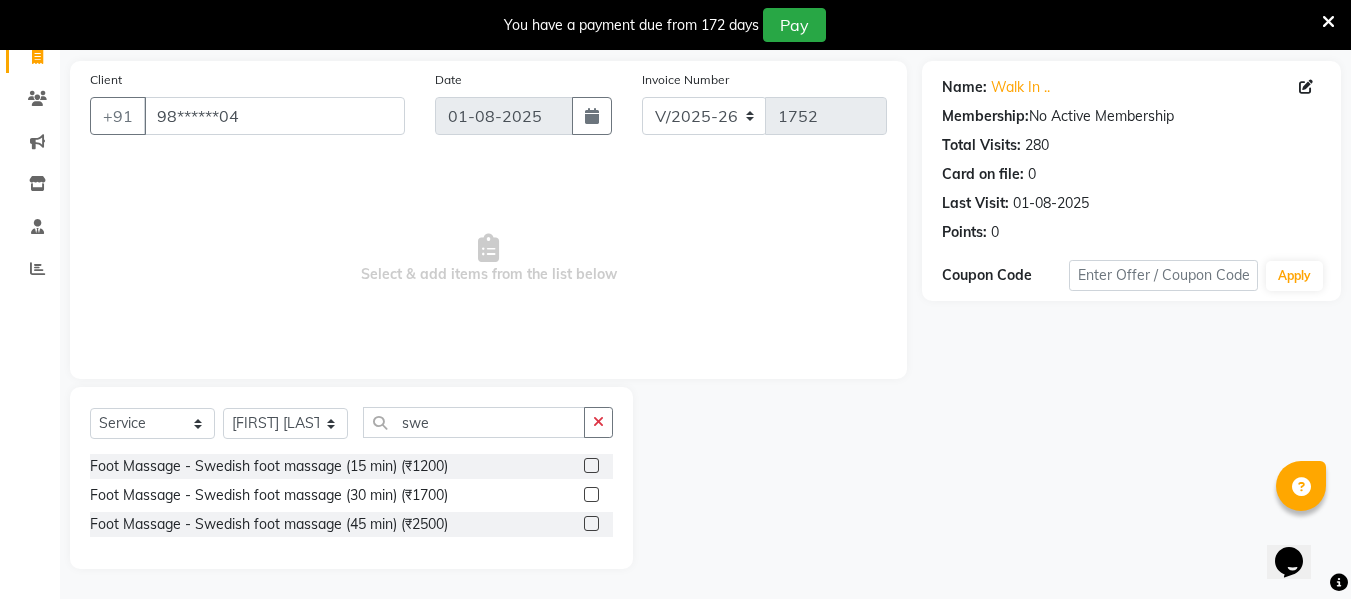 click 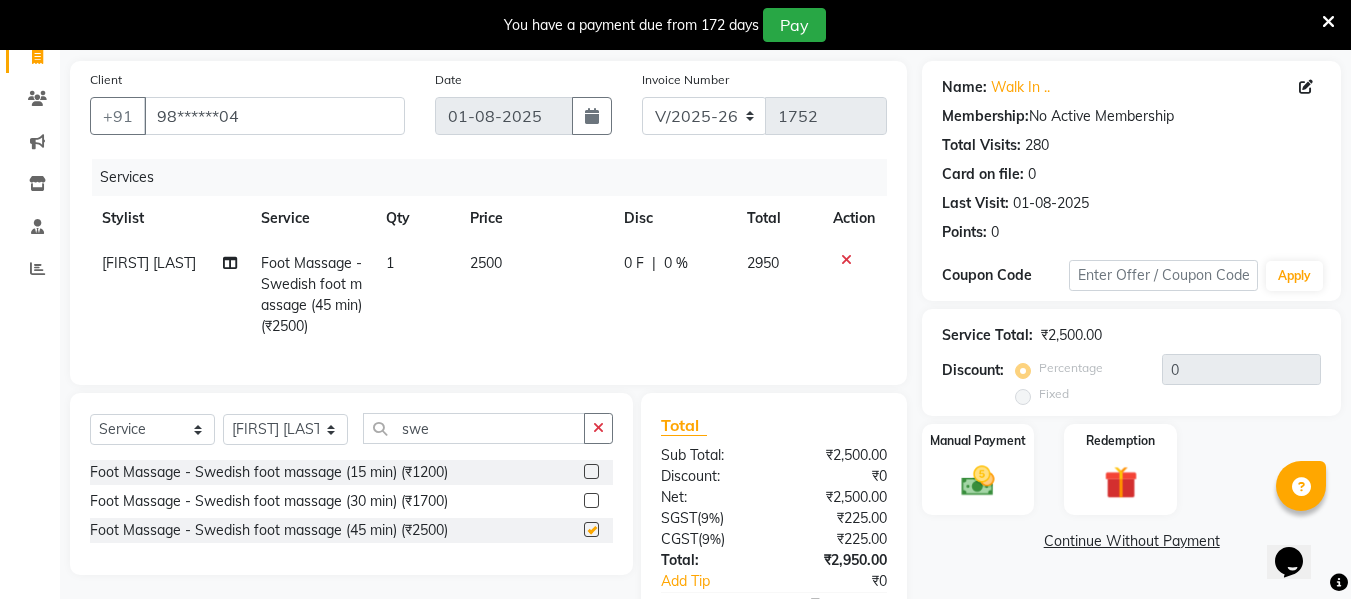 checkbox on "false" 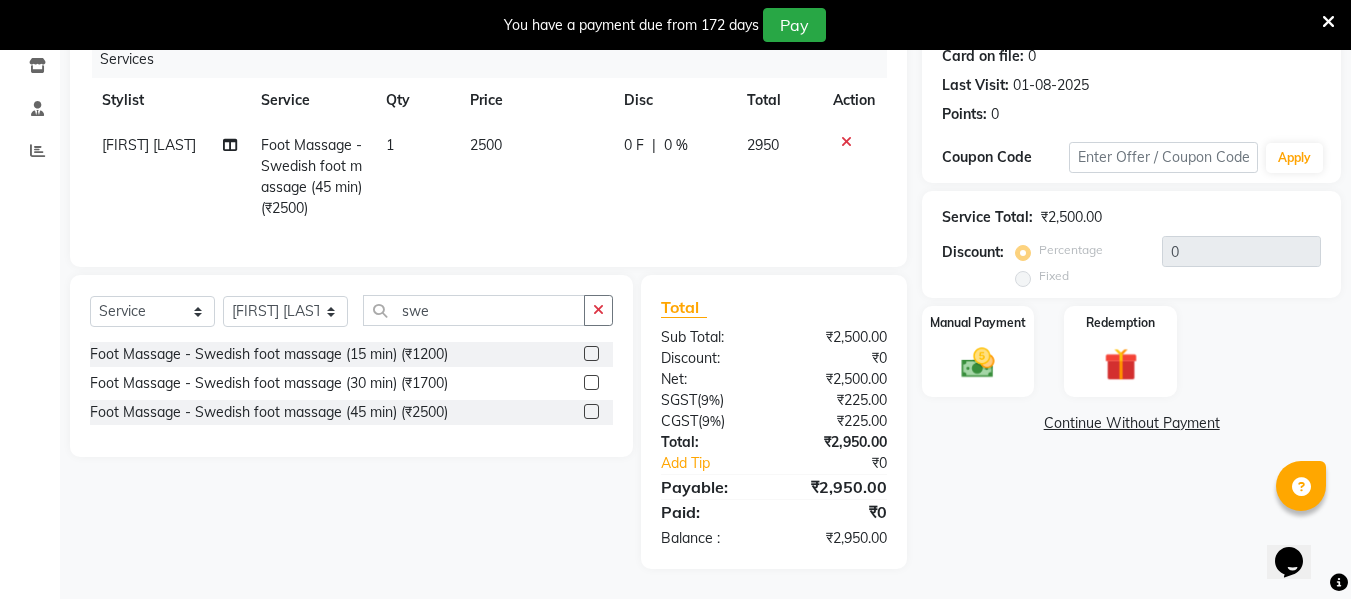 scroll, scrollTop: 269, scrollLeft: 0, axis: vertical 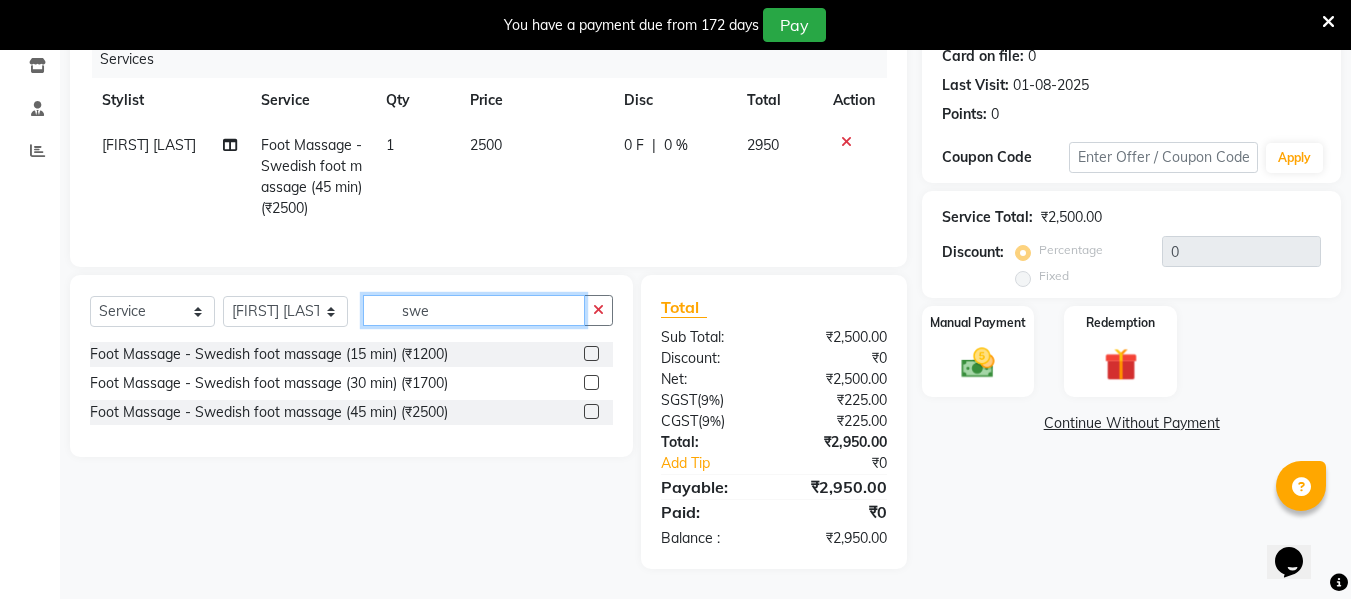 click on "swe" 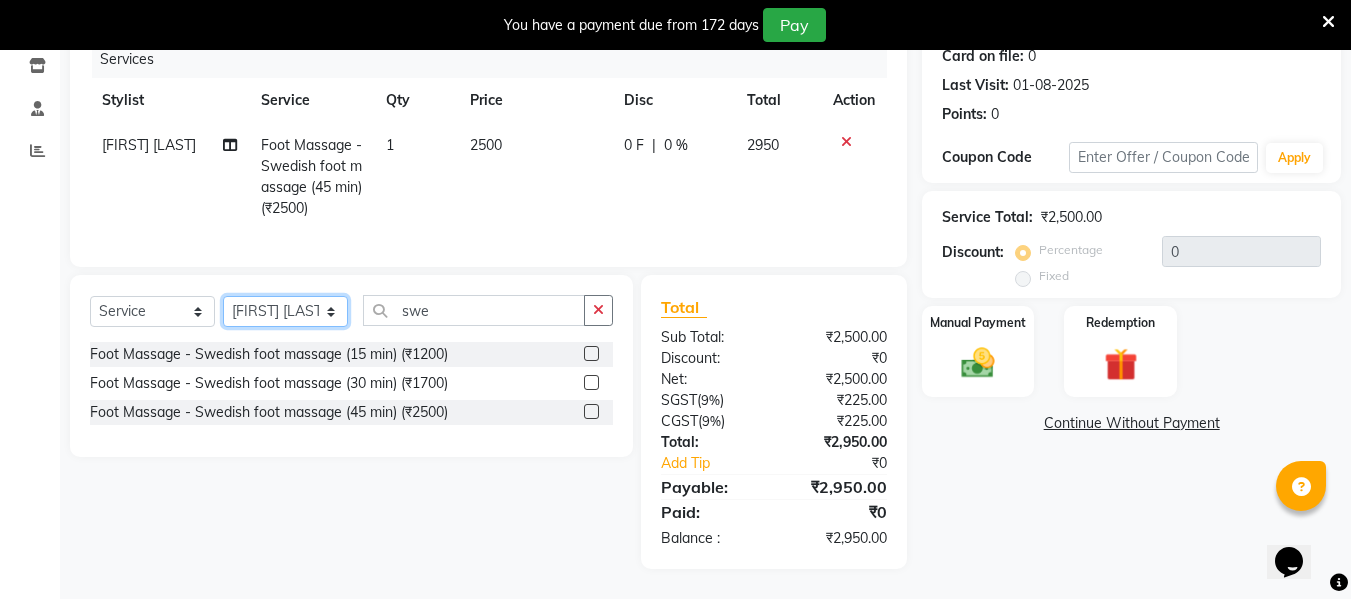 click on "Select Stylist ASHA ANIL JADHAV Dilshad Ahmad EHATESHAM ALI EVVA FARHEEN SHAIKH HEEBA ARIF SHAIKH HEER BAROT IMRAN SHAIKH Mamta  Manager MANISHA MD RAJ KHAN  MD SAMEER PARWEZ MOHAMMAD ALI RUPS SAKIB SUNENA TAK ZAREENA KHAN" 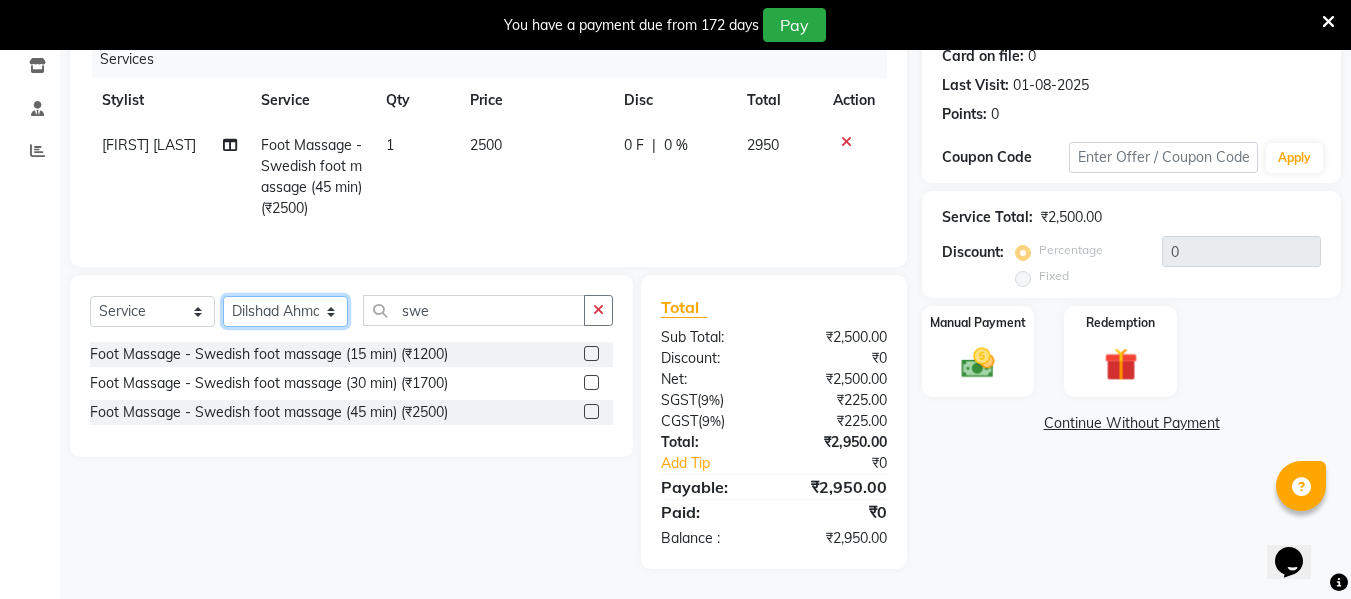 click on "Select Stylist ASHA ANIL JADHAV Dilshad Ahmad EHATESHAM ALI EVVA FARHEEN SHAIKH HEEBA ARIF SHAIKH HEER BAROT IMRAN SHAIKH Mamta  Manager MANISHA MD RAJ KHAN  MD SAMEER PARWEZ MOHAMMAD ALI RUPS SAKIB SUNENA TAK ZAREENA KHAN" 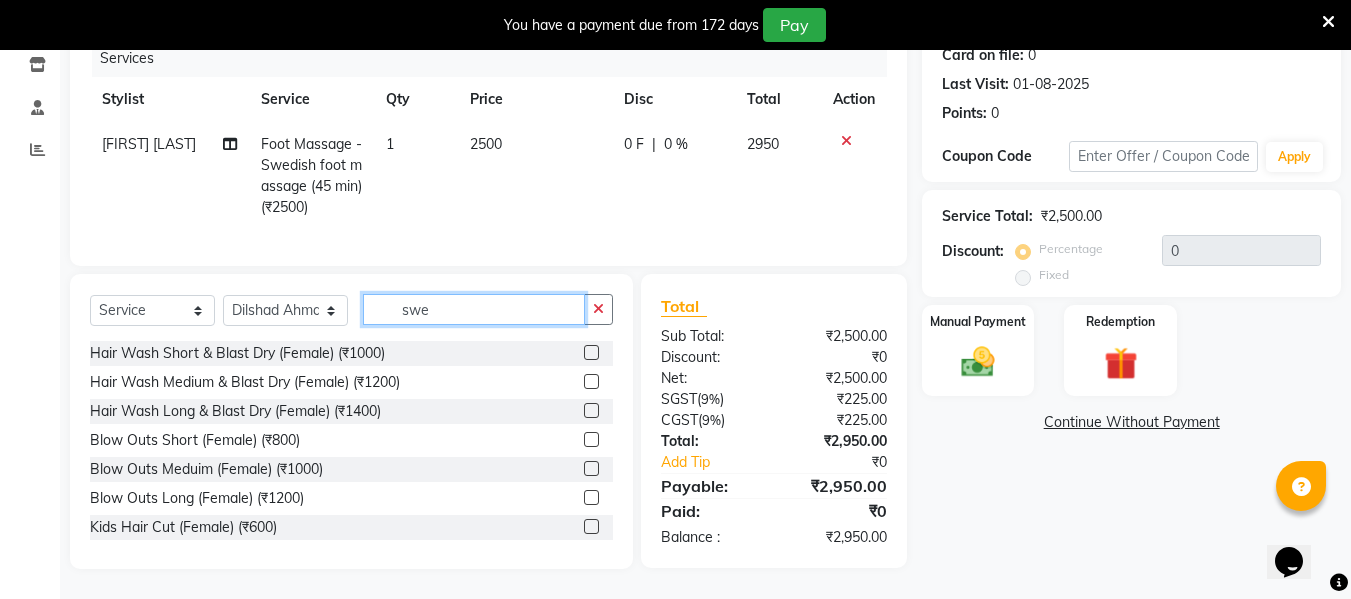 click on "swe" 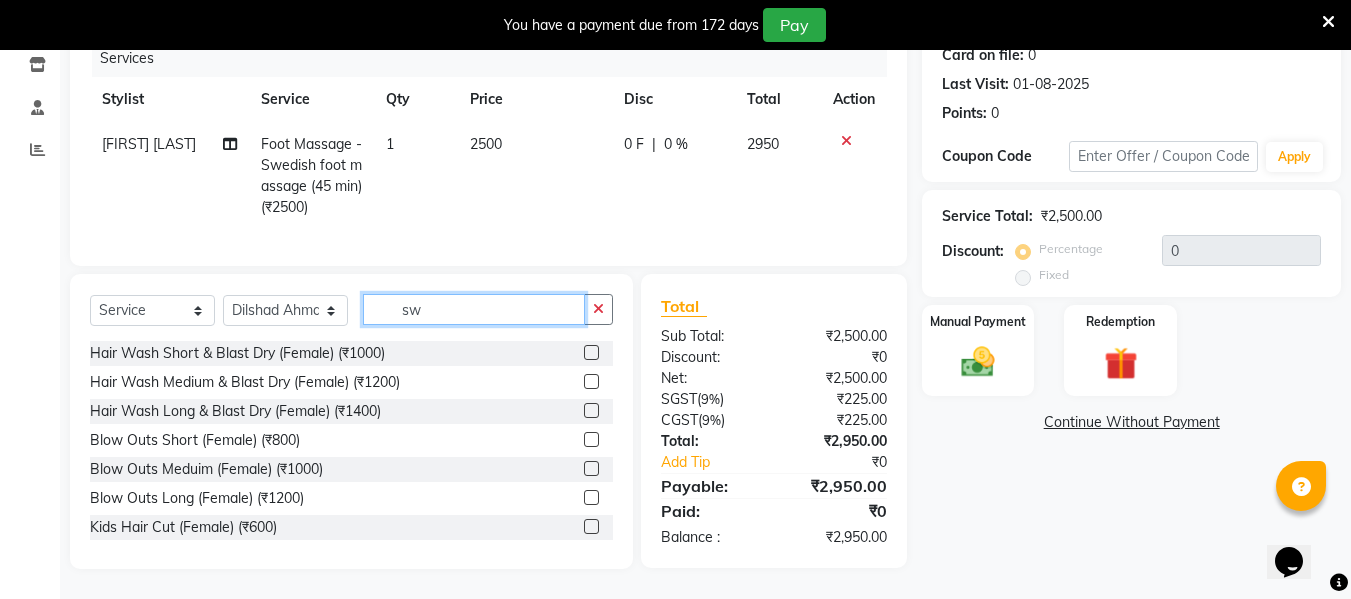 type on "s" 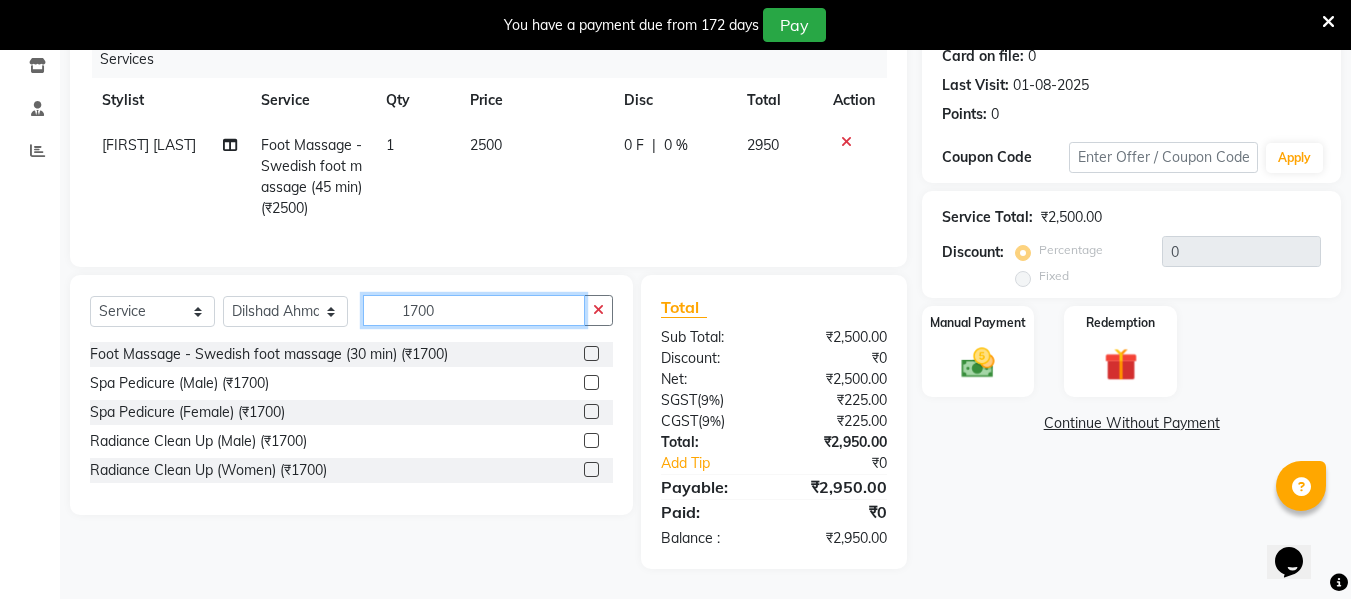 type on "1700" 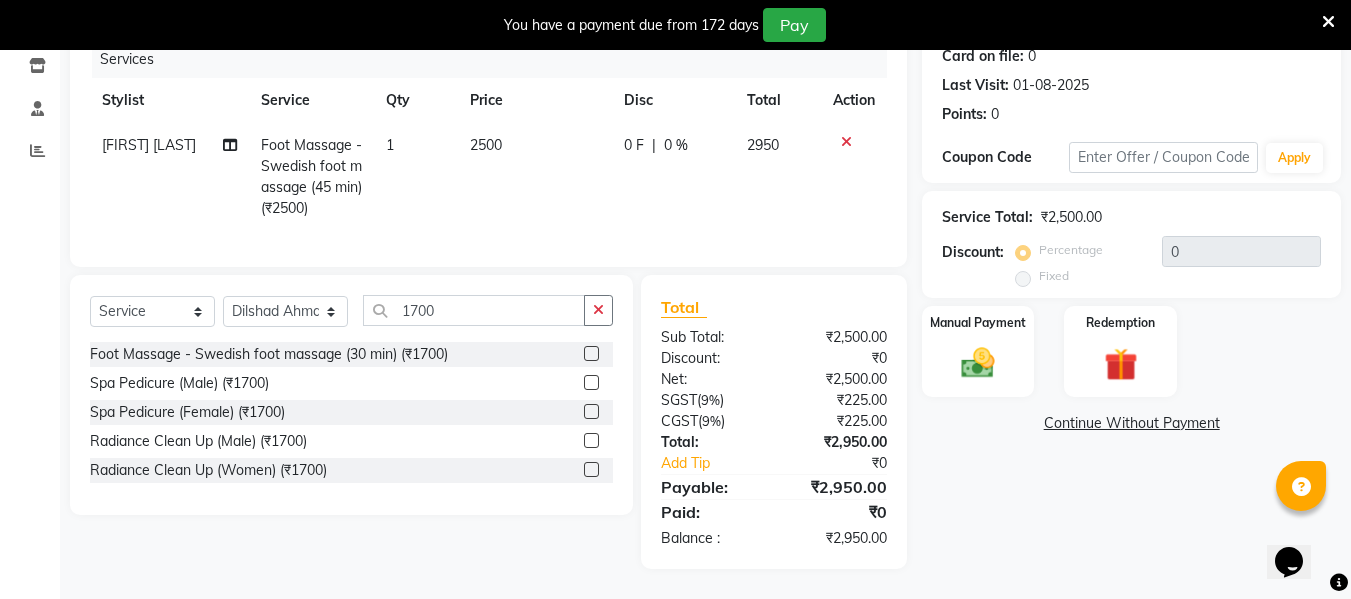 click 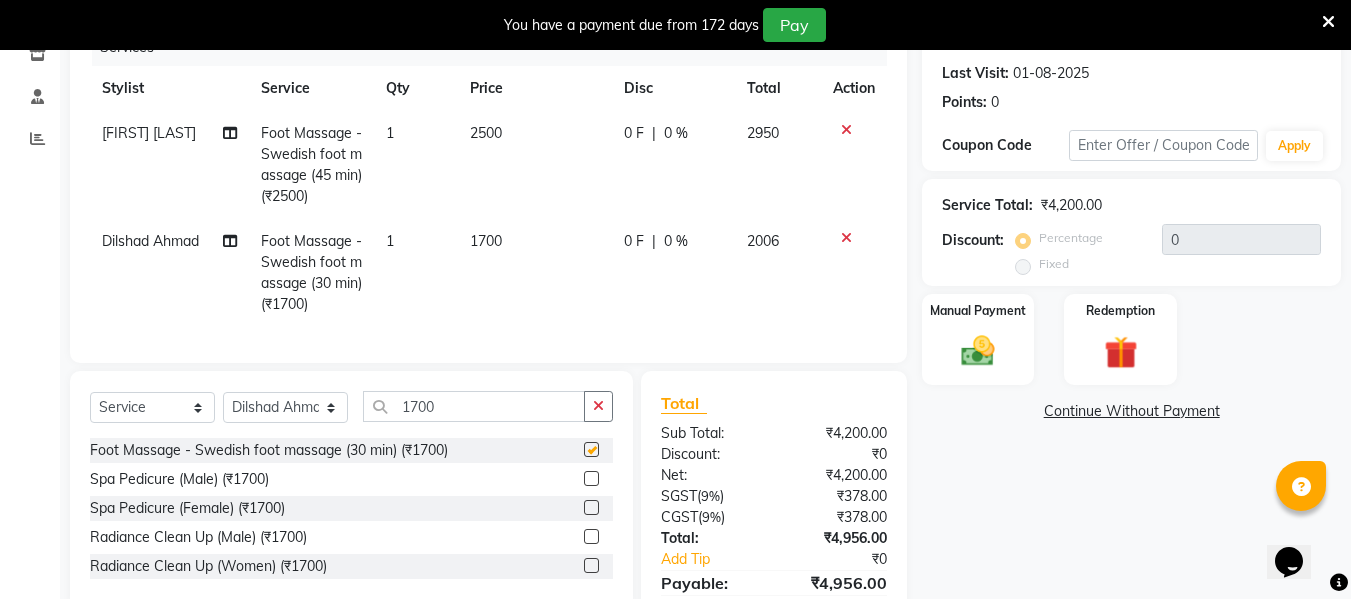 checkbox on "false" 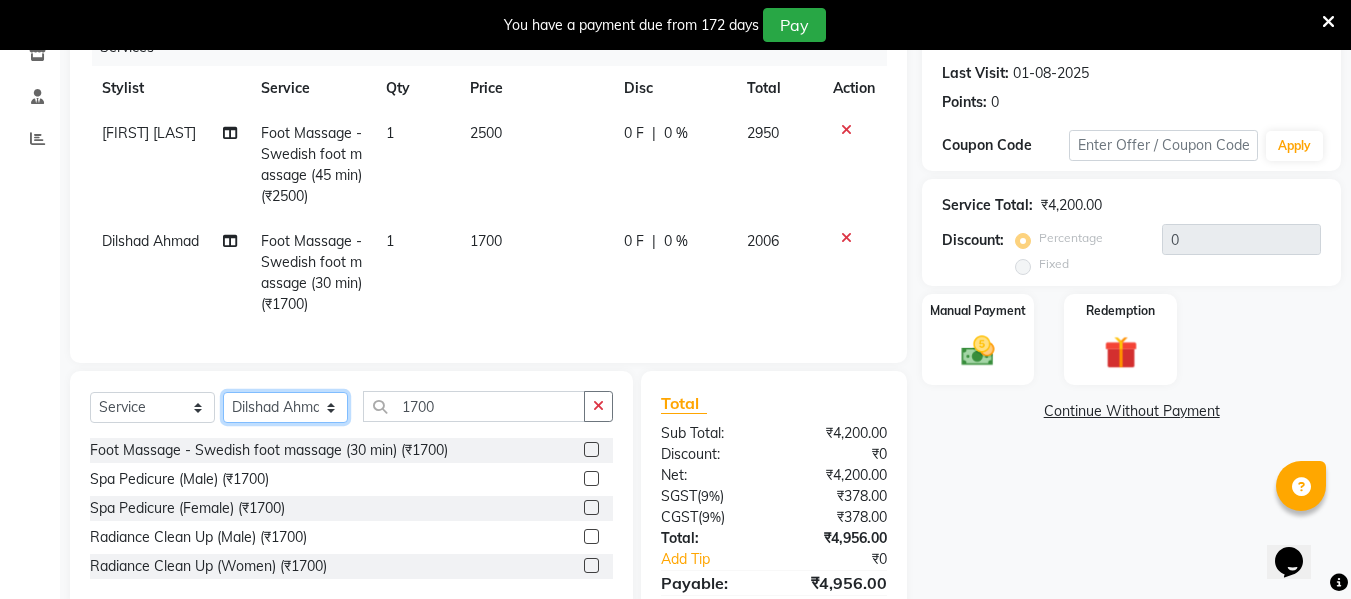 drag, startPoint x: 296, startPoint y: 415, endPoint x: 283, endPoint y: 129, distance: 286.2953 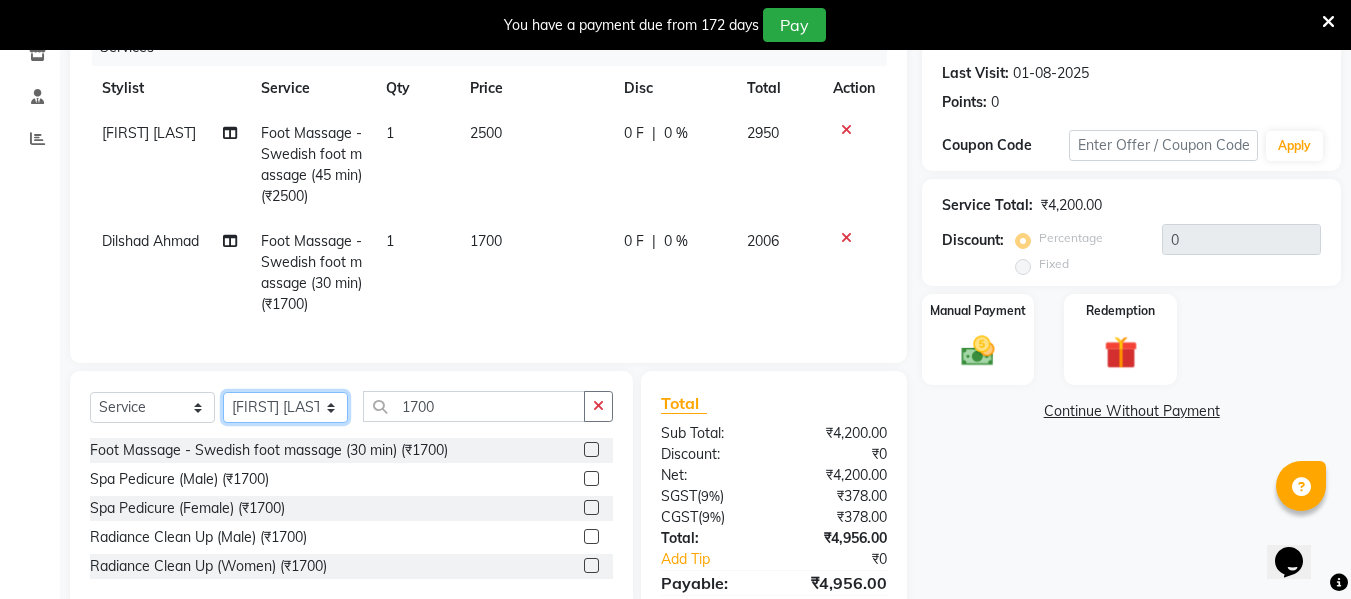 click on "Select Stylist ASHA ANIL JADHAV Dilshad Ahmad EHATESHAM ALI EVVA FARHEEN SHAIKH HEEBA ARIF SHAIKH HEER BAROT IMRAN SHAIKH Mamta  Manager MANISHA MD RAJ KHAN  MD SAMEER PARWEZ MOHAMMAD ALI RUPS SAKIB SUNENA TAK ZAREENA KHAN" 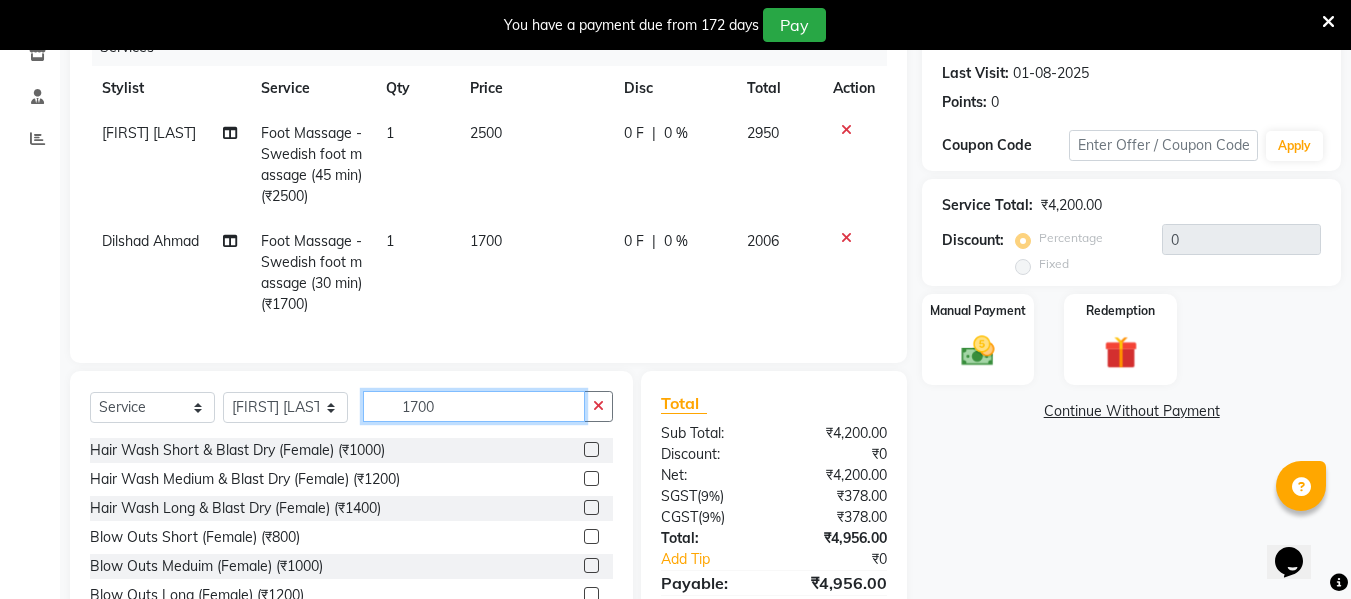 click on "1700" 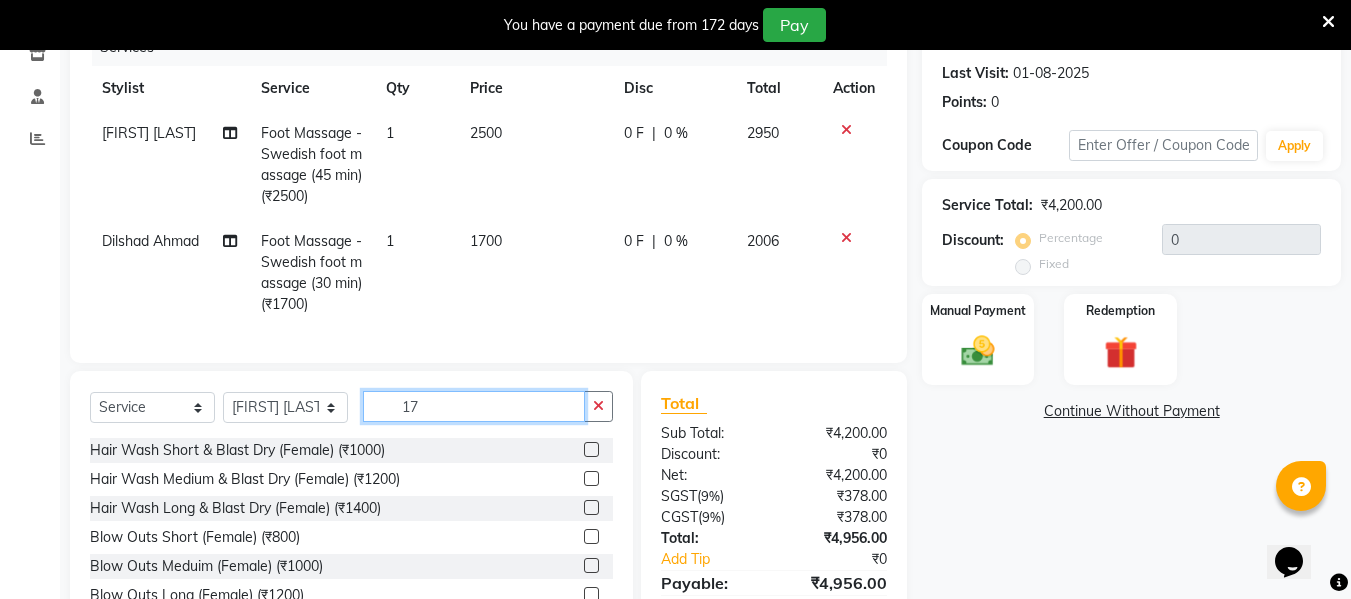 type on "1" 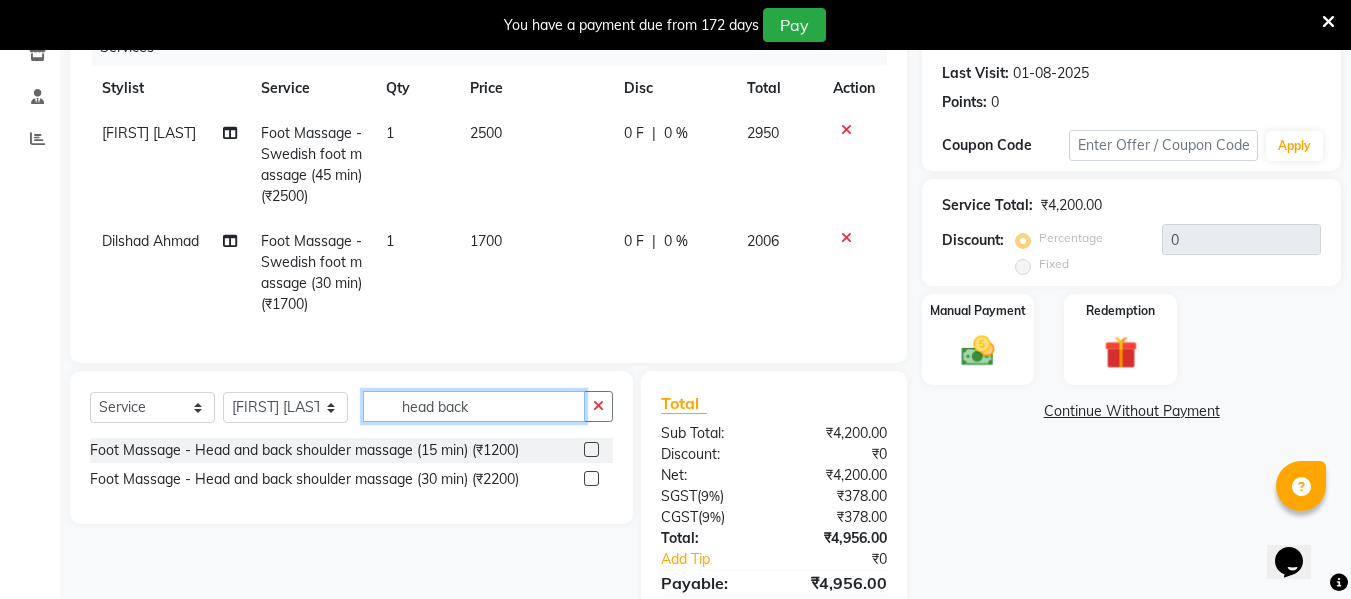 type on "head back" 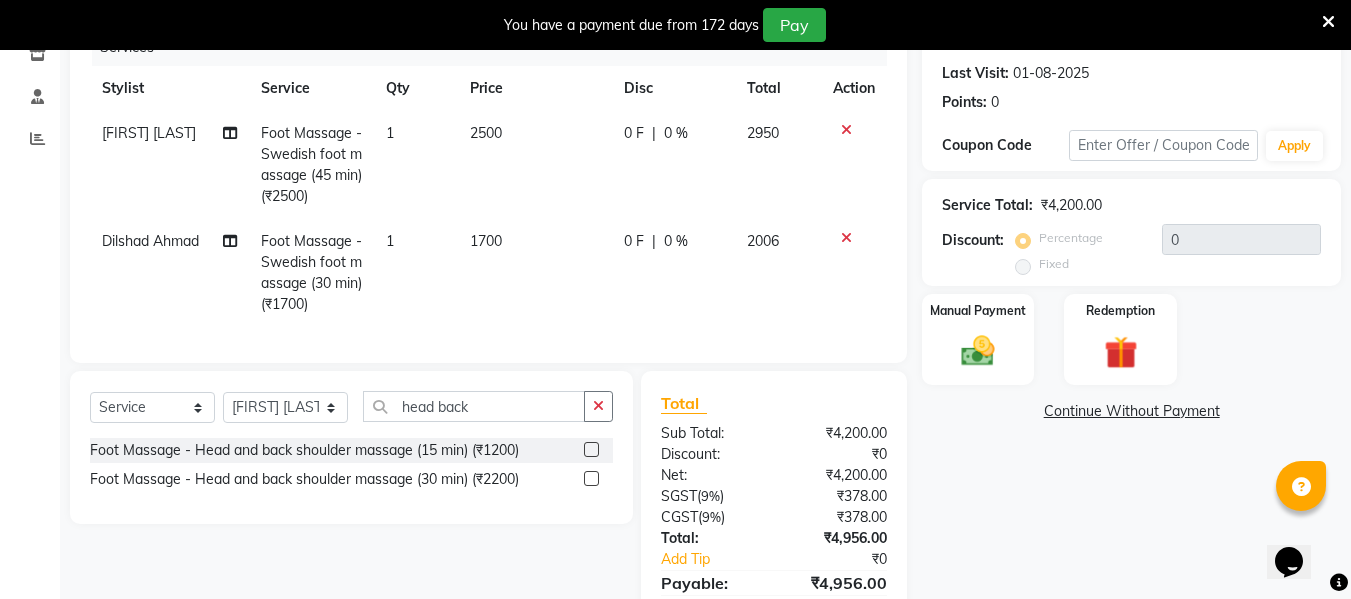 click 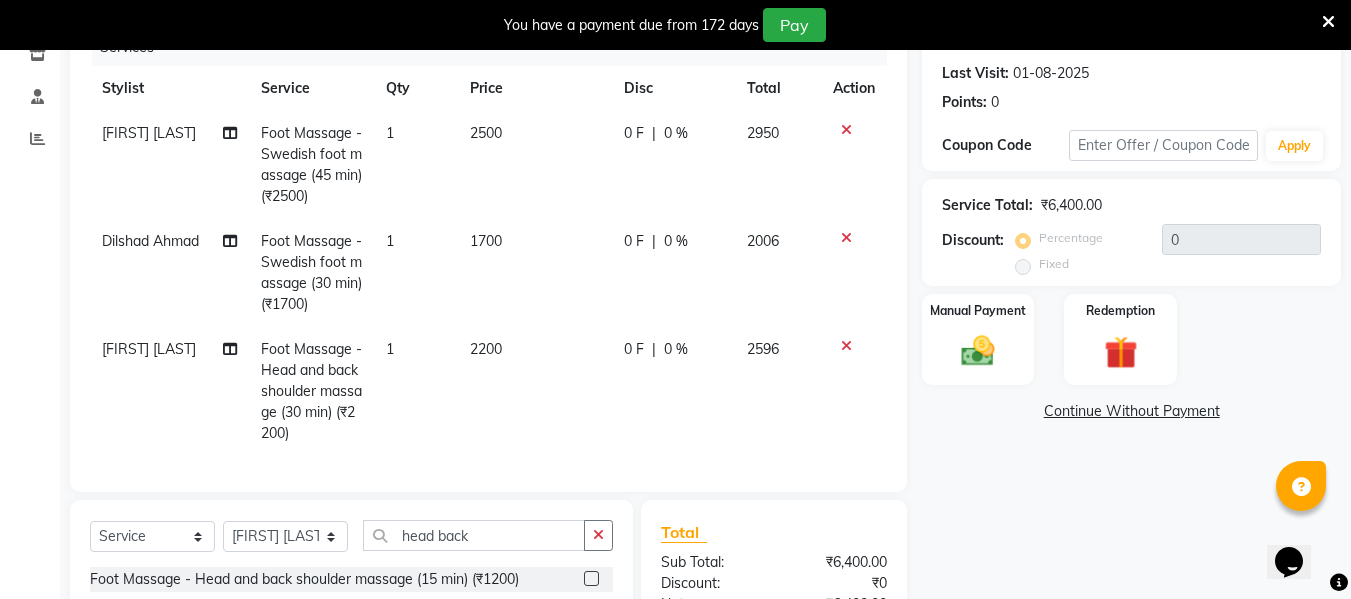 checkbox on "false" 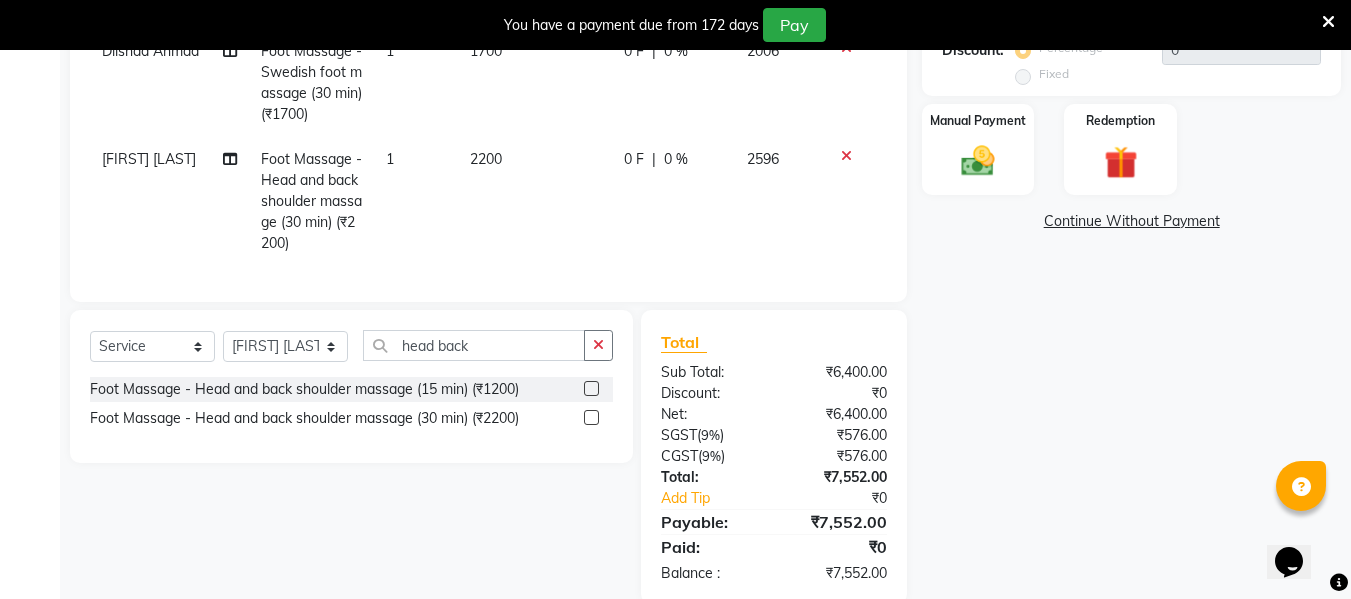 scroll, scrollTop: 509, scrollLeft: 0, axis: vertical 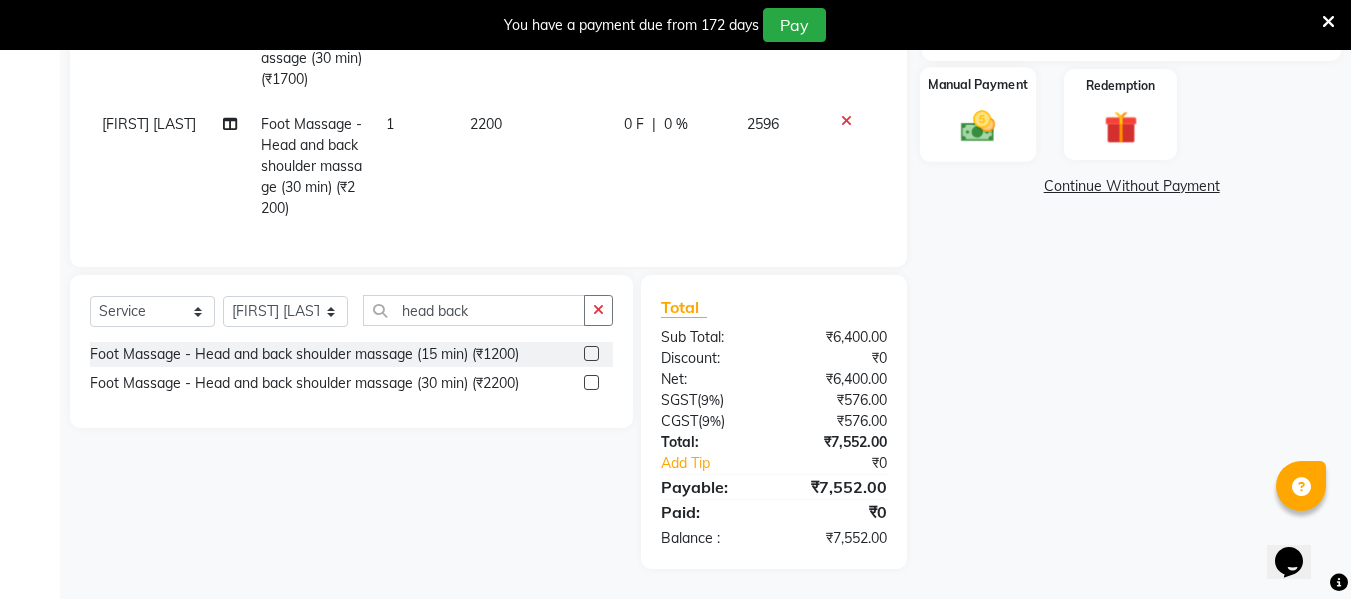 click 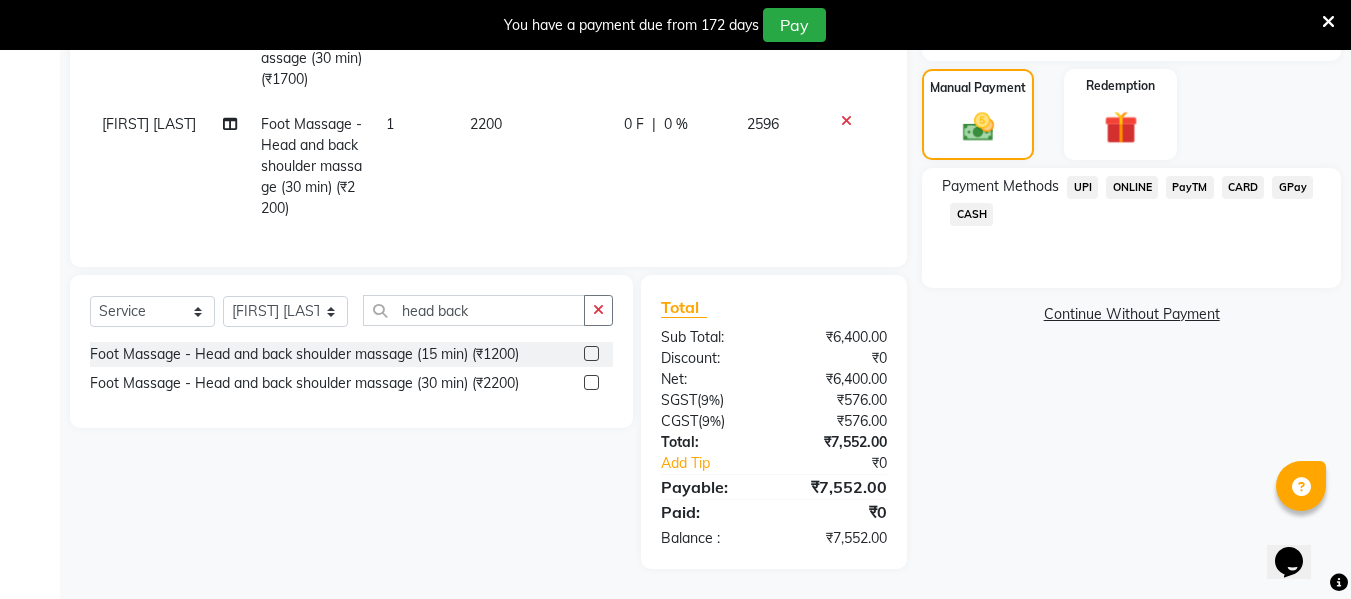 click on "CASH" 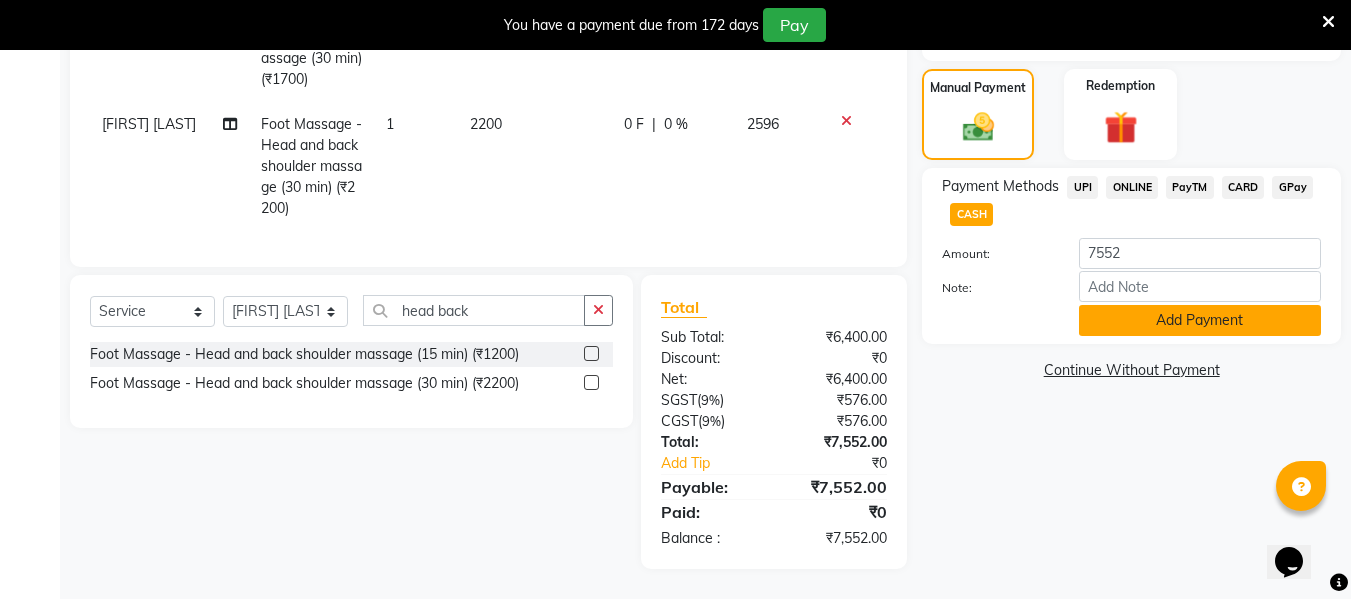 click on "Add Payment" 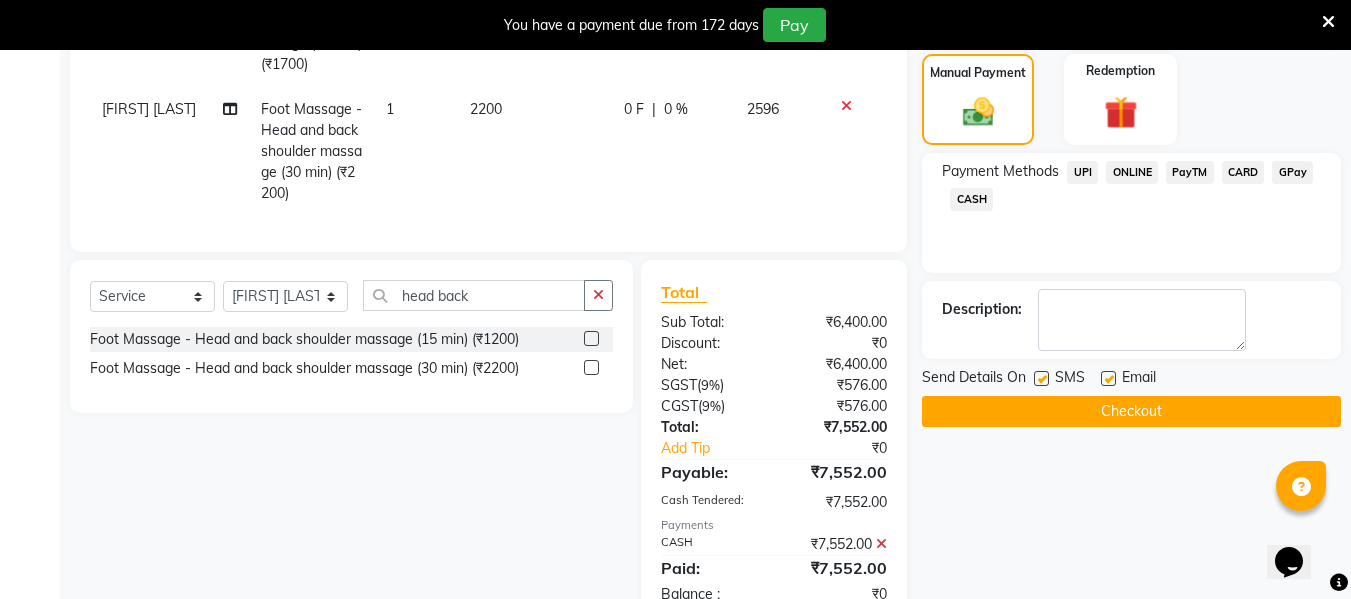 scroll, scrollTop: 580, scrollLeft: 0, axis: vertical 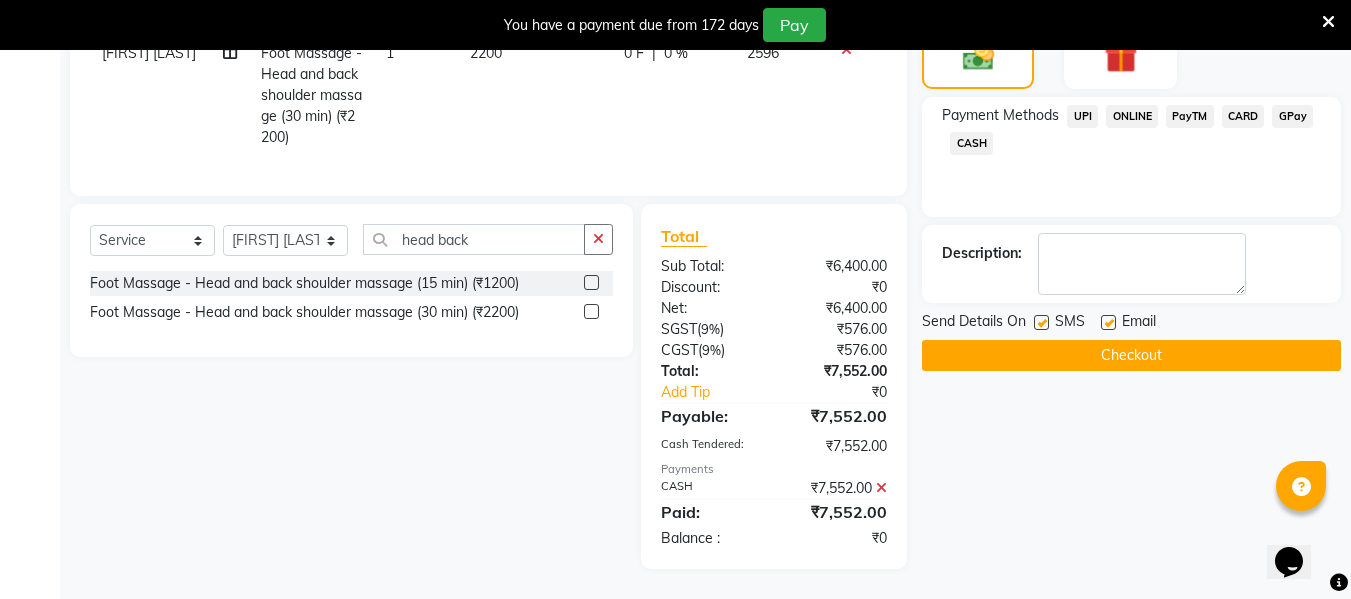 click on "Checkout" 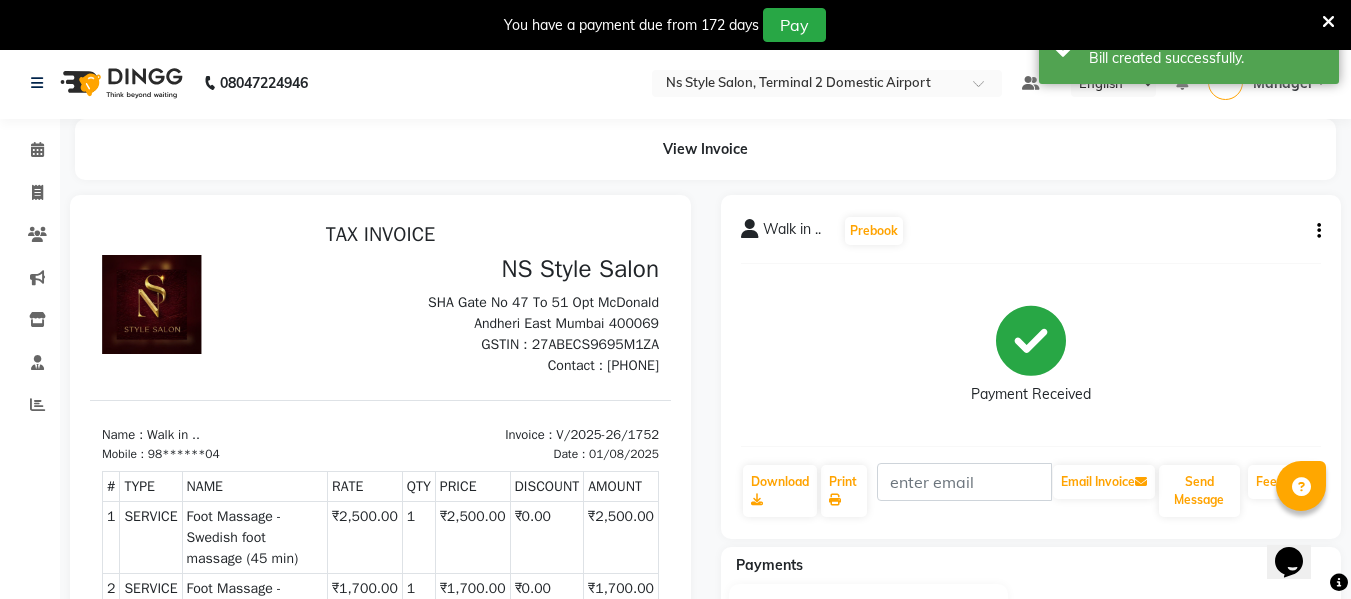 scroll, scrollTop: 0, scrollLeft: 0, axis: both 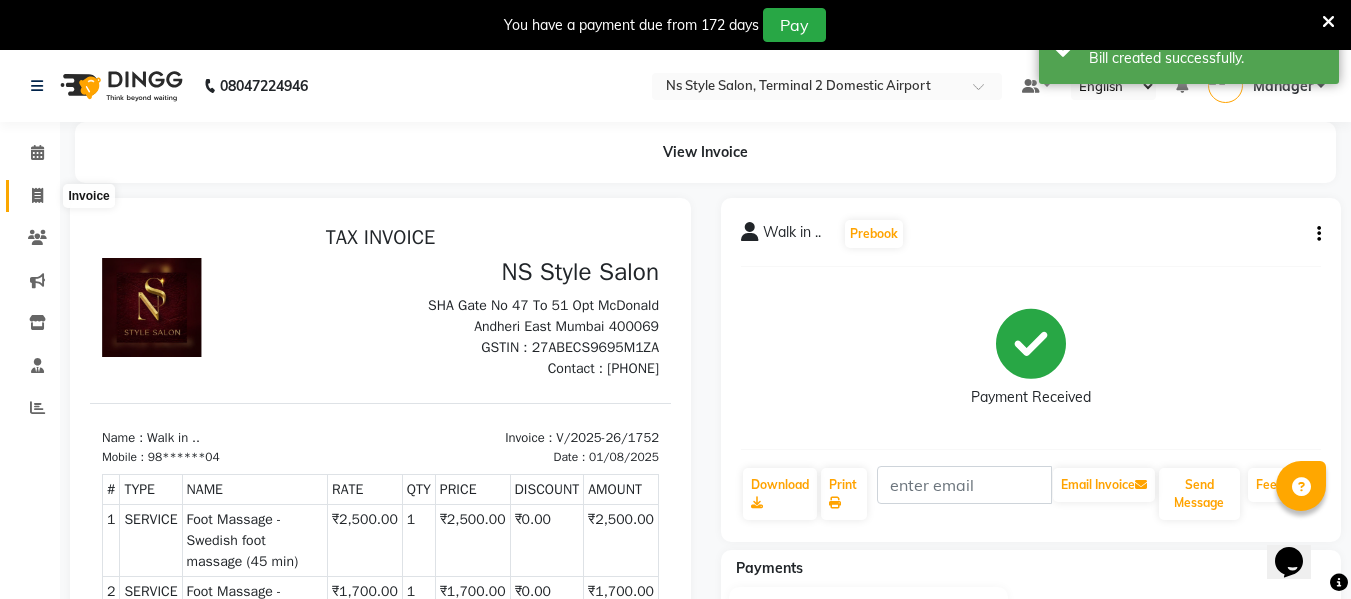 click 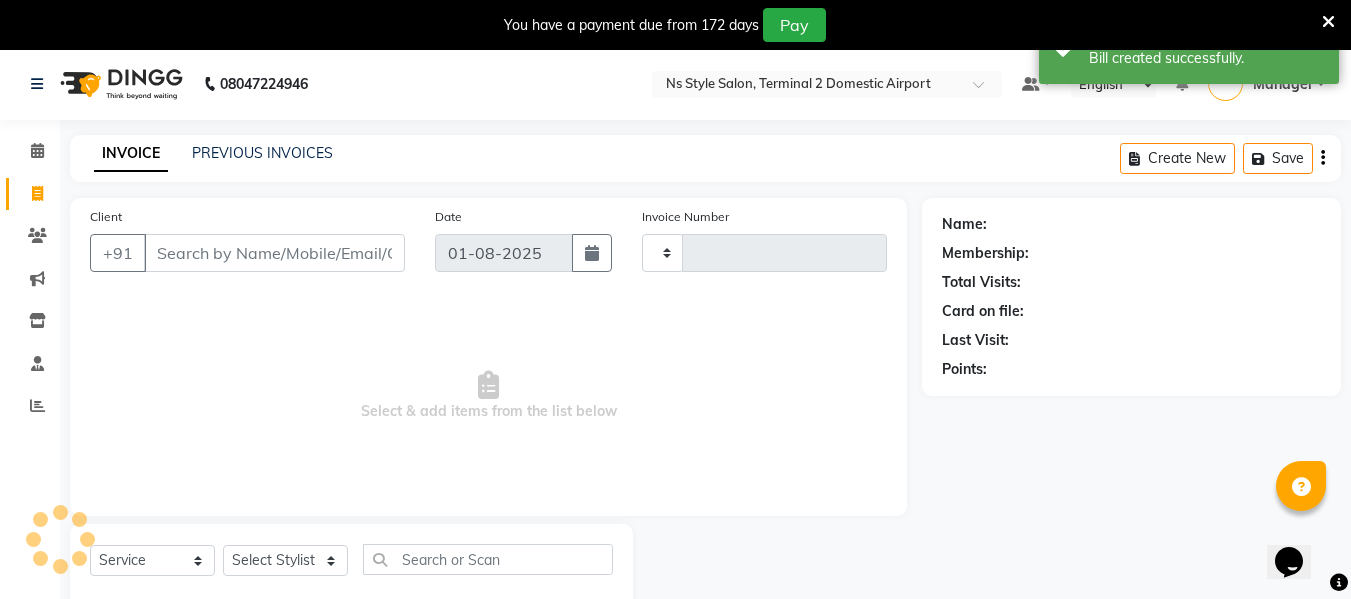 type on "1753" 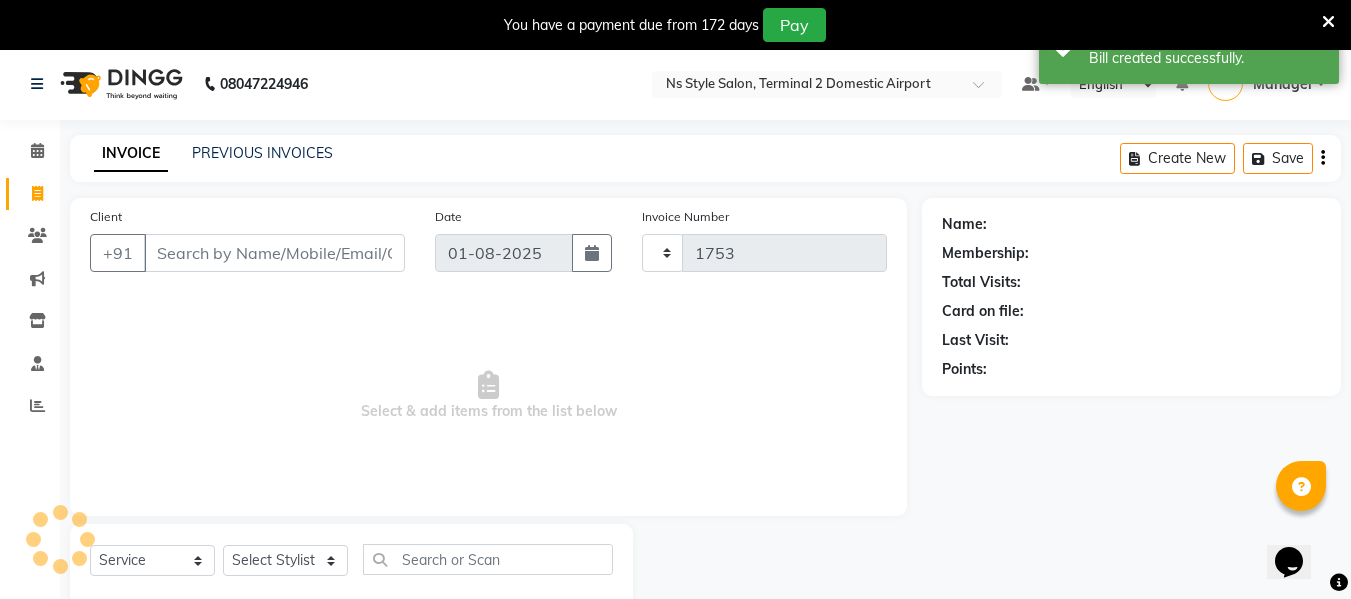 select on "5661" 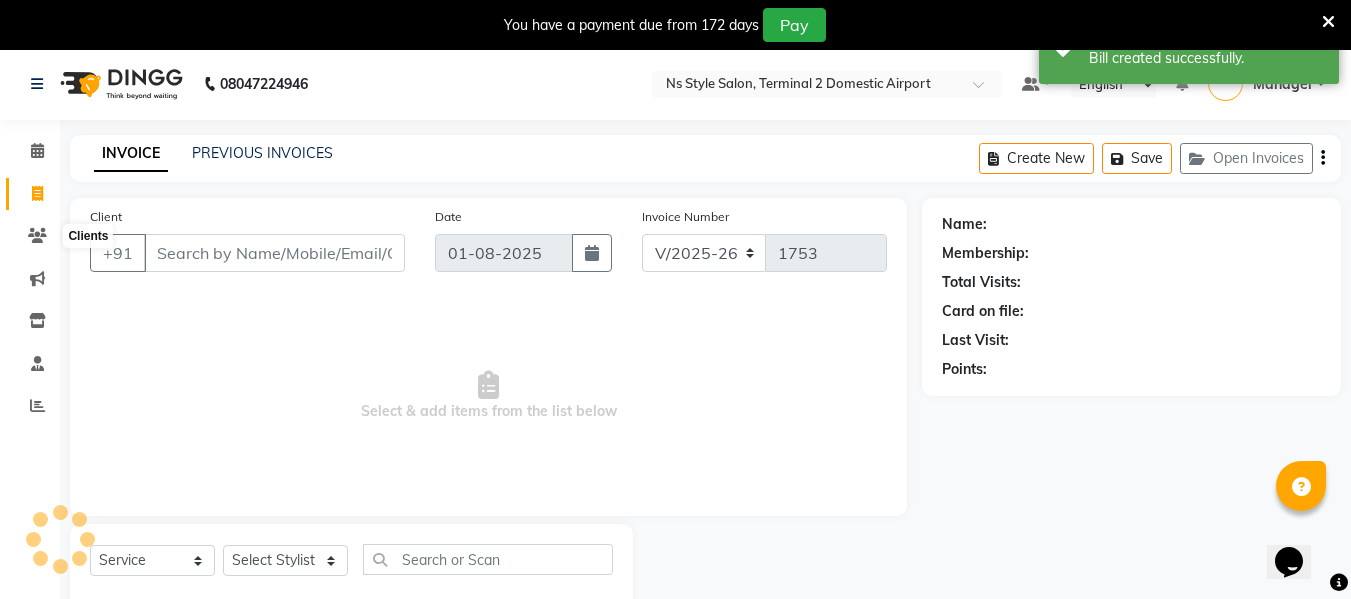 scroll, scrollTop: 52, scrollLeft: 0, axis: vertical 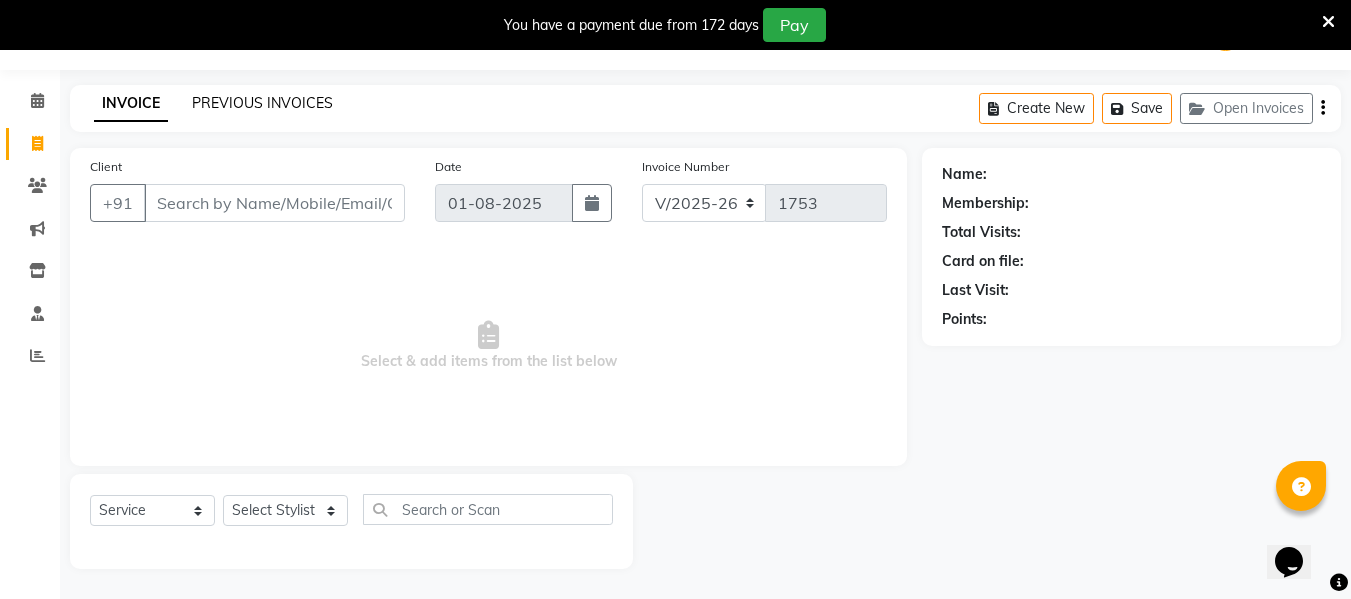 click on "PREVIOUS INVOICES" 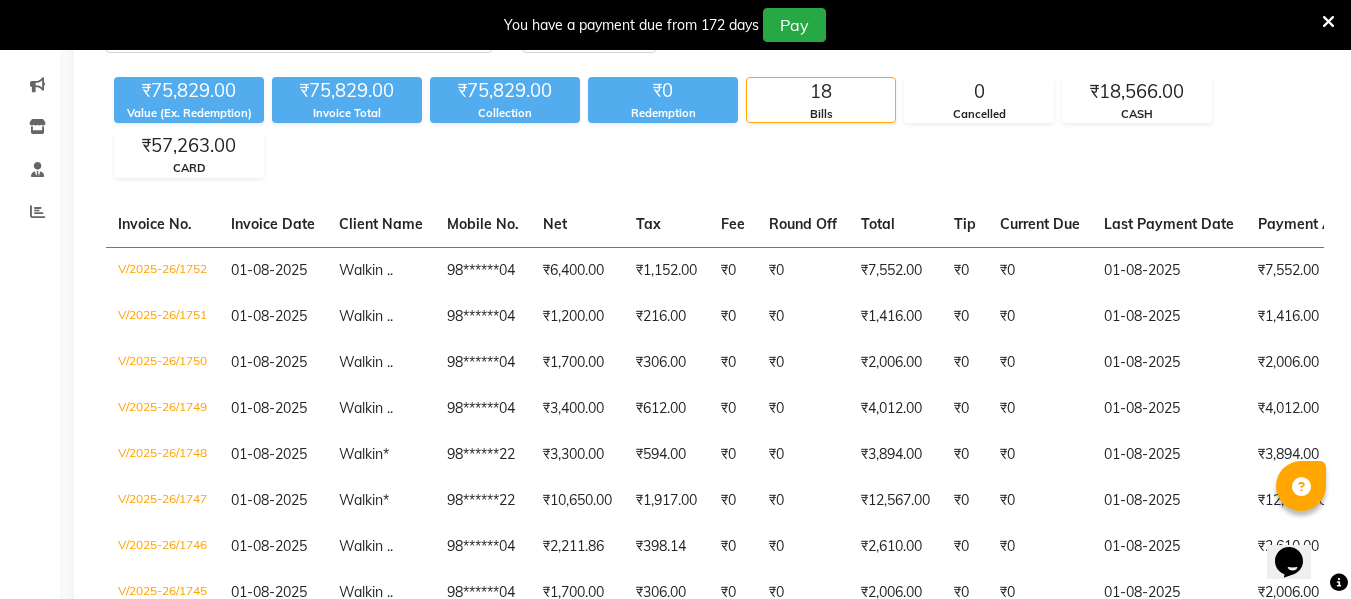 scroll, scrollTop: 197, scrollLeft: 0, axis: vertical 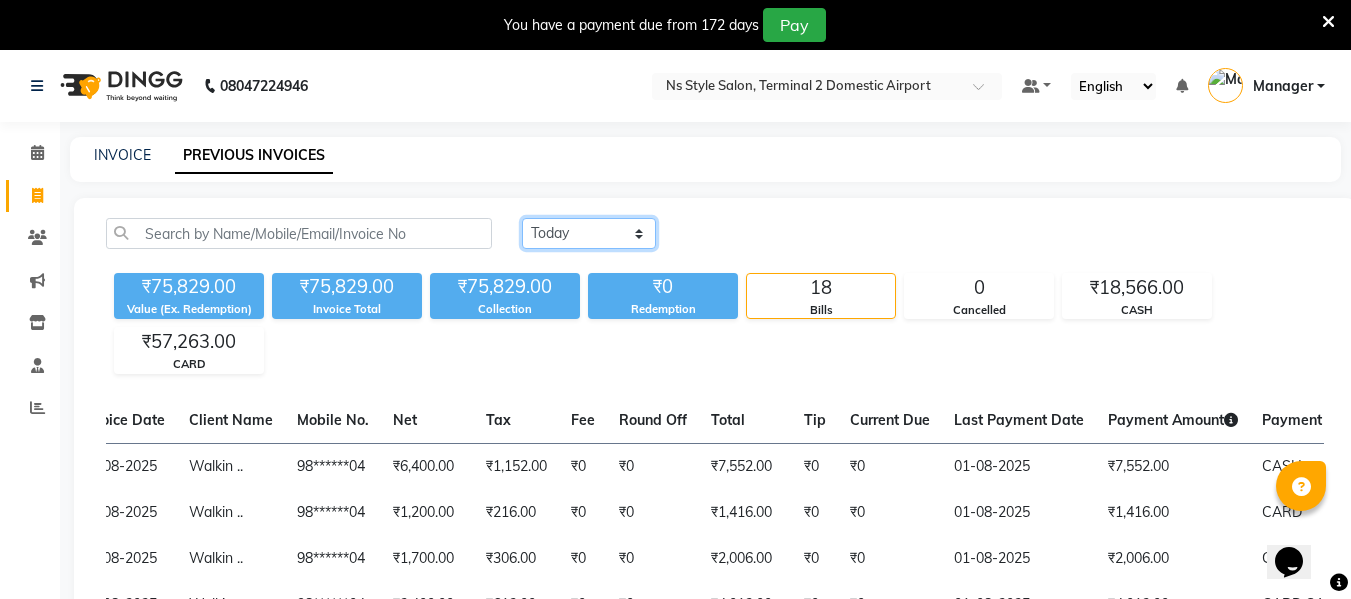 click on "Today Yesterday Custom Range" 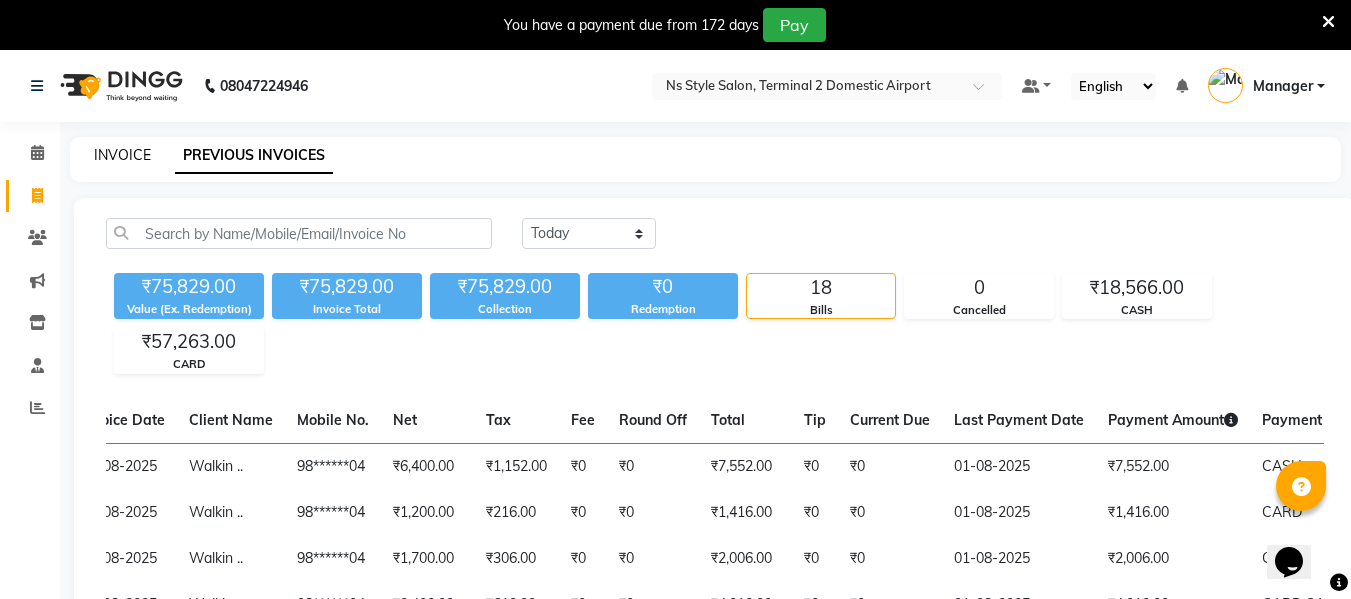 click on "INVOICE" 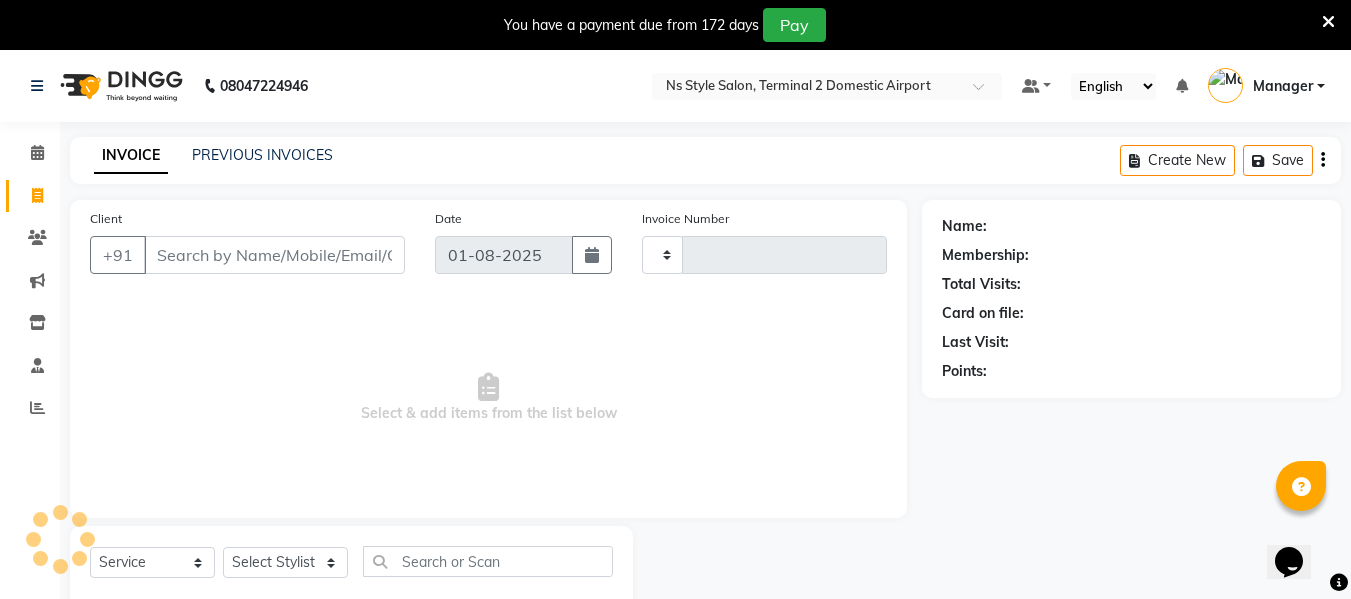 scroll, scrollTop: 52, scrollLeft: 0, axis: vertical 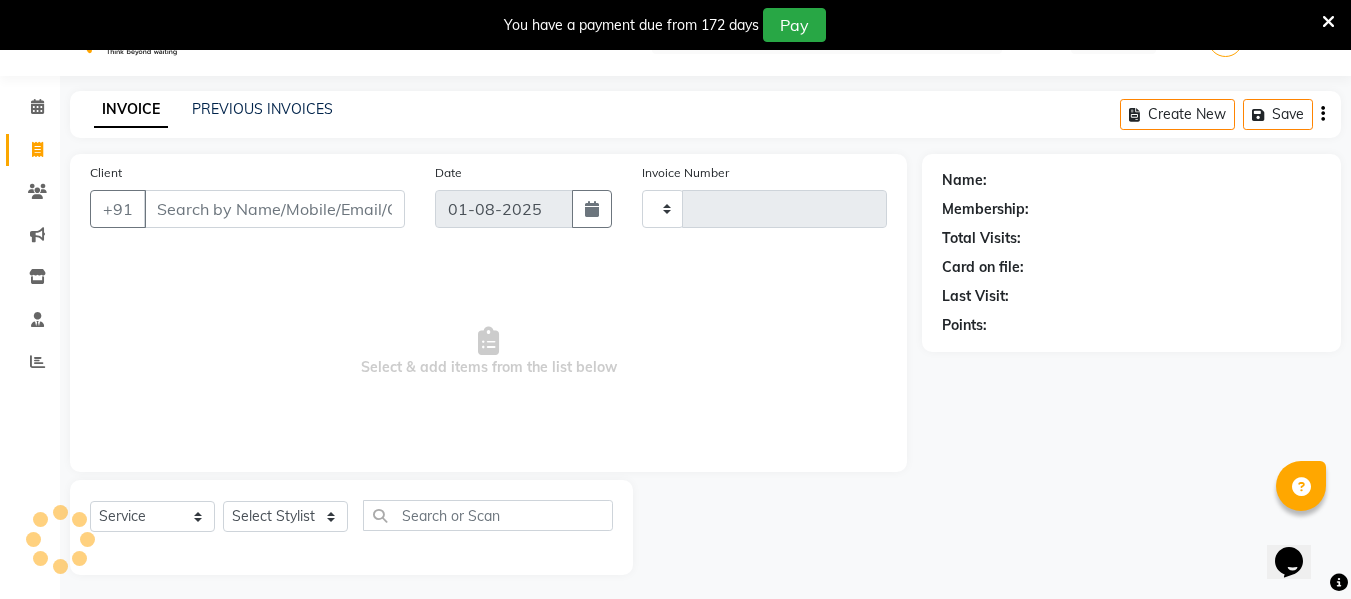 type on "1753" 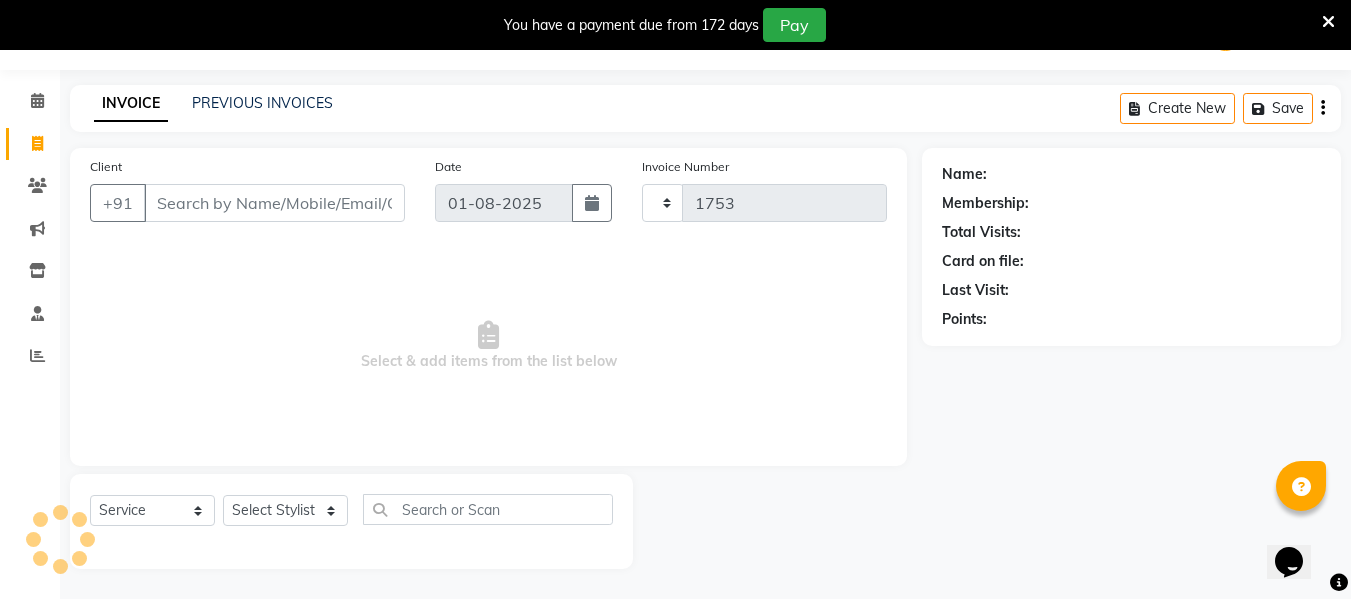 select on "5661" 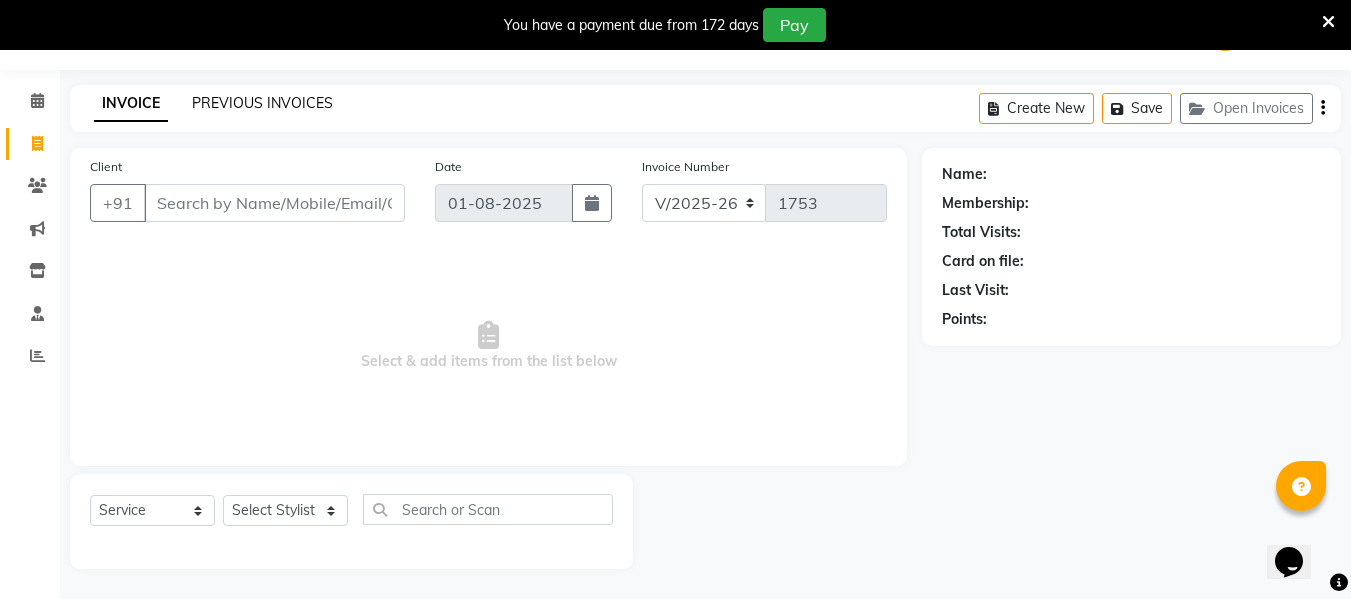 click on "PREVIOUS INVOICES" 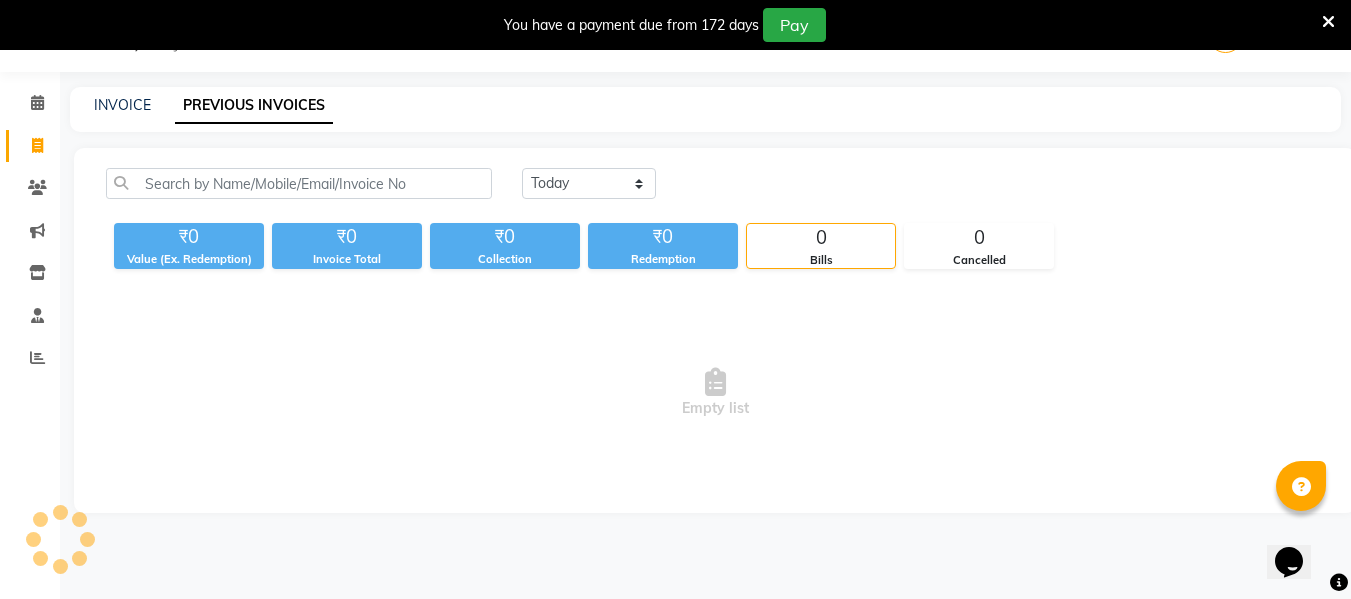 scroll, scrollTop: 52, scrollLeft: 0, axis: vertical 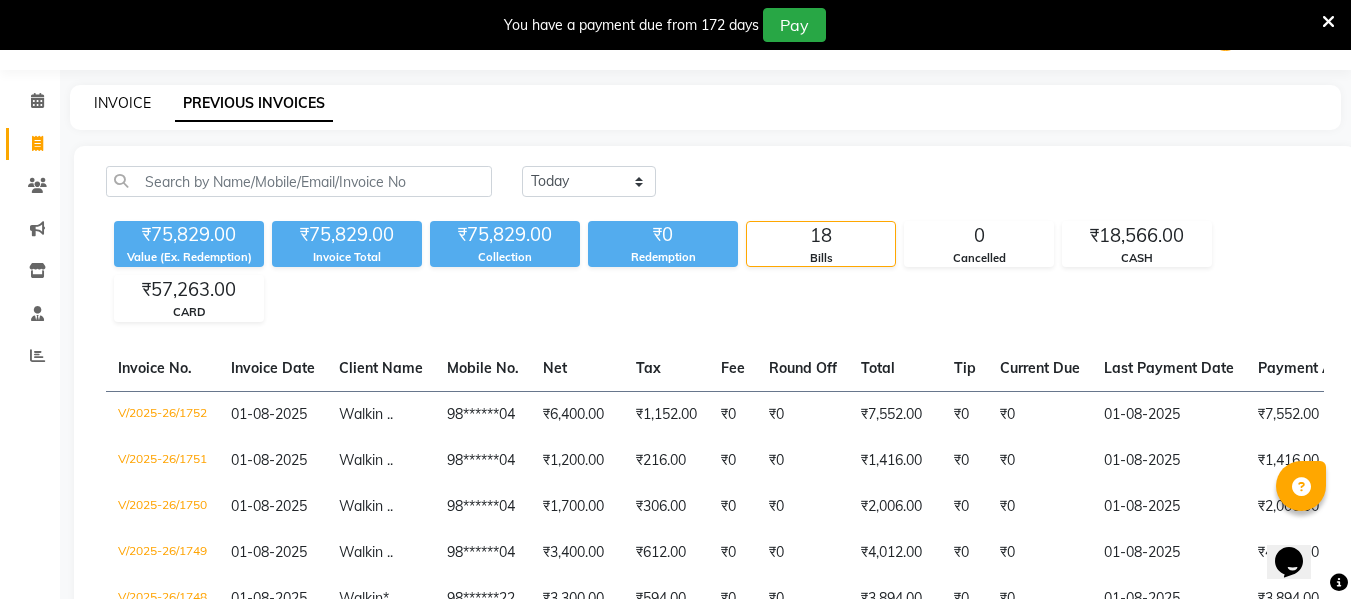 click on "INVOICE" 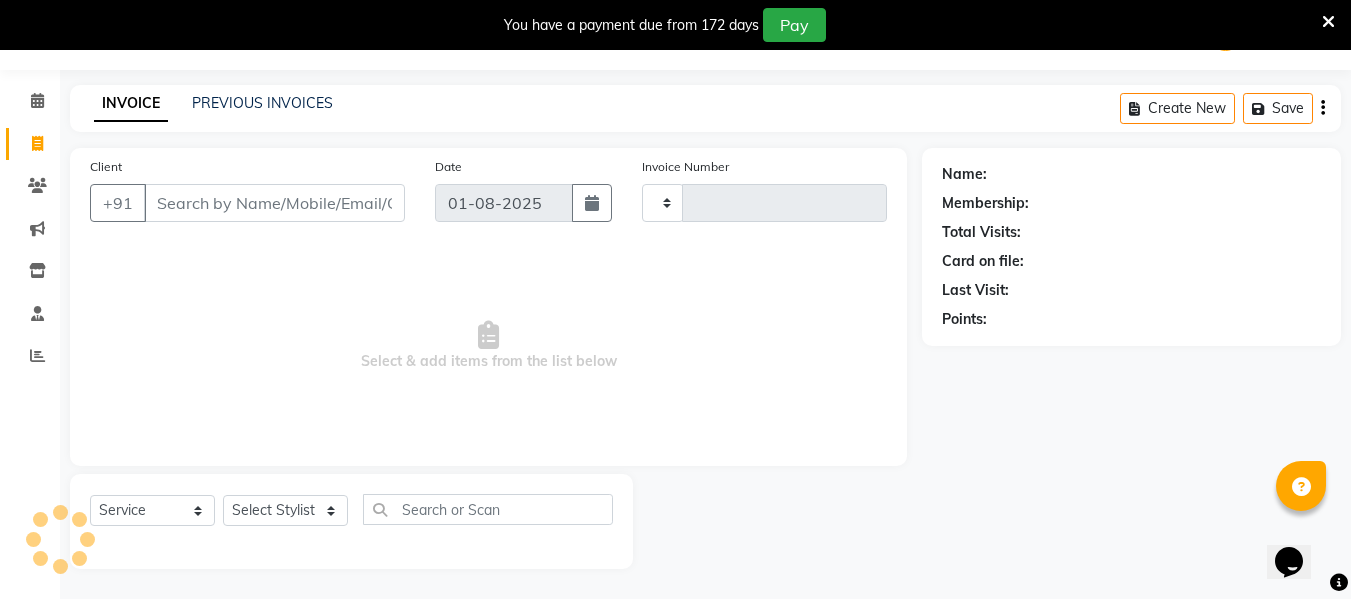 type on "1753" 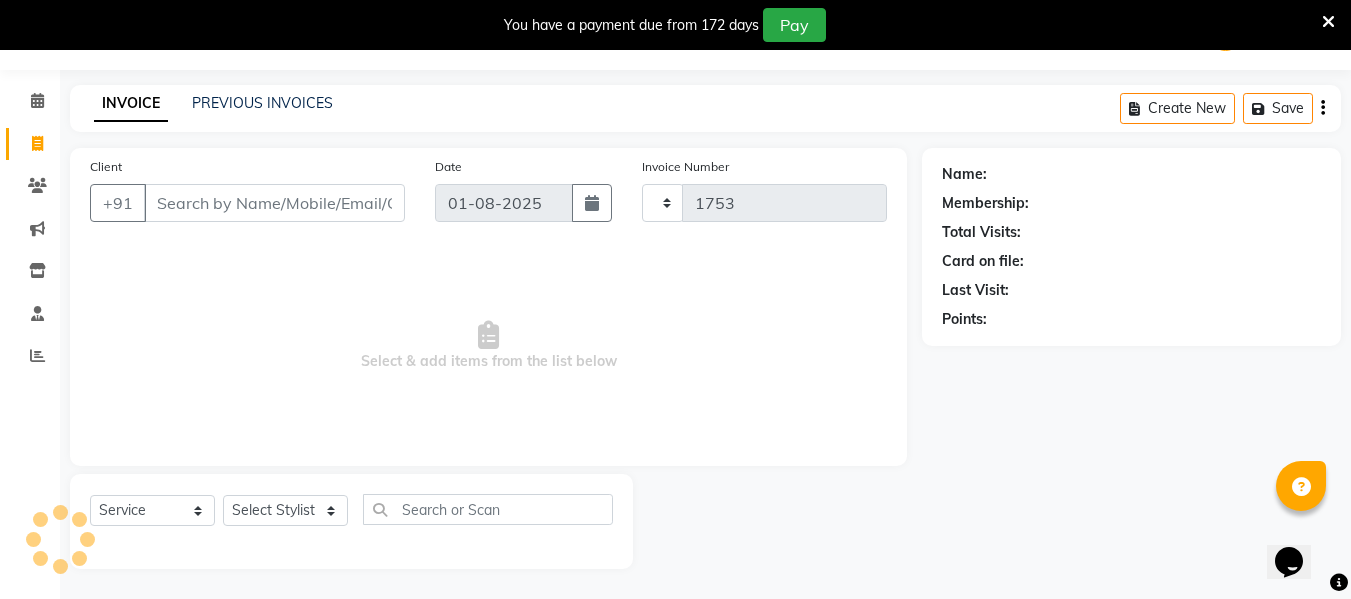 select on "5661" 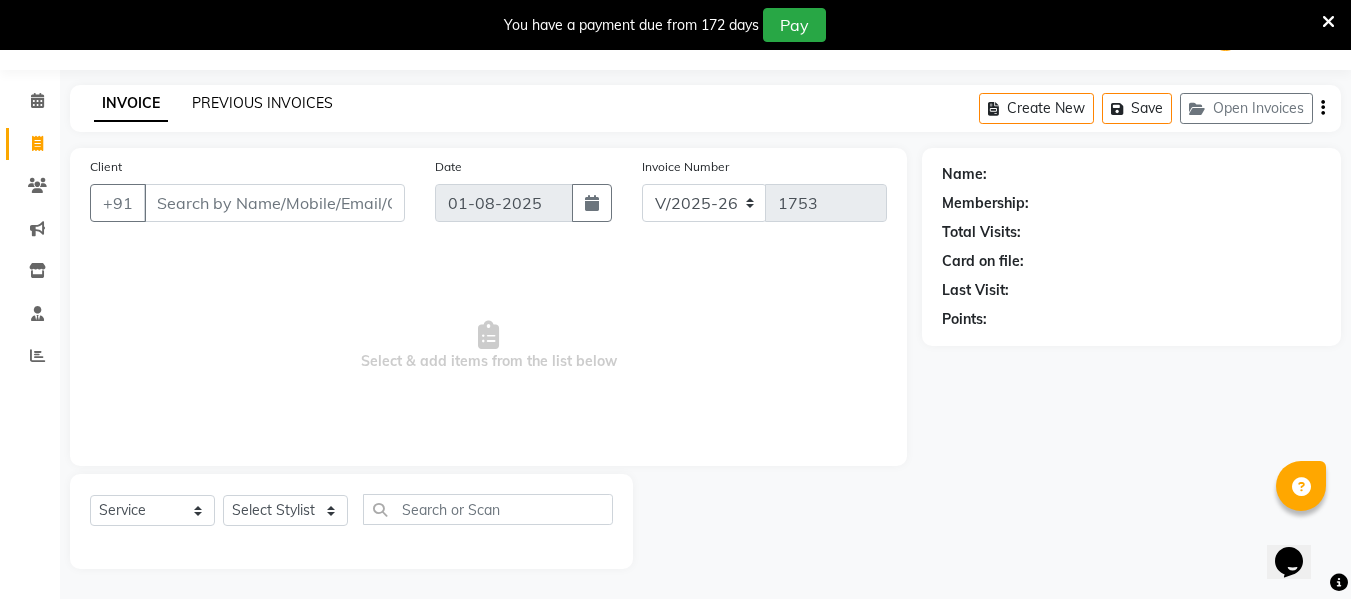click on "PREVIOUS INVOICES" 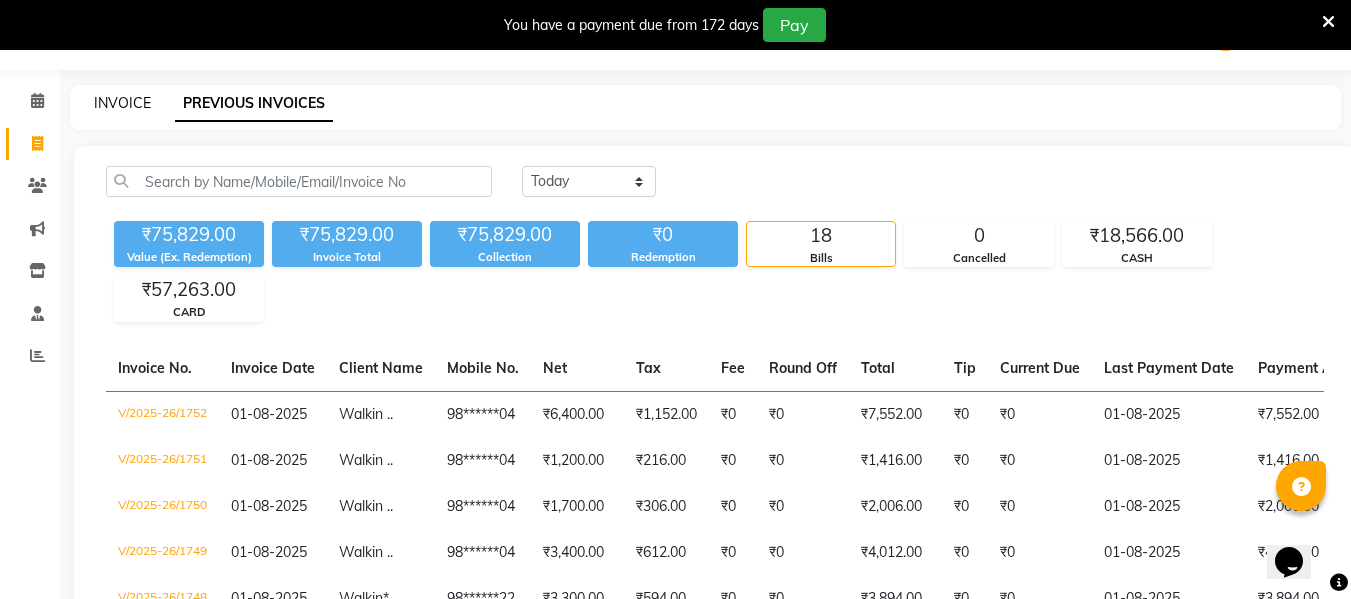 click on "INVOICE" 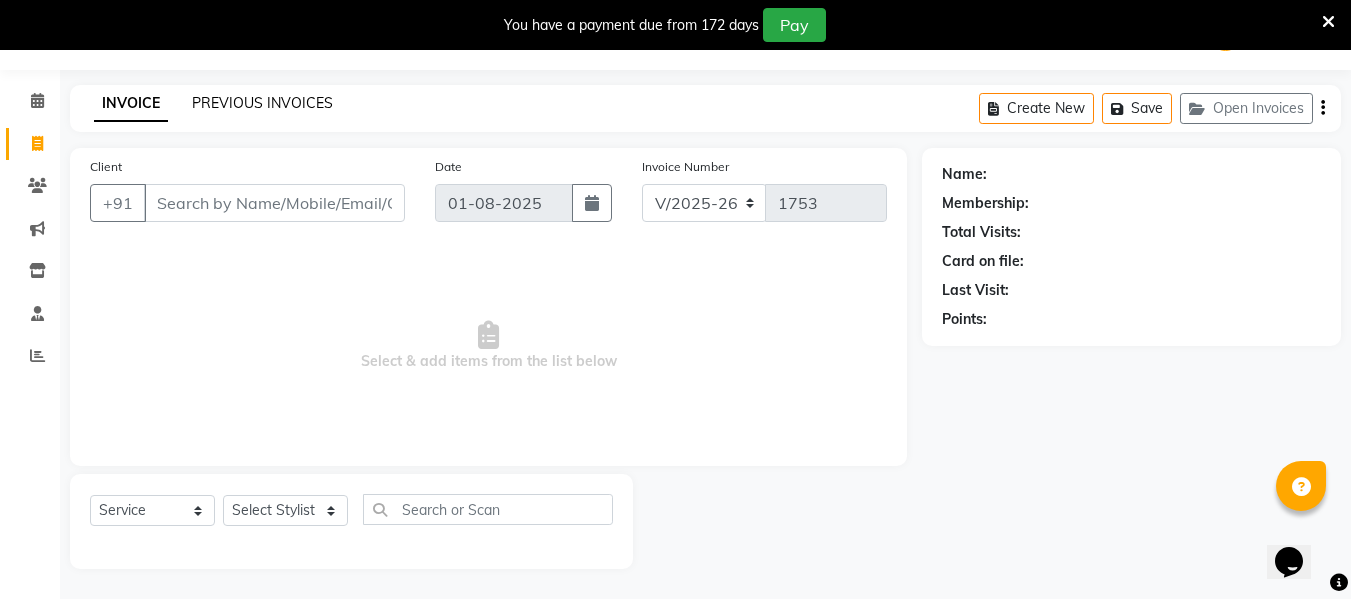 click on "PREVIOUS INVOICES" 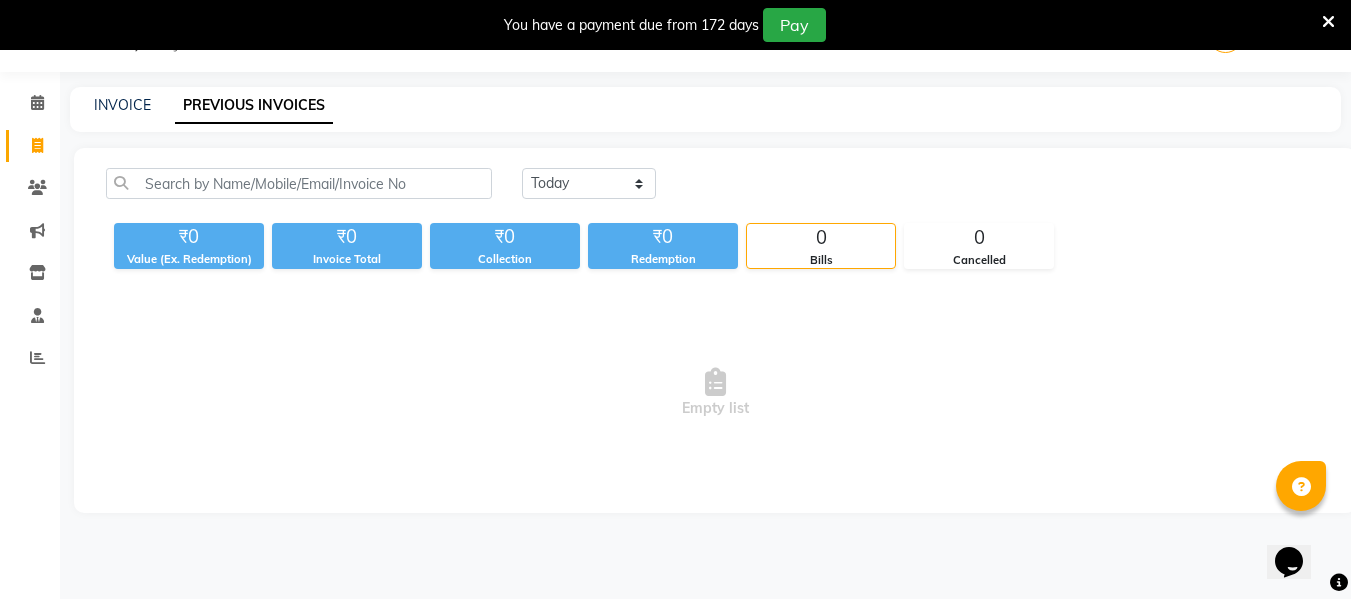 scroll, scrollTop: 52, scrollLeft: 0, axis: vertical 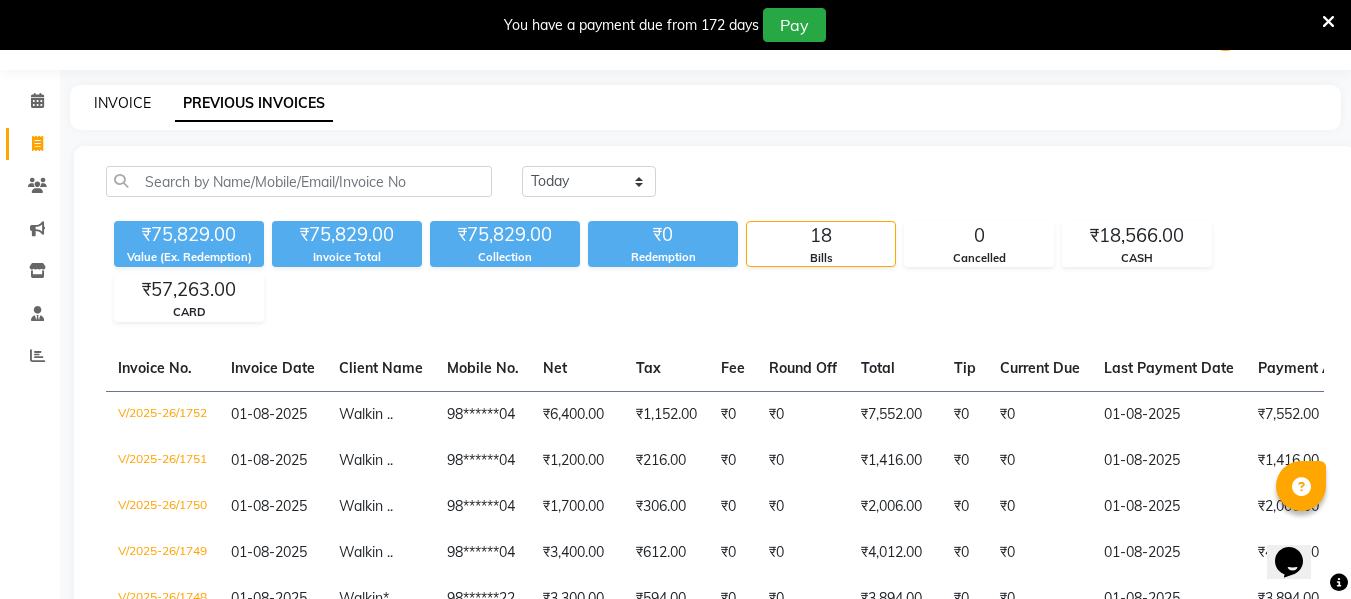 click on "INVOICE" 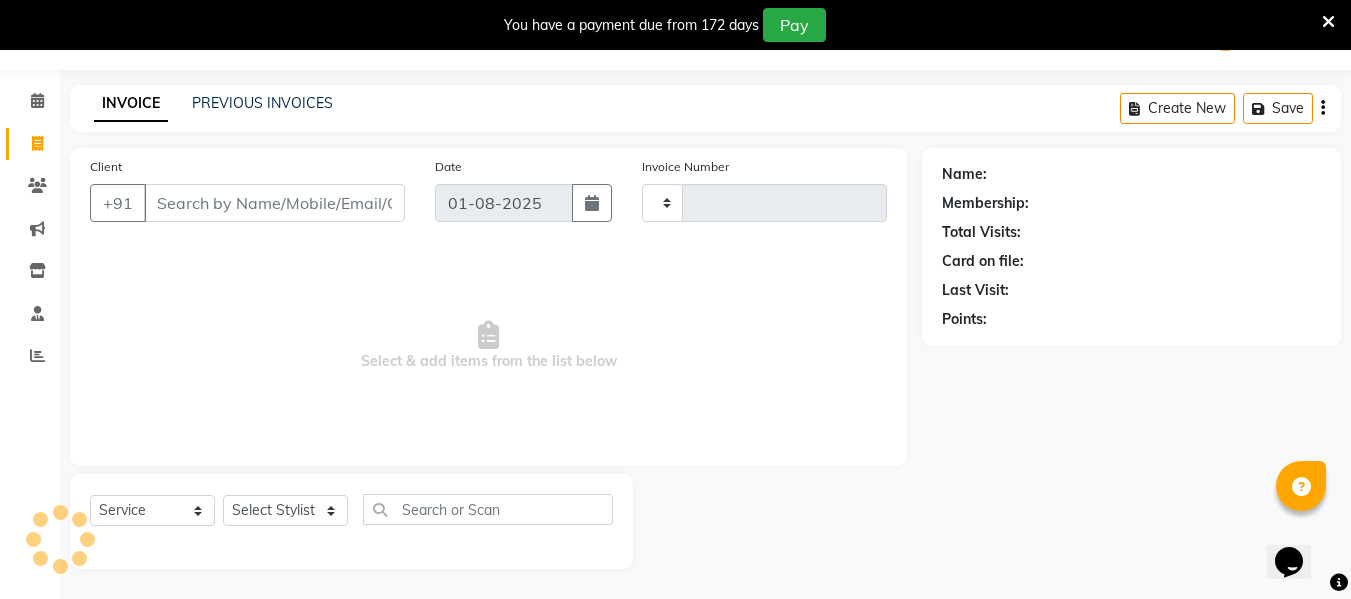 type on "1753" 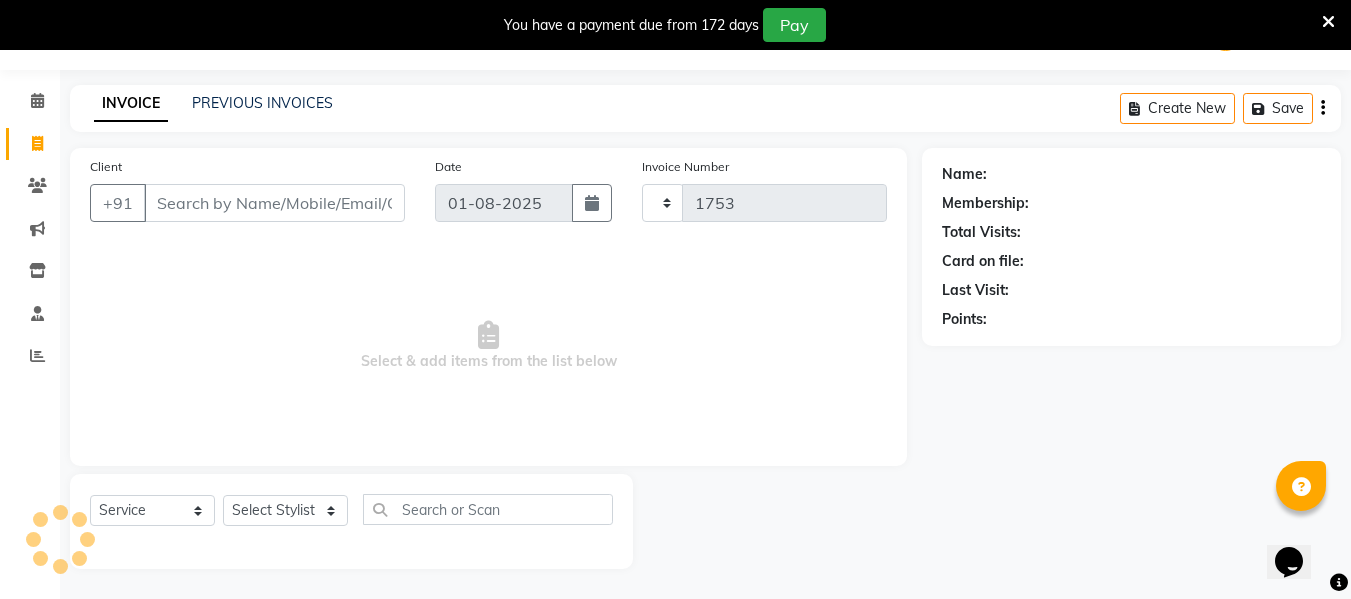 select on "5661" 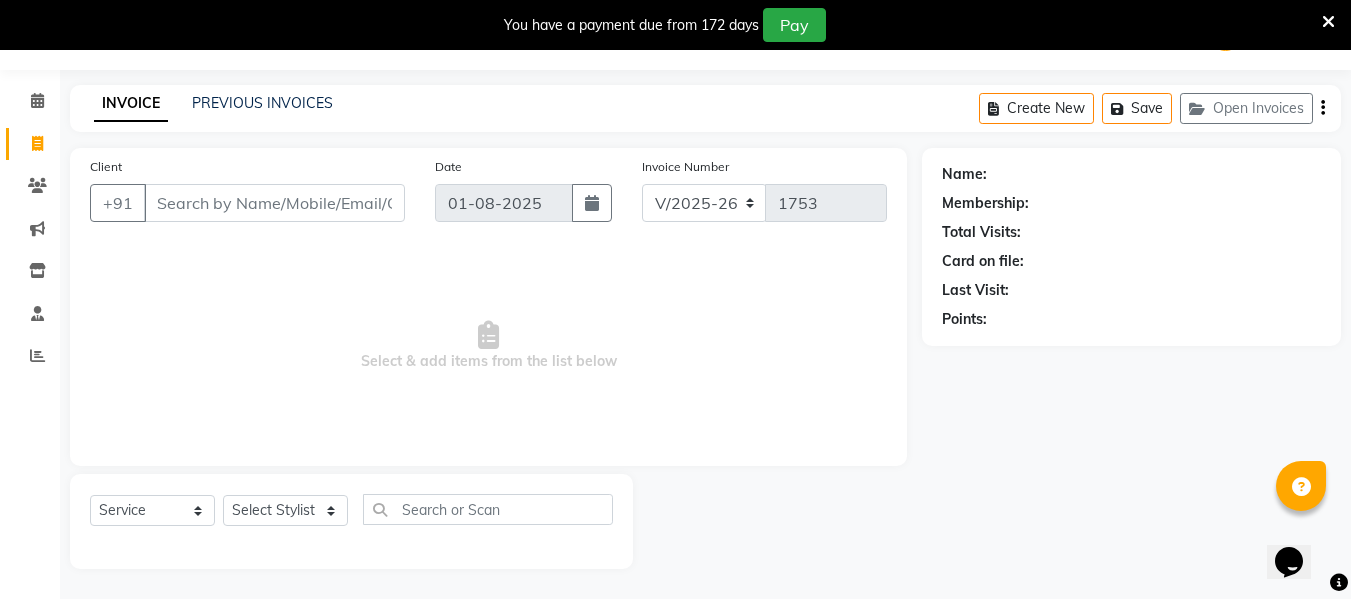 click on "Client" at bounding box center [274, 203] 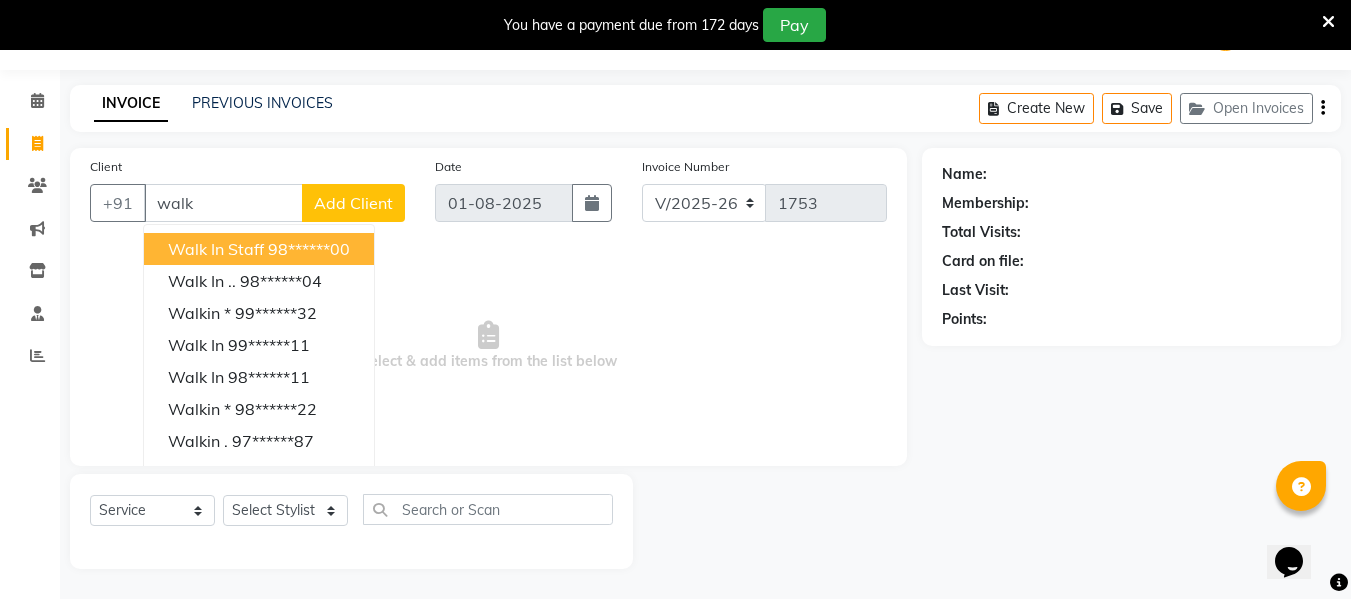 click on "Walk In Staff" at bounding box center (216, 249) 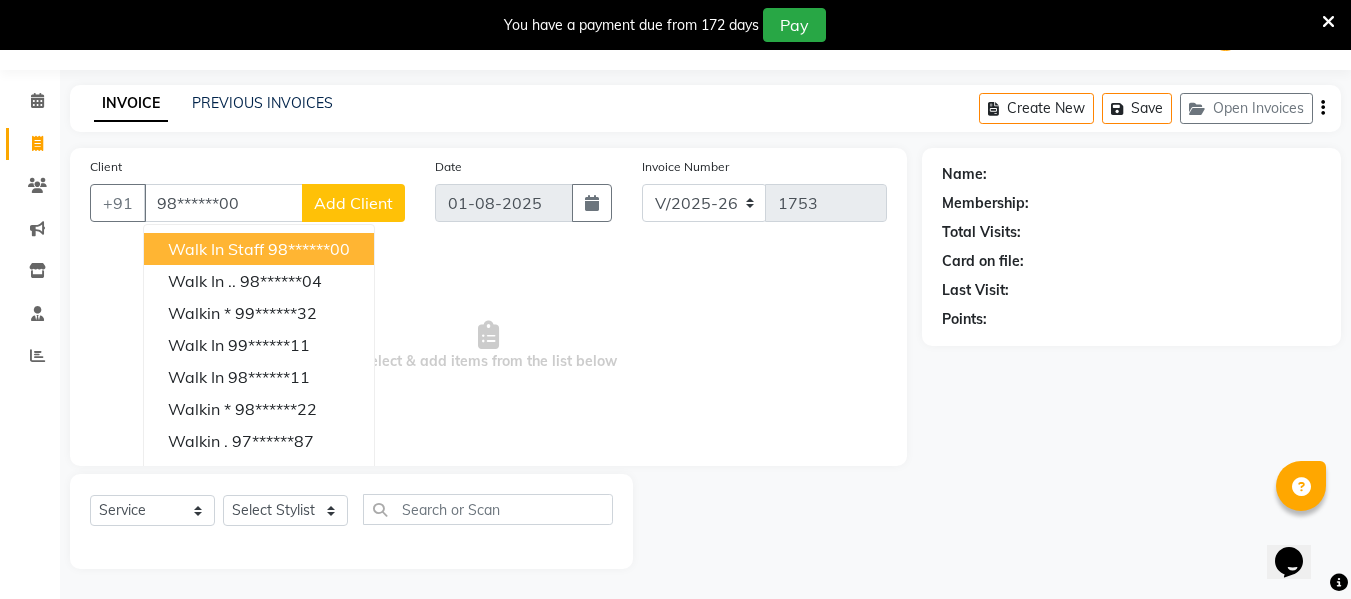 type on "98******00" 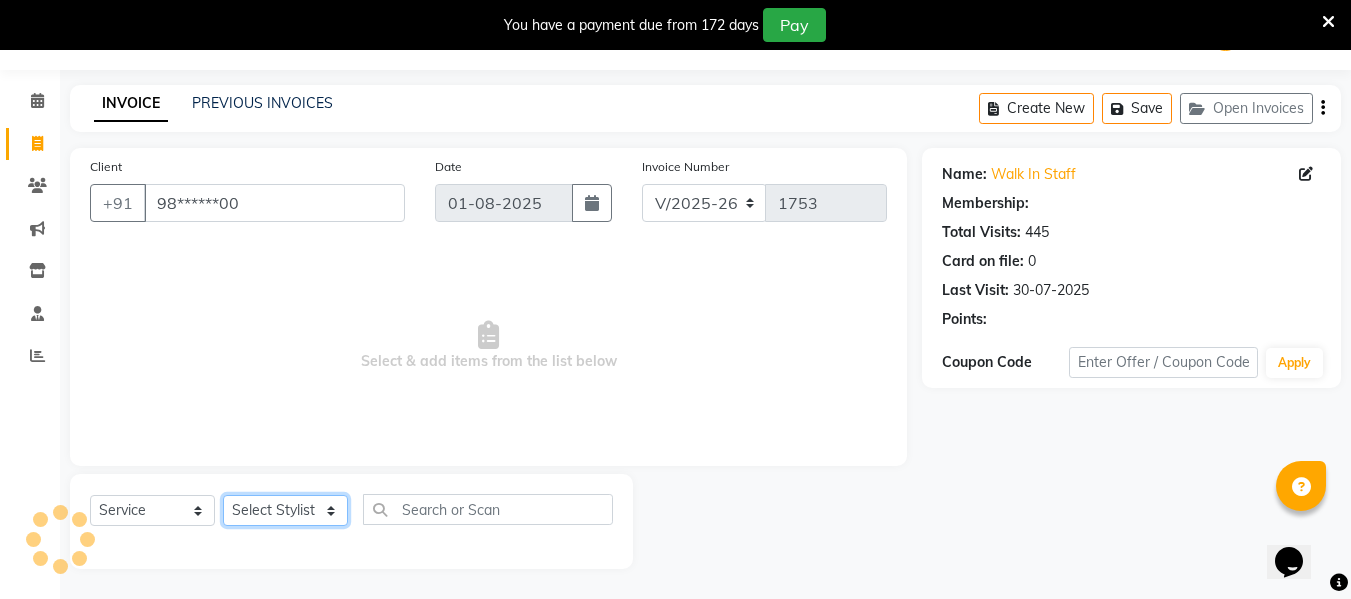 click on "Select Stylist ASHA ANIL JADHAV Dilshad Ahmad EHATESHAM ALI EVVA FARHEEN SHAIKH HEEBA ARIF SHAIKH HEER BAROT IMRAN SHAIKH Mamta  Manager MANISHA MD RAJ KHAN  MD SAMEER PARWEZ MOHAMMAD ALI RUPS SAKIB SUNENA TAK ZAREENA KHAN" 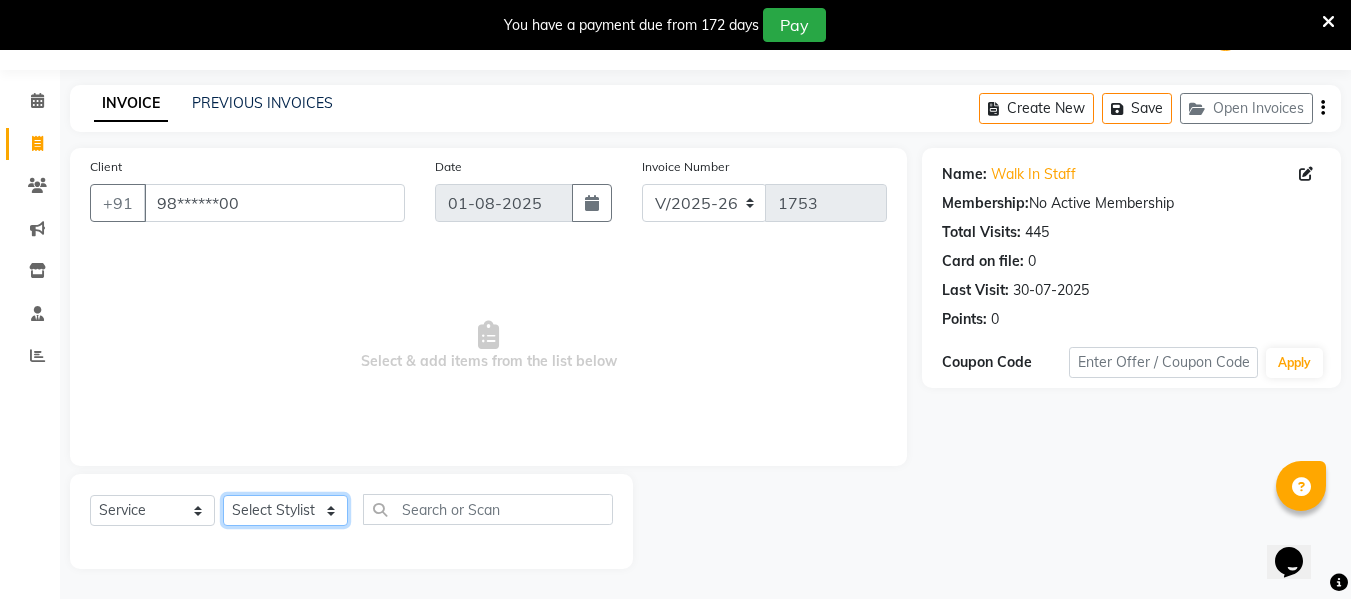 select on "39695" 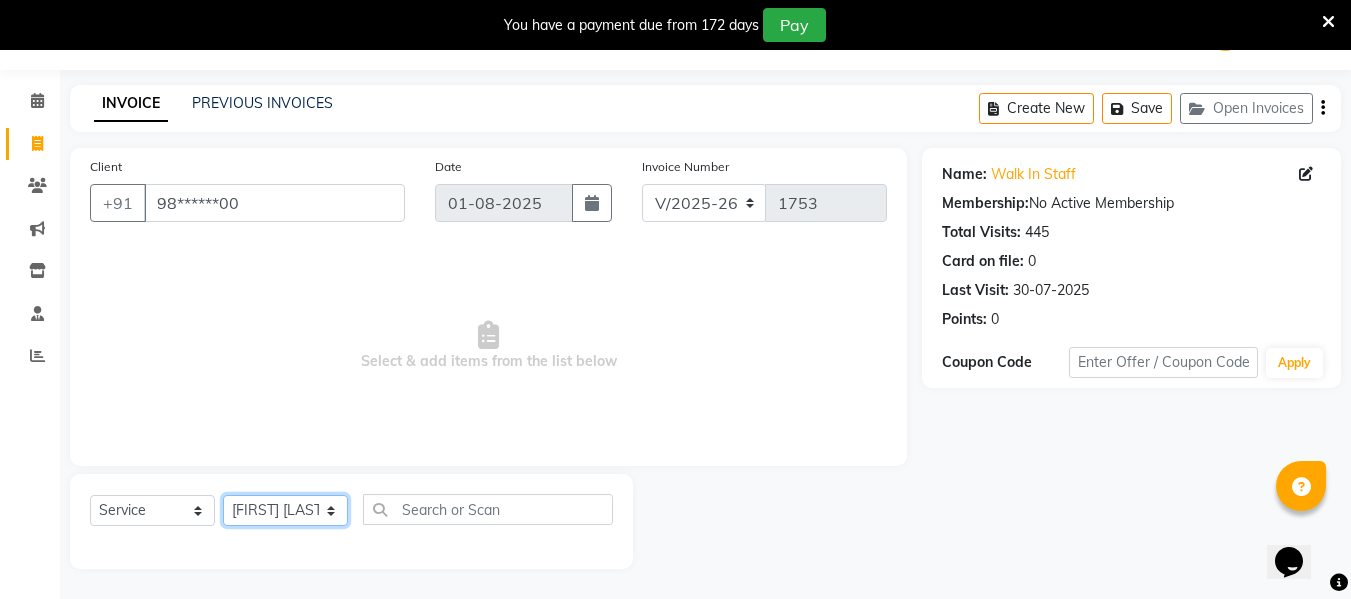 click on "Select Stylist ASHA ANIL JADHAV Dilshad Ahmad EHATESHAM ALI EVVA FARHEEN SHAIKH HEEBA ARIF SHAIKH HEER BAROT IMRAN SHAIKH Mamta  Manager MANISHA MD RAJ KHAN  MD SAMEER PARWEZ MOHAMMAD ALI RUPS SAKIB SUNENA TAK ZAREENA KHAN" 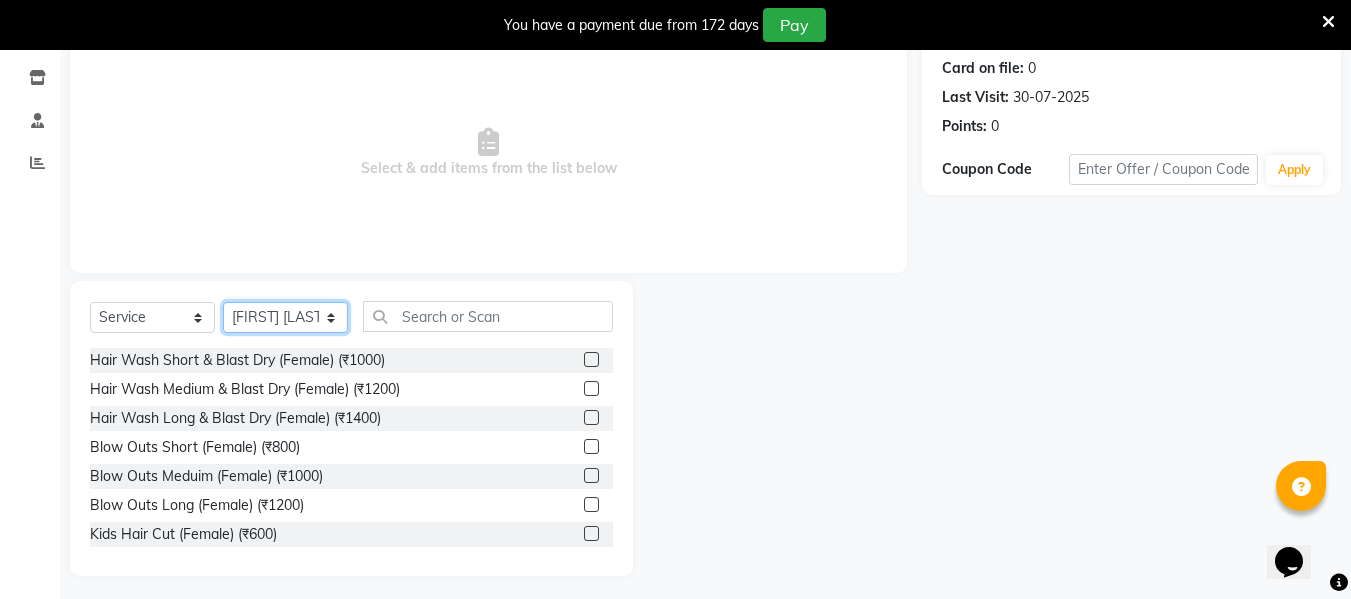 scroll, scrollTop: 246, scrollLeft: 0, axis: vertical 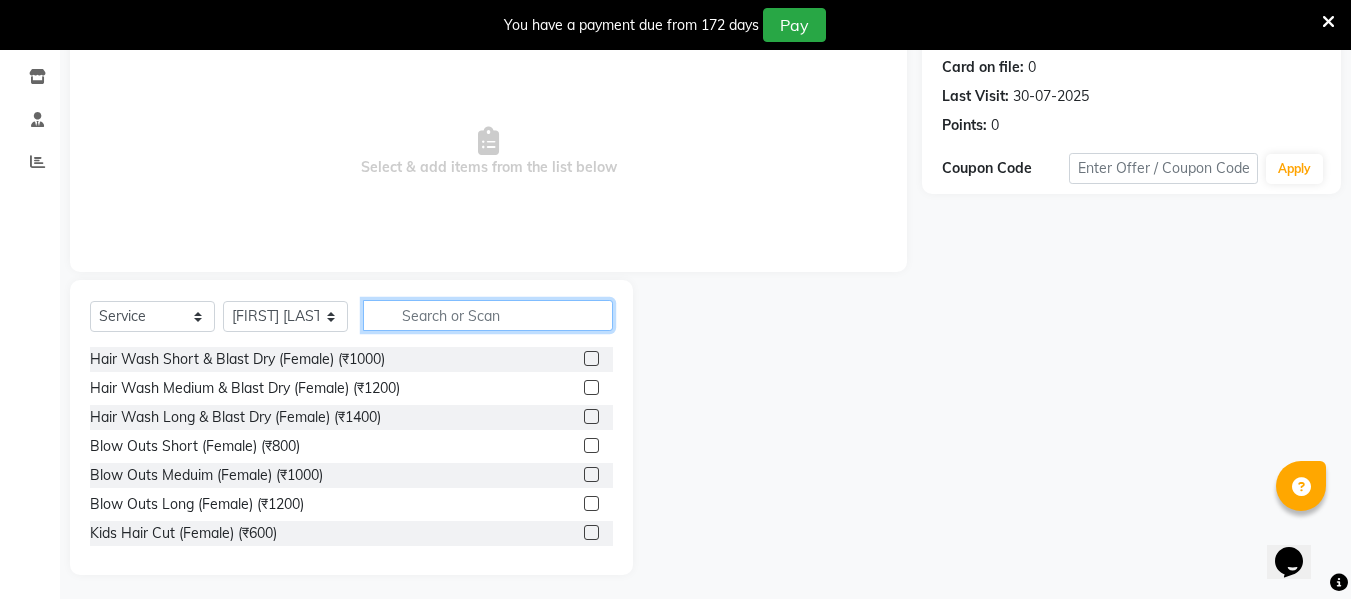 click 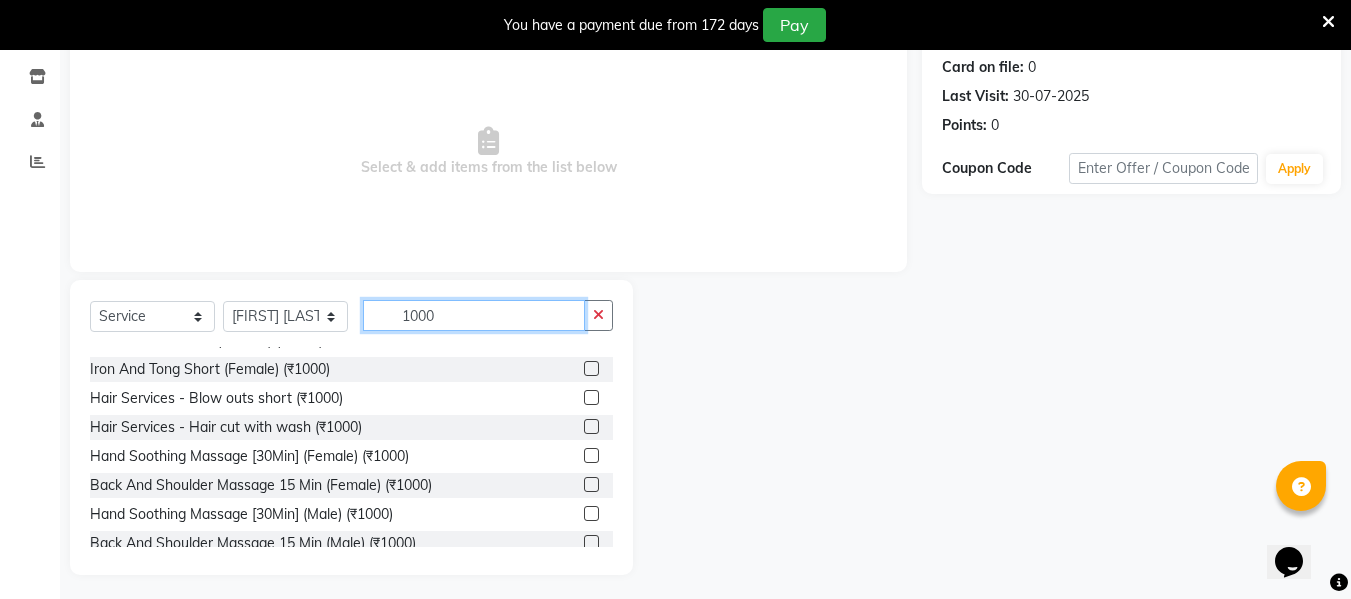 scroll, scrollTop: 52, scrollLeft: 0, axis: vertical 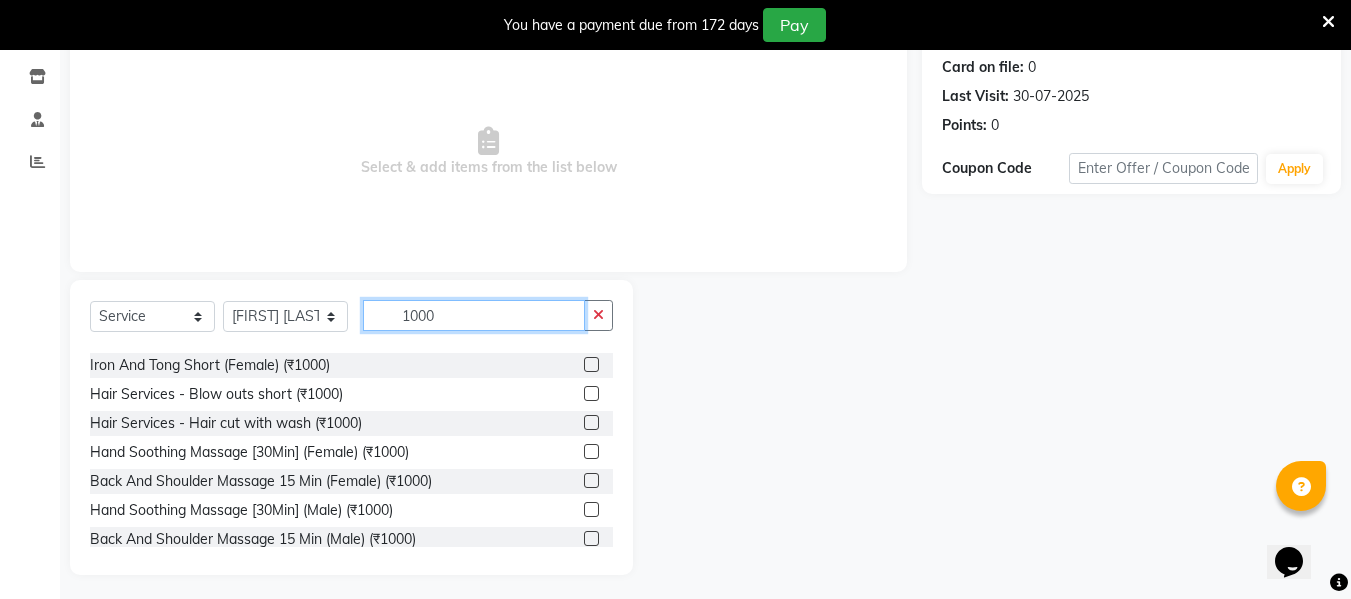 type on "1000" 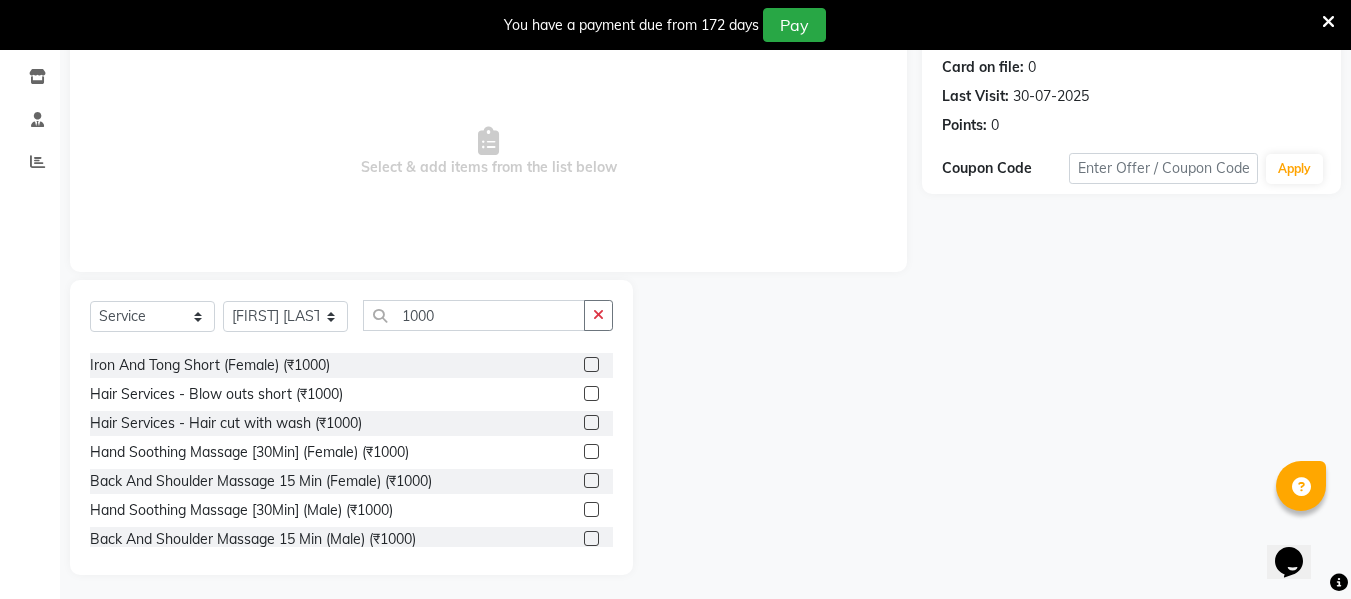click 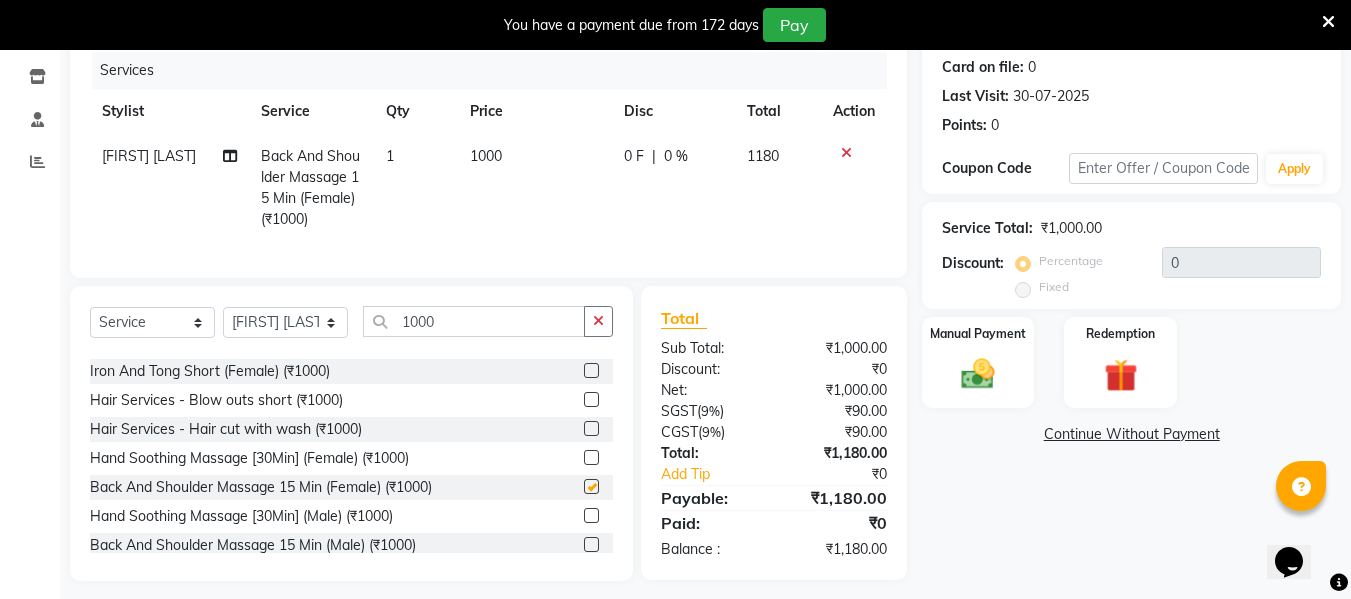 checkbox on "false" 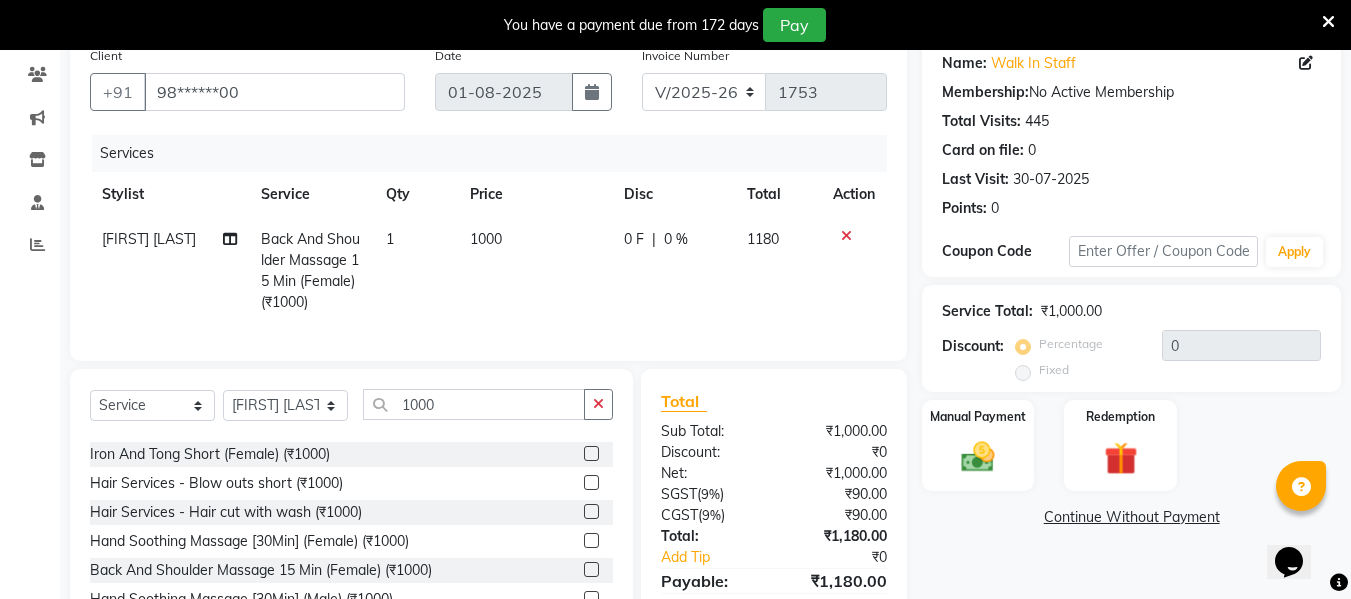 scroll, scrollTop: 162, scrollLeft: 0, axis: vertical 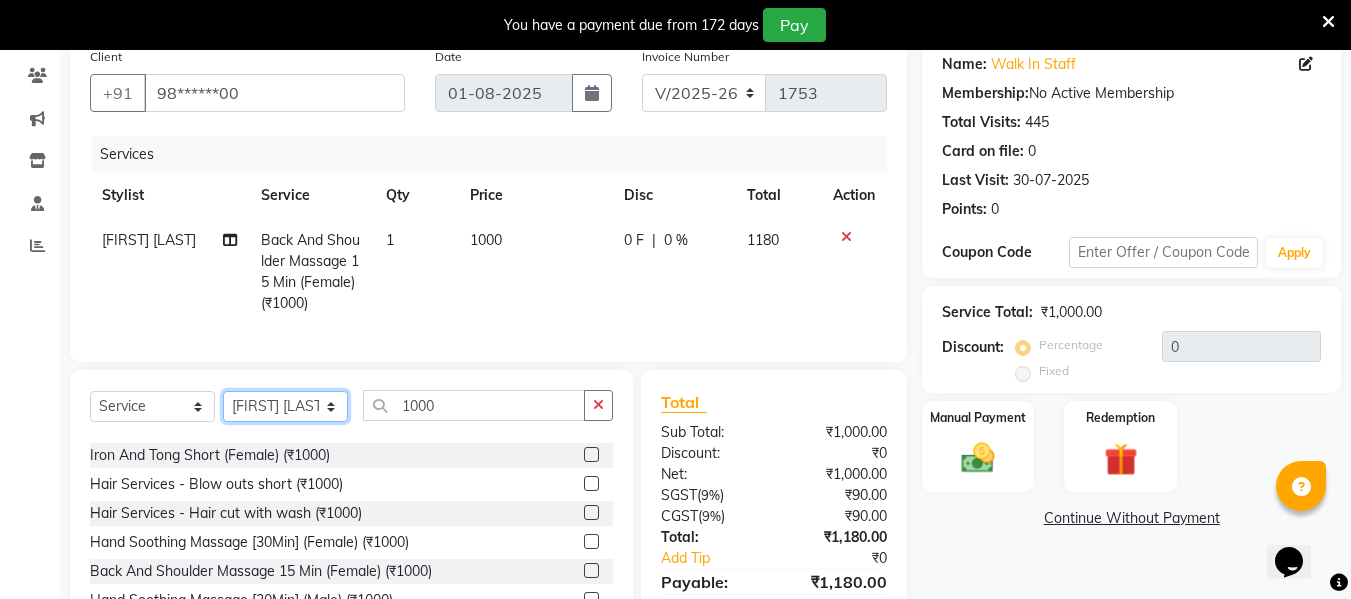 click on "Select Stylist ASHA ANIL JADHAV Dilshad Ahmad EHATESHAM ALI EVVA FARHEEN SHAIKH HEEBA ARIF SHAIKH HEER BAROT IMRAN SHAIKH Mamta  Manager MANISHA MD RAJ KHAN  MD SAMEER PARWEZ MOHAMMAD ALI RUPS SAKIB SUNENA TAK ZAREENA KHAN" 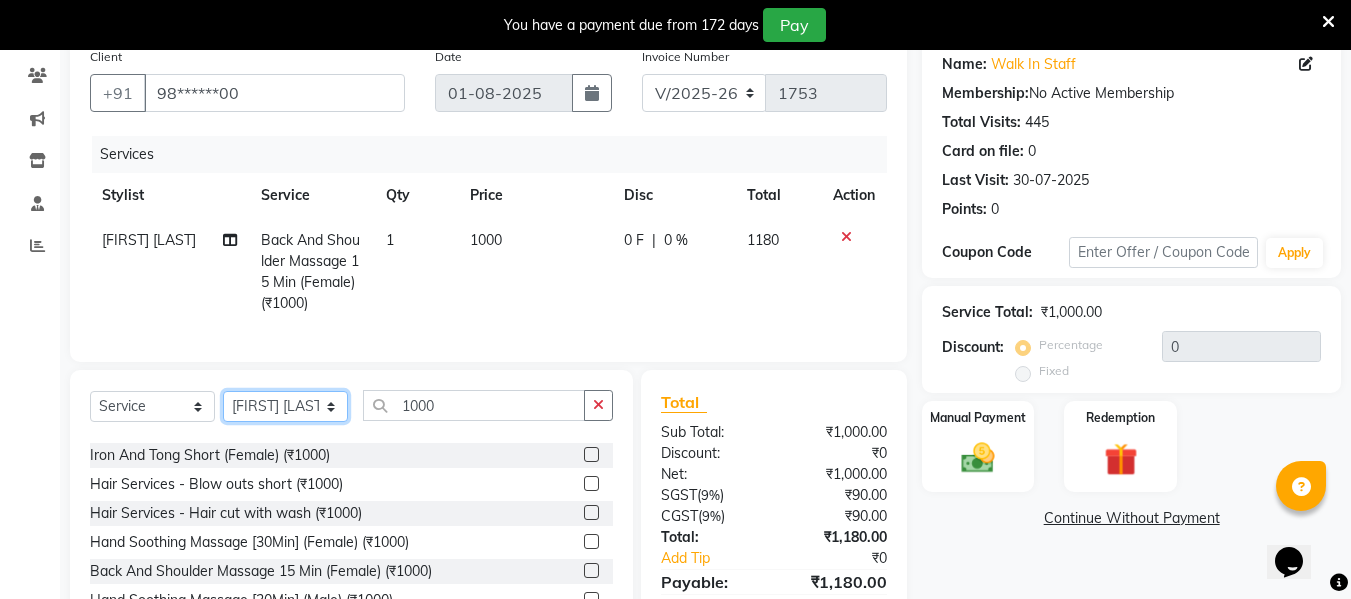 select on "39704" 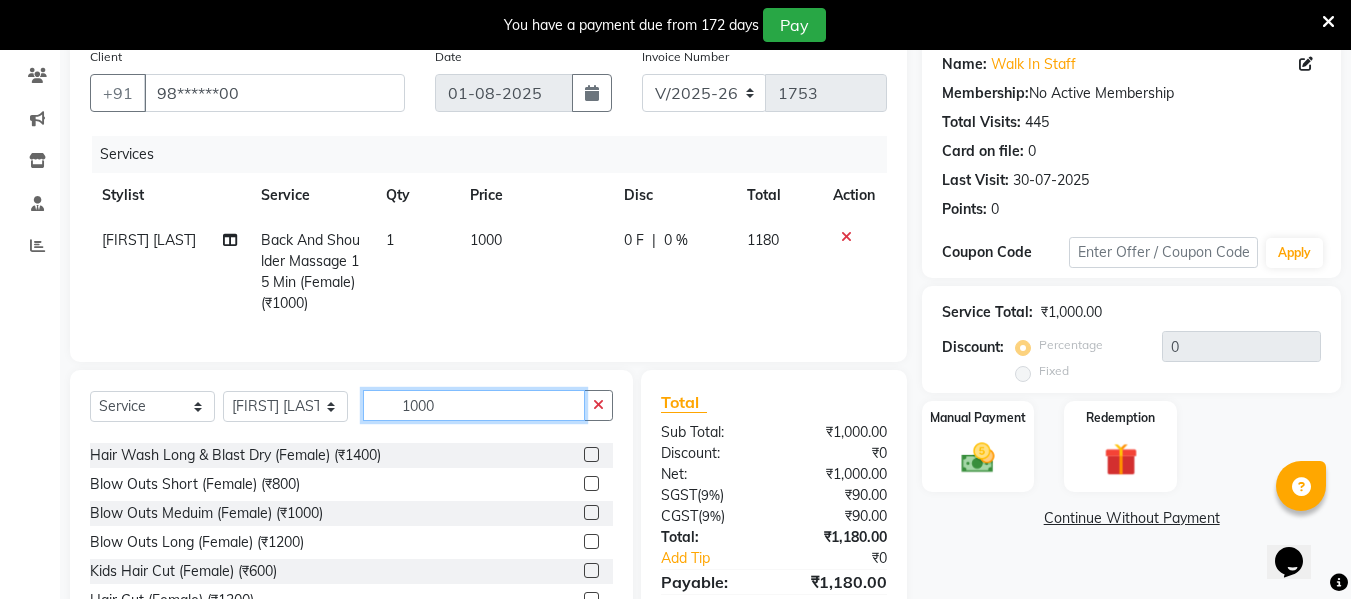 click on "1000" 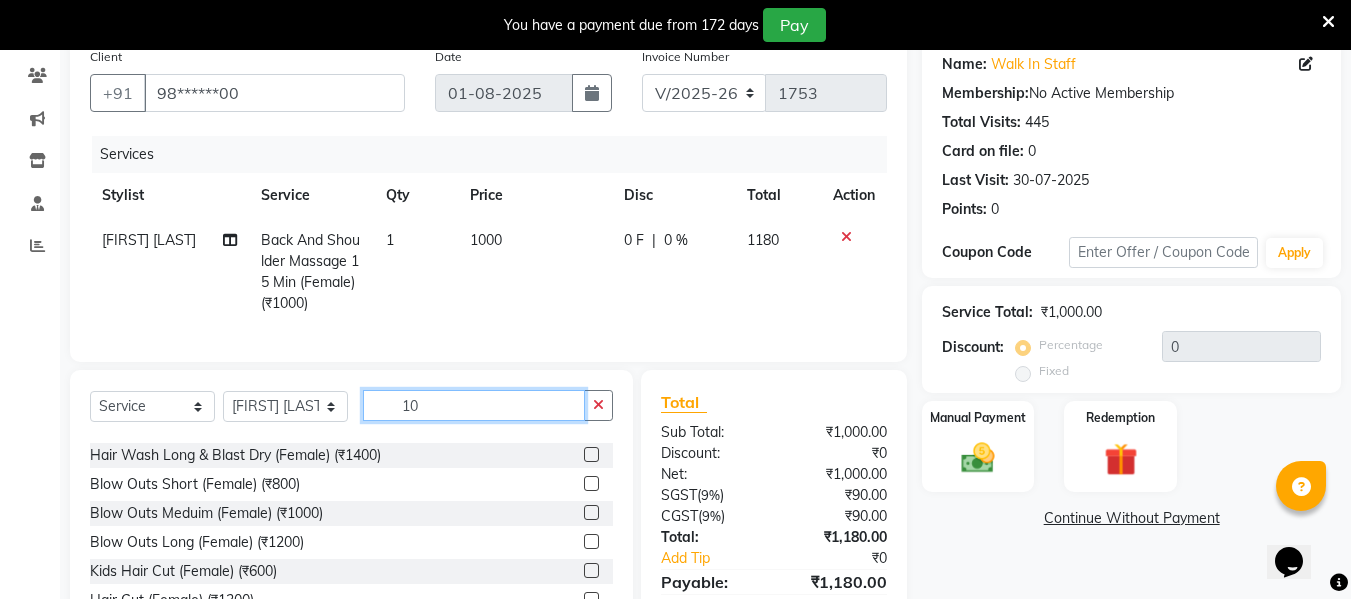 type on "1" 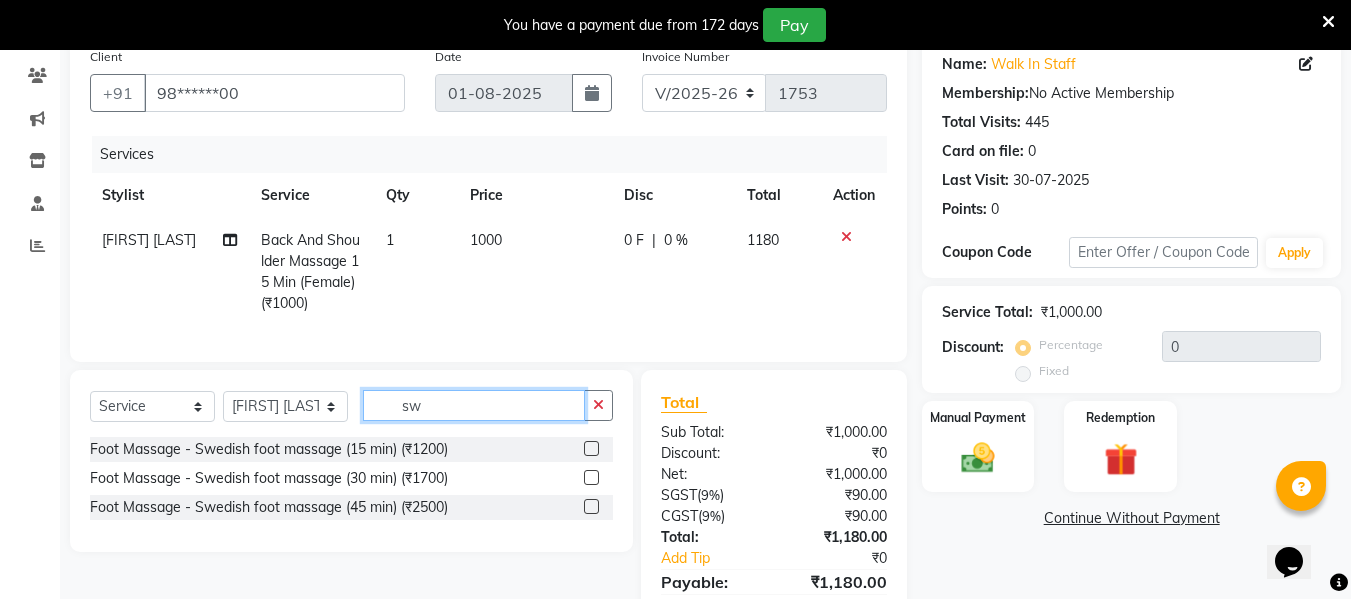 scroll, scrollTop: 0, scrollLeft: 0, axis: both 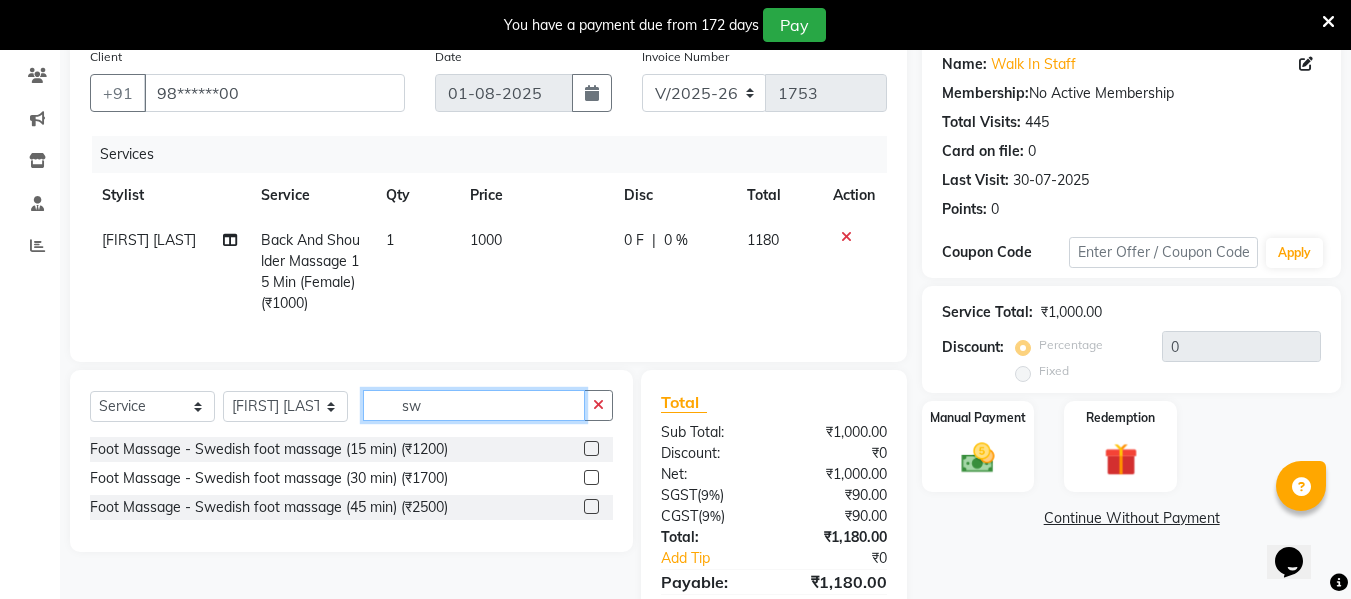 type on "s" 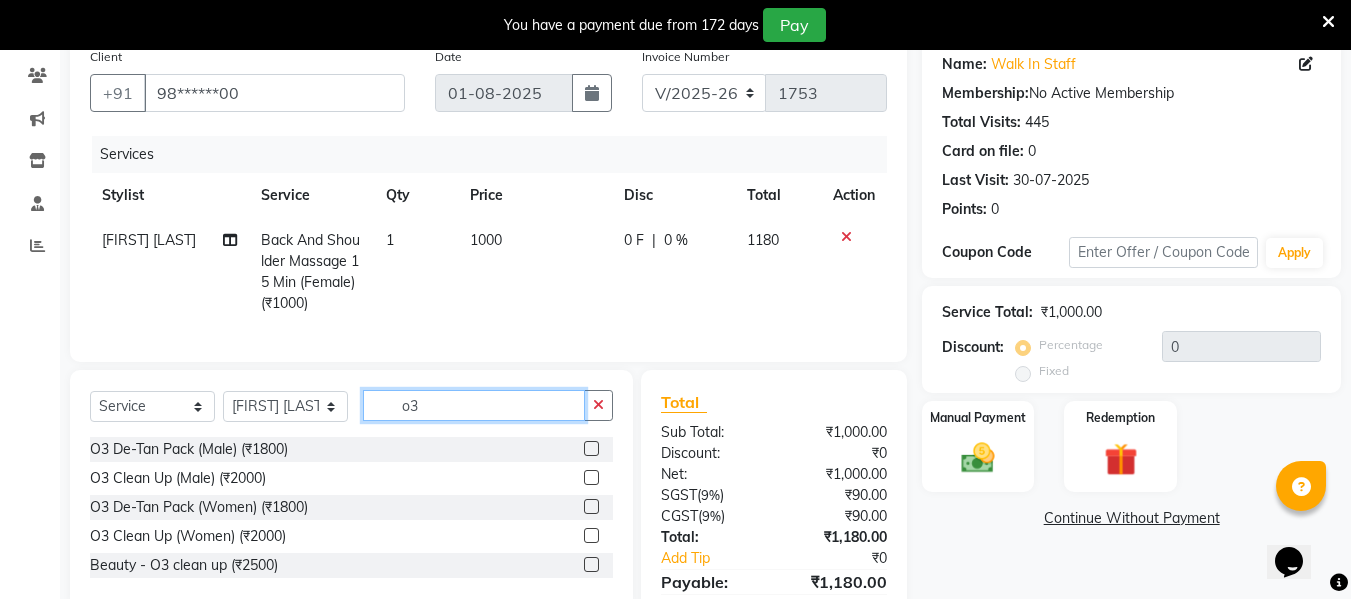 type on "o3" 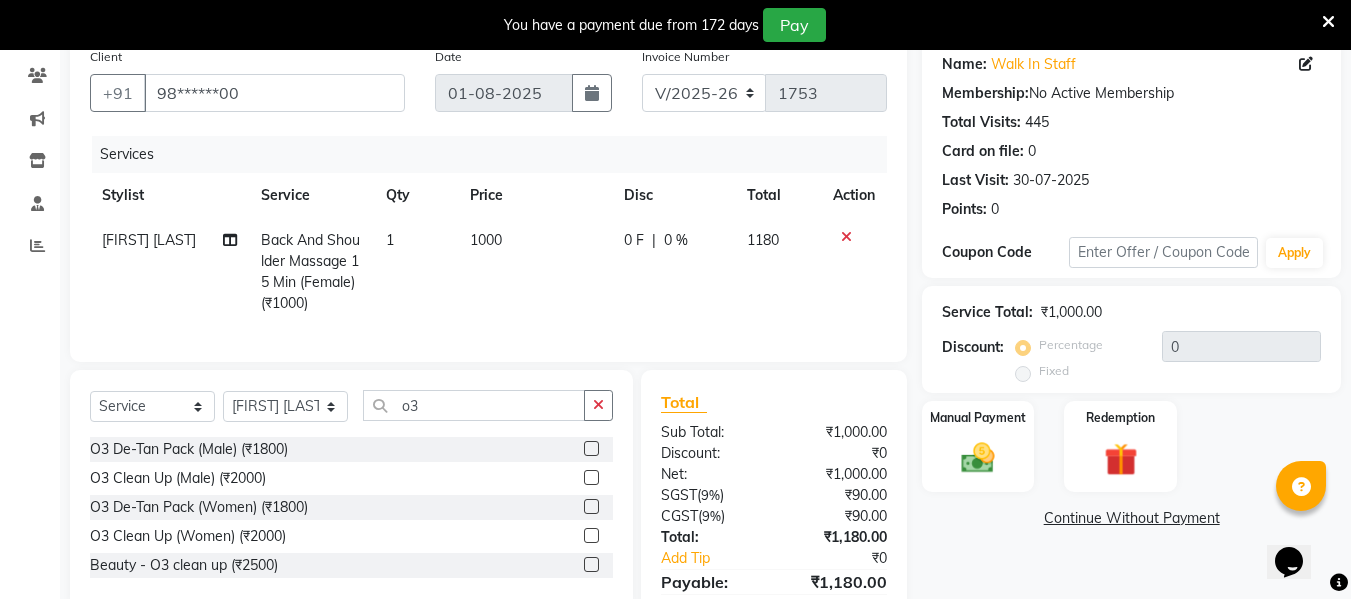 click 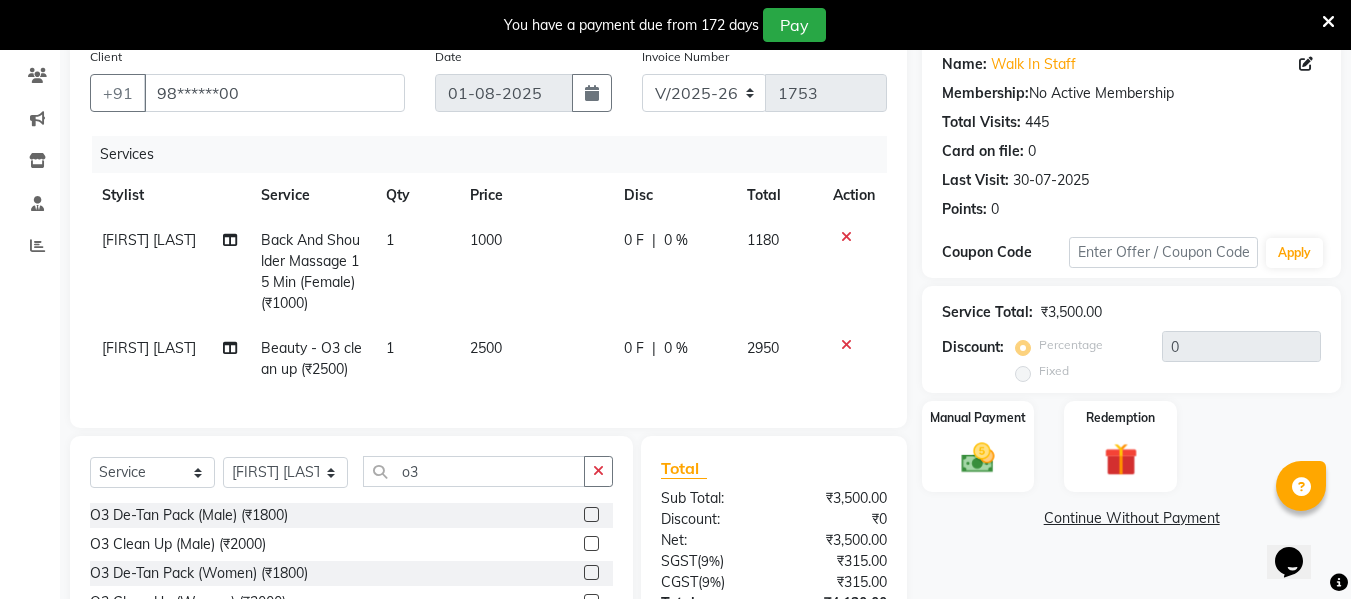 checkbox on "false" 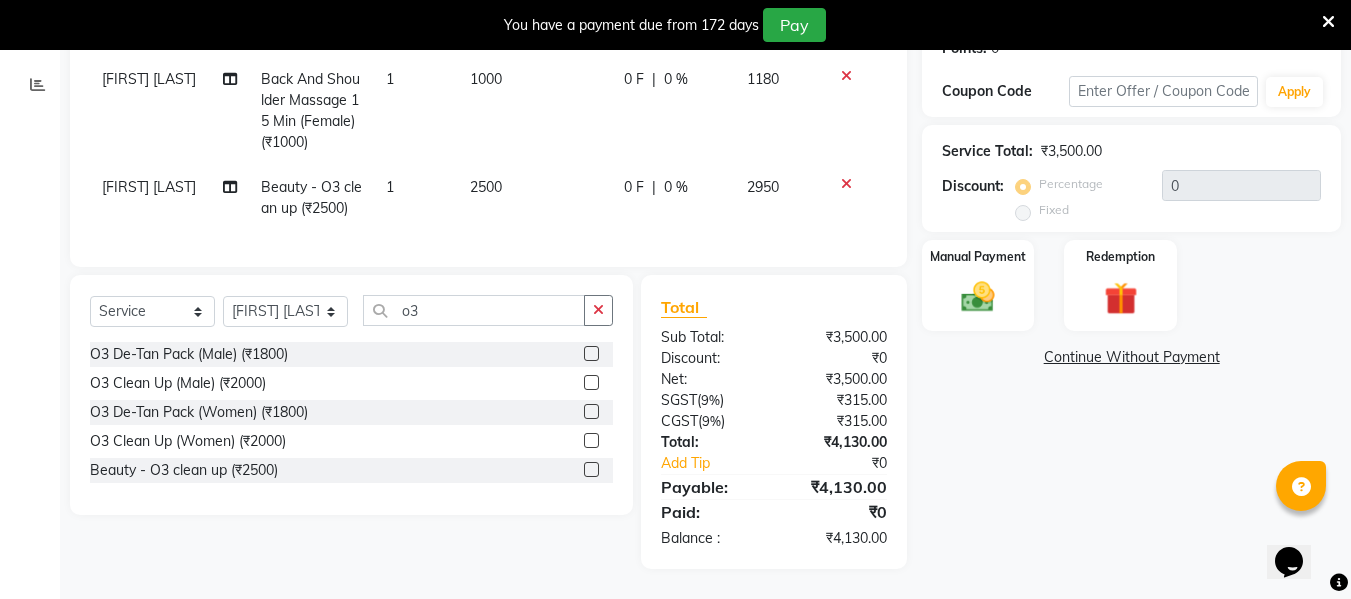 scroll, scrollTop: 338, scrollLeft: 0, axis: vertical 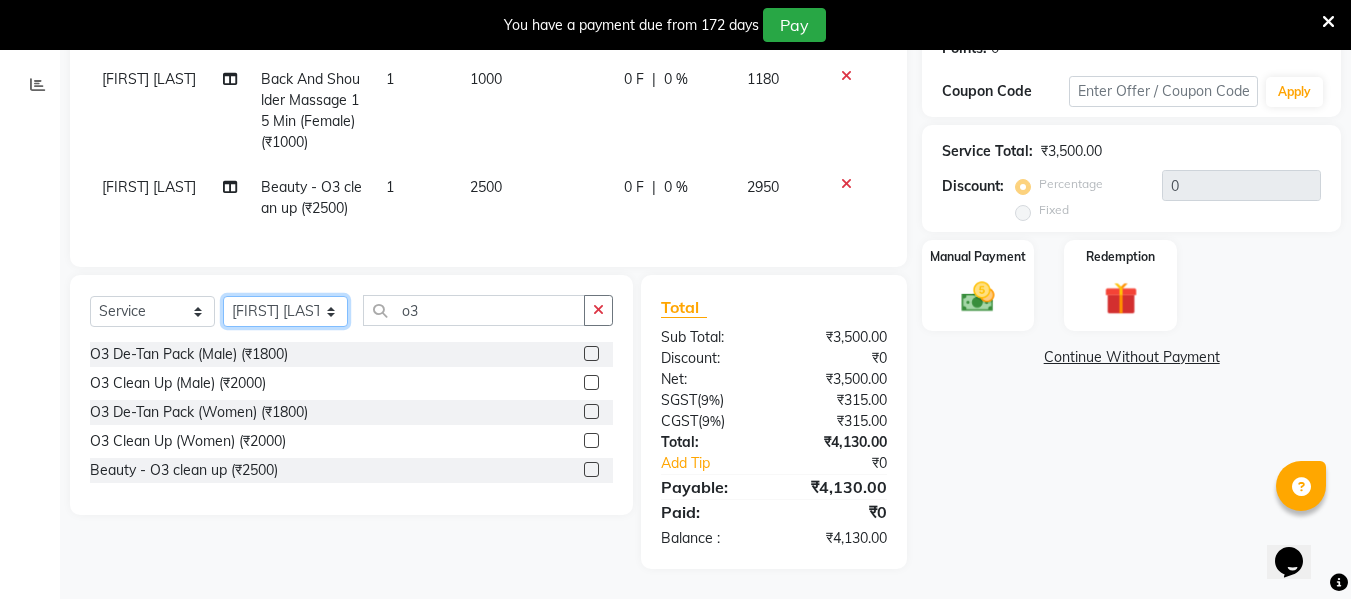 click on "Select Stylist ASHA ANIL JADHAV Dilshad Ahmad EHATESHAM ALI EVVA FARHEEN SHAIKH HEEBA ARIF SHAIKH HEER BAROT IMRAN SHAIKH Mamta  Manager MANISHA MD RAJ KHAN  MD SAMEER PARWEZ MOHAMMAD ALI RUPS SAKIB SUNENA TAK ZAREENA KHAN" 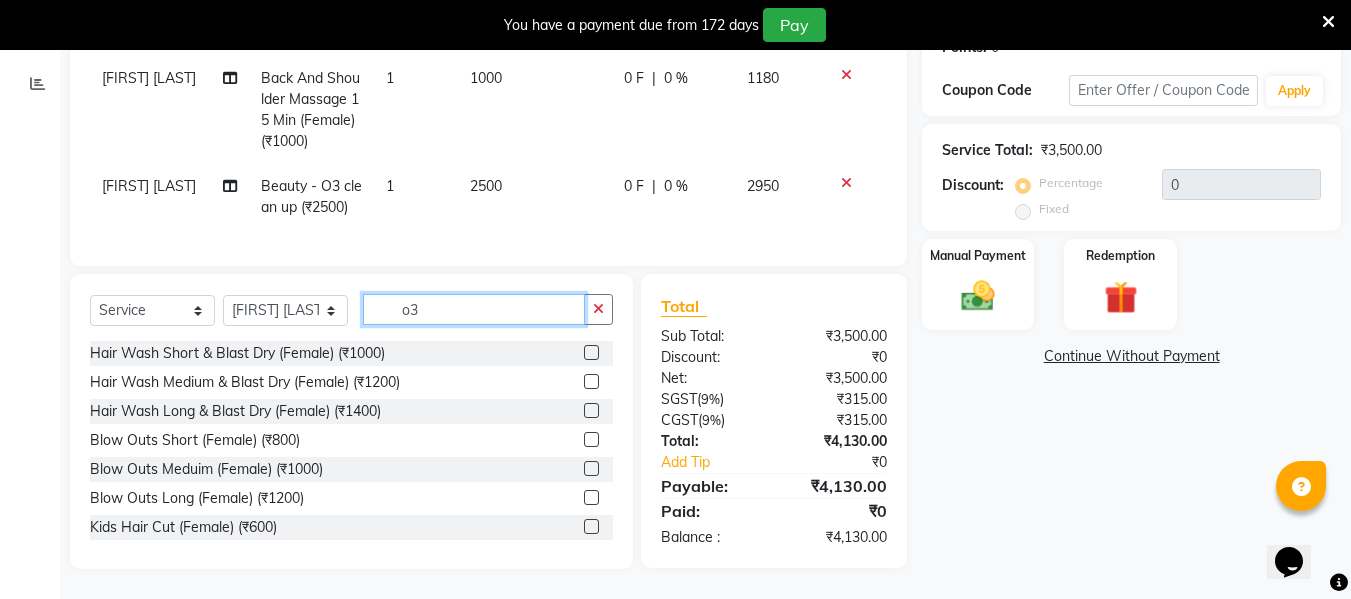 click on "o3" 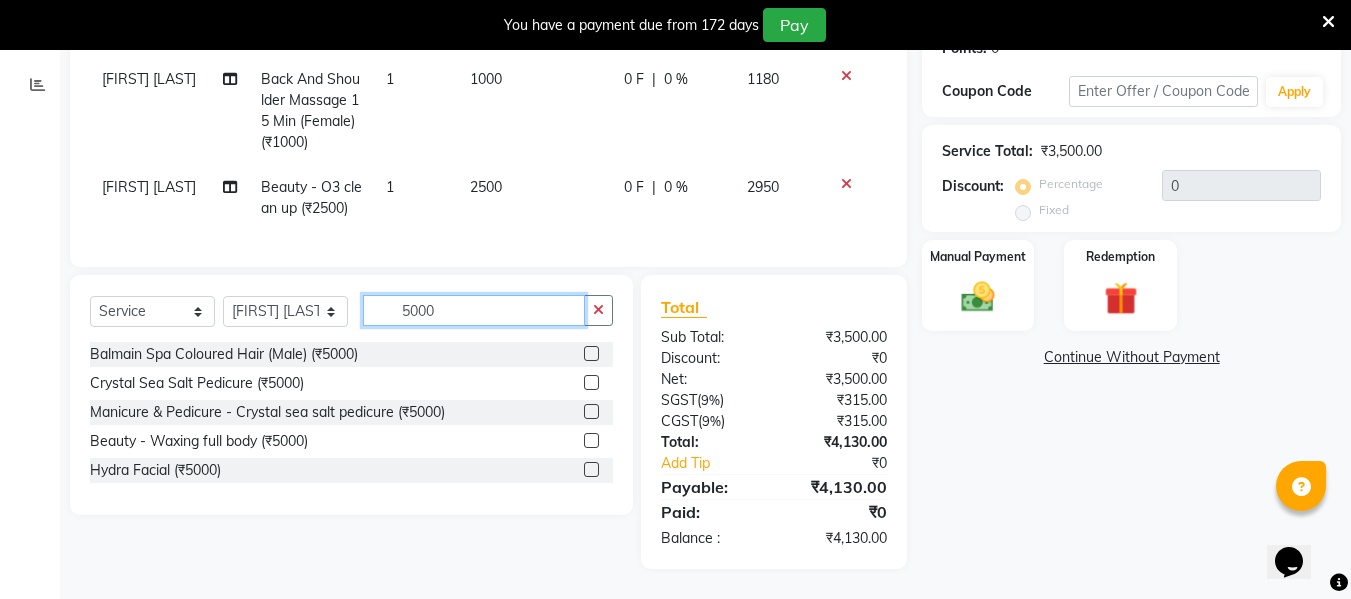 type on "5000" 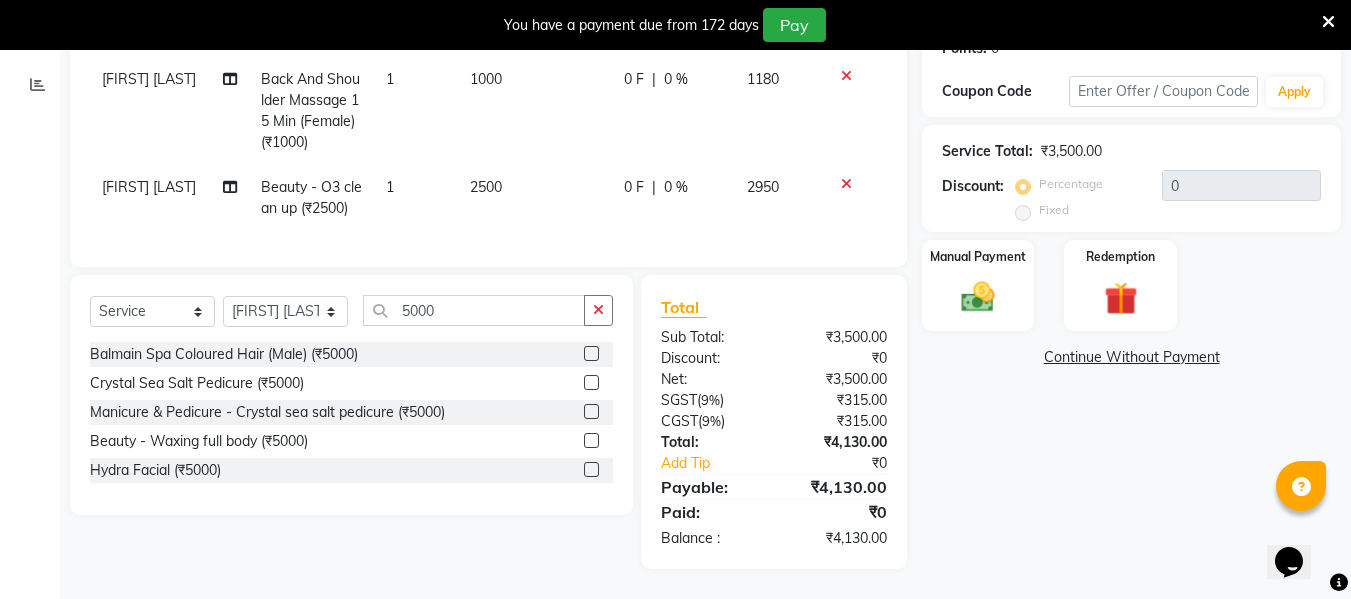 click 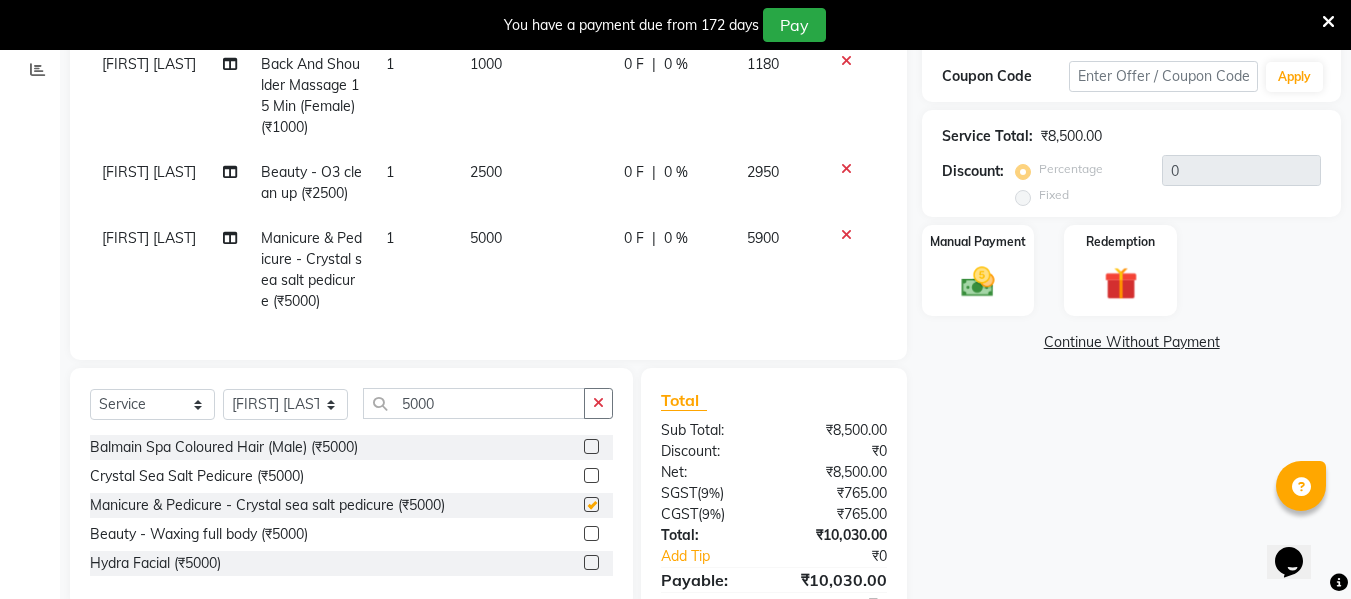 checkbox on "false" 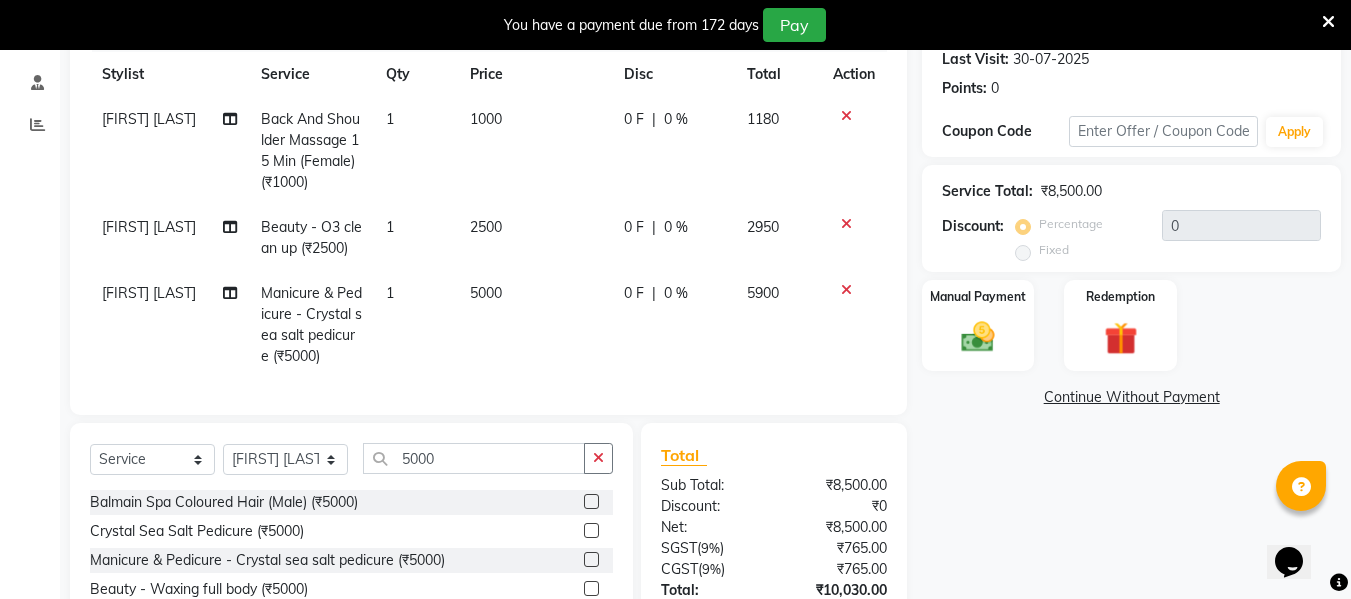 scroll, scrollTop: 284, scrollLeft: 0, axis: vertical 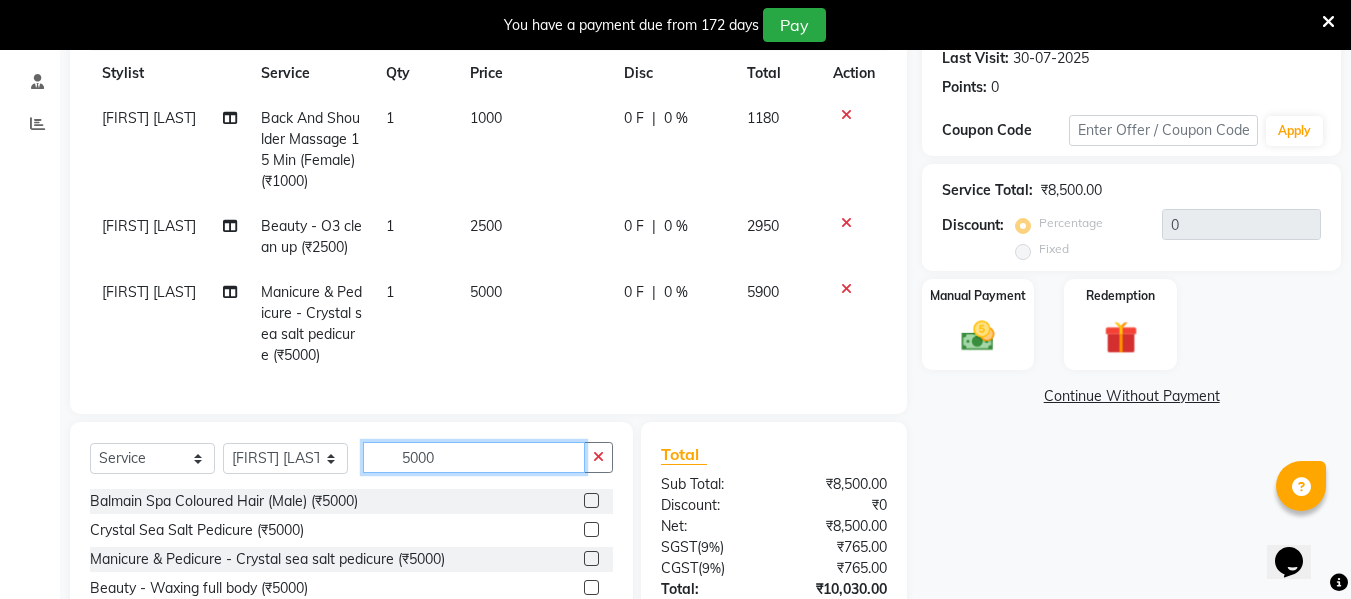 click on "5000" 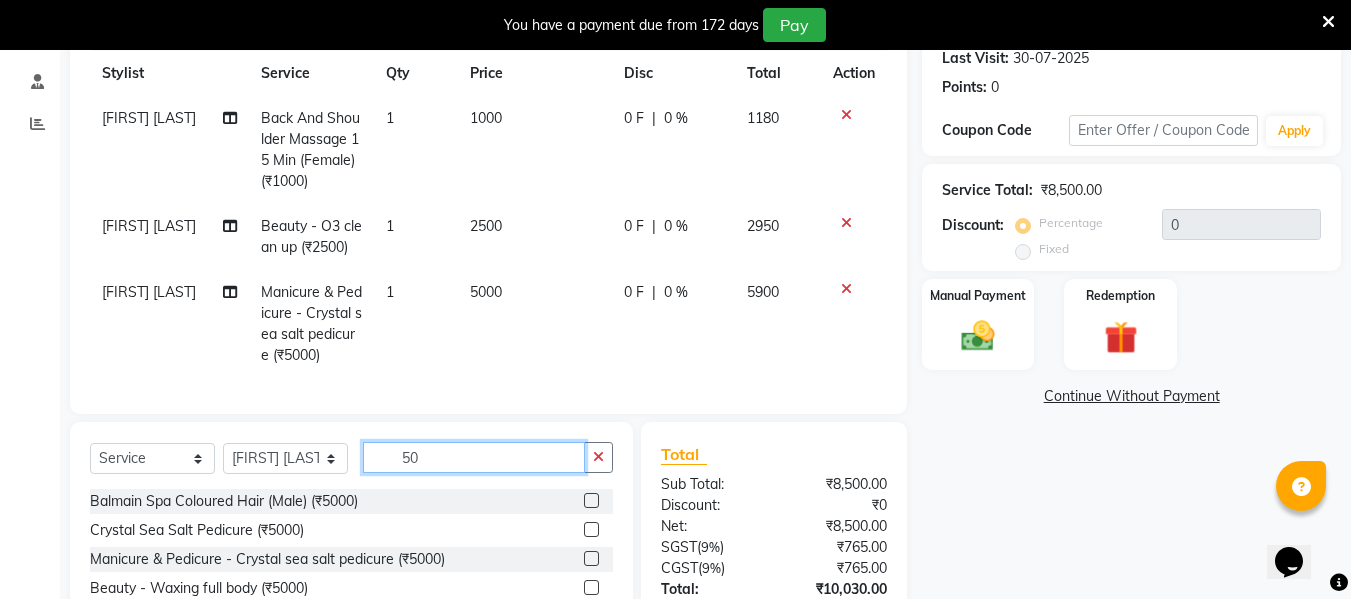 type on "5" 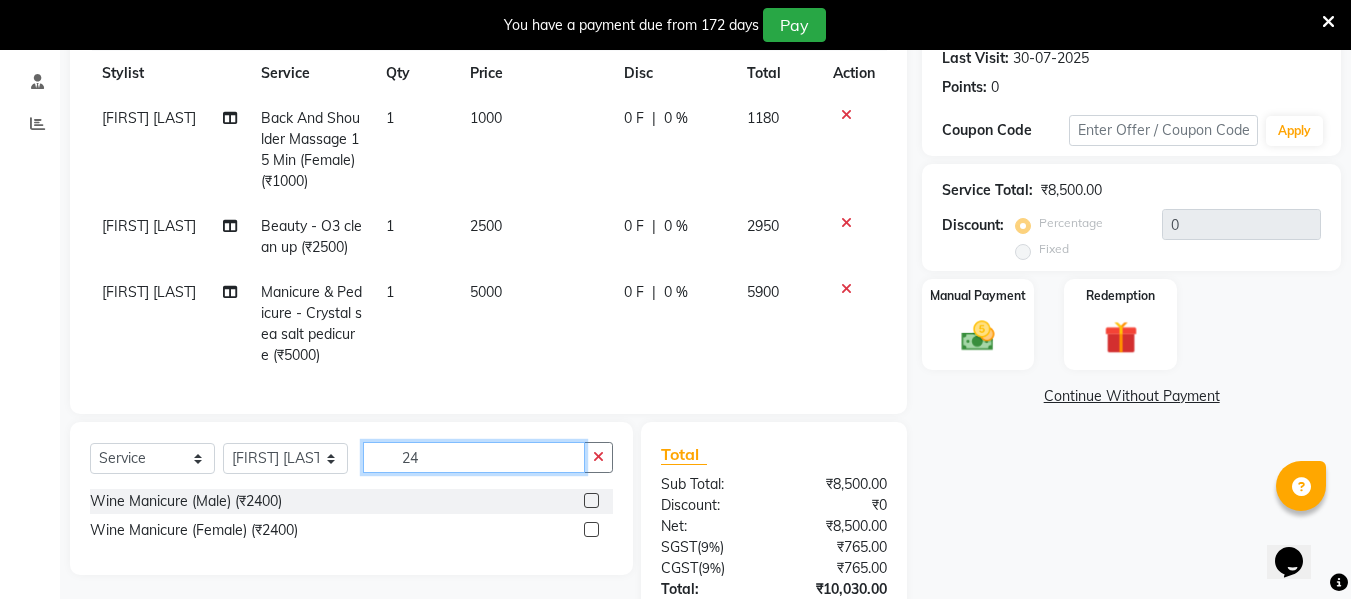 type on "24" 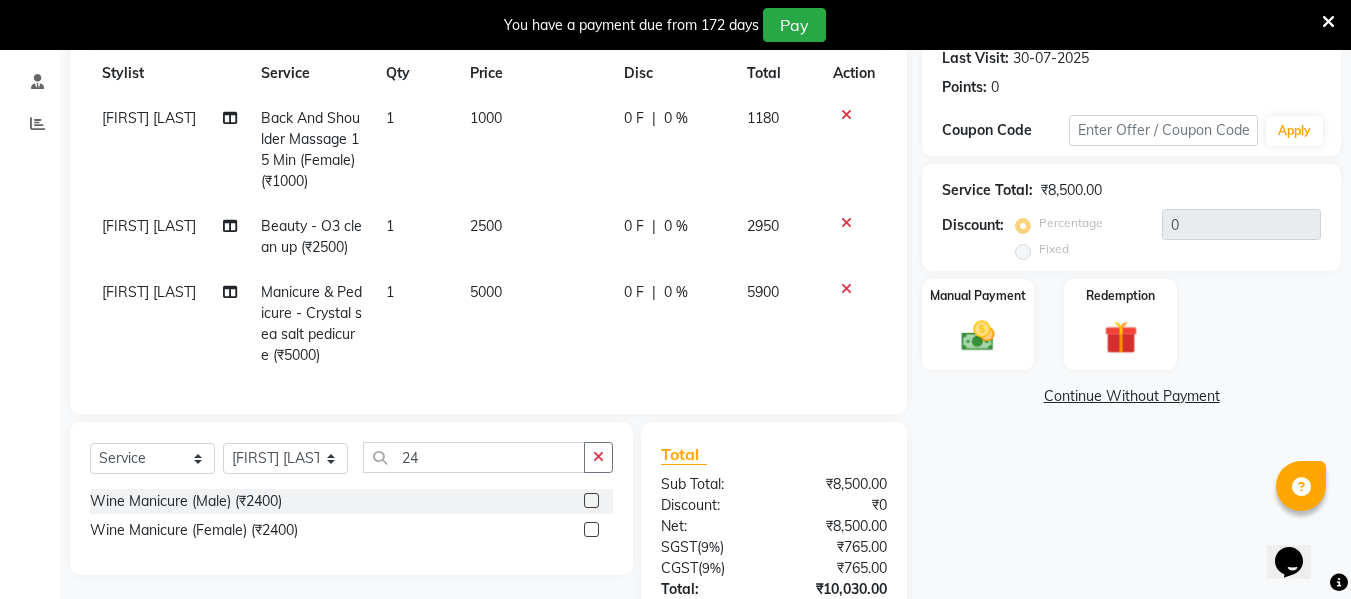 click 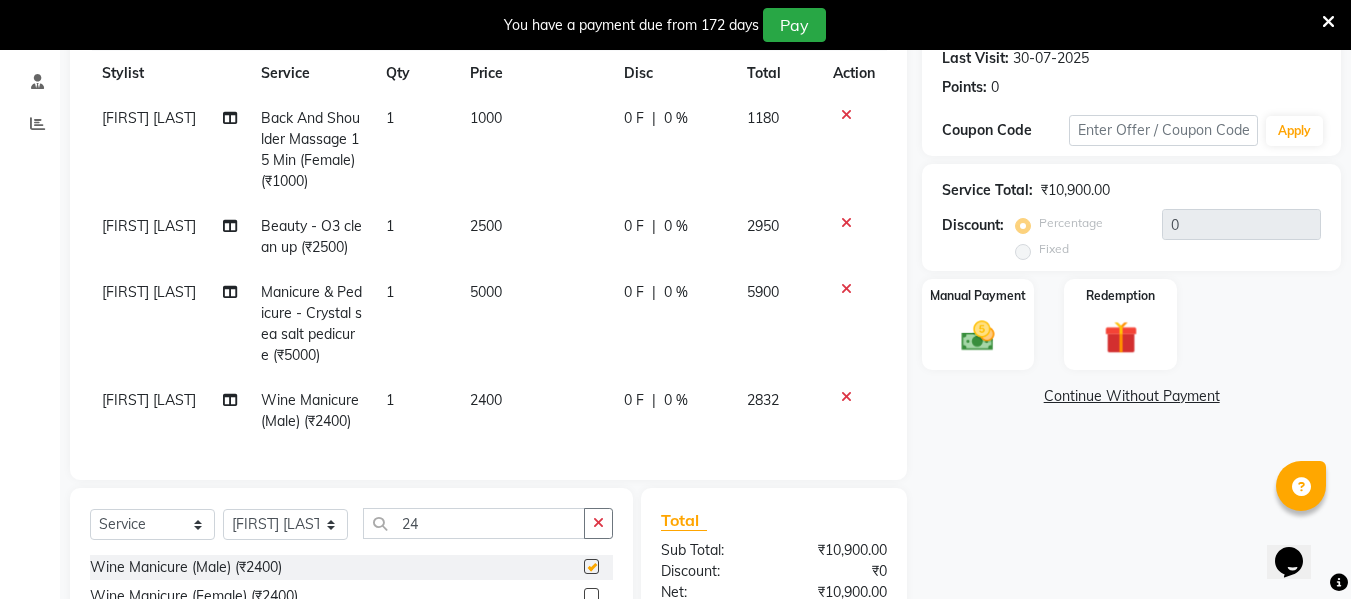 checkbox on "false" 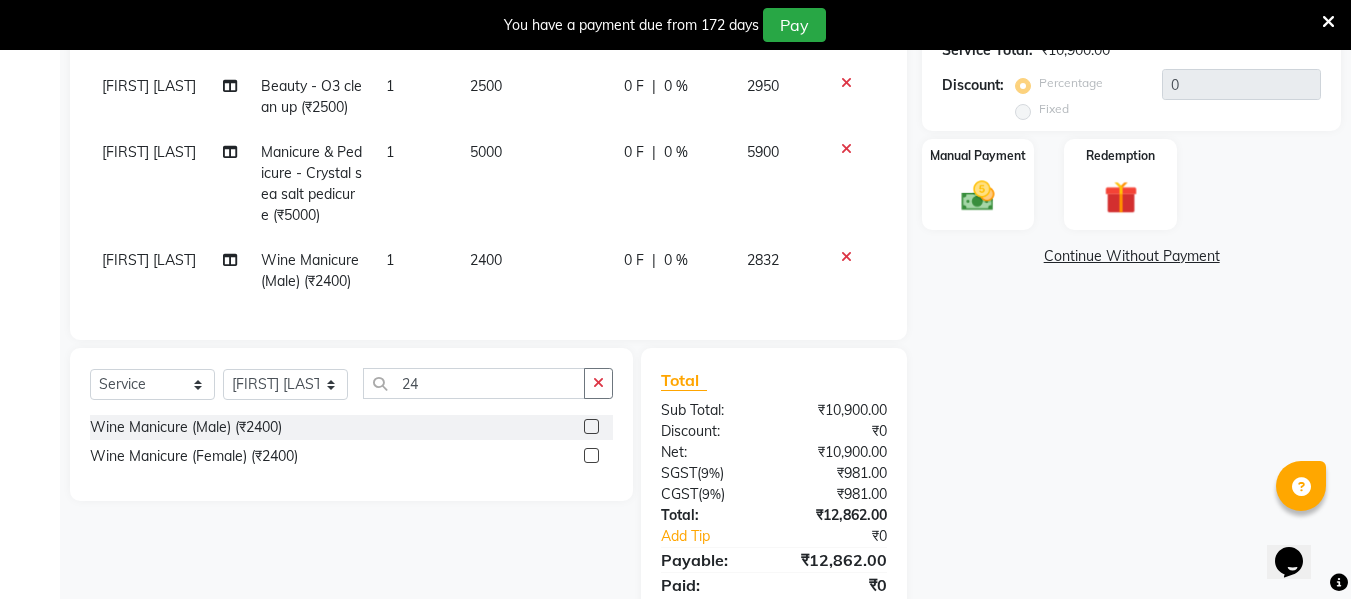 scroll, scrollTop: 426, scrollLeft: 0, axis: vertical 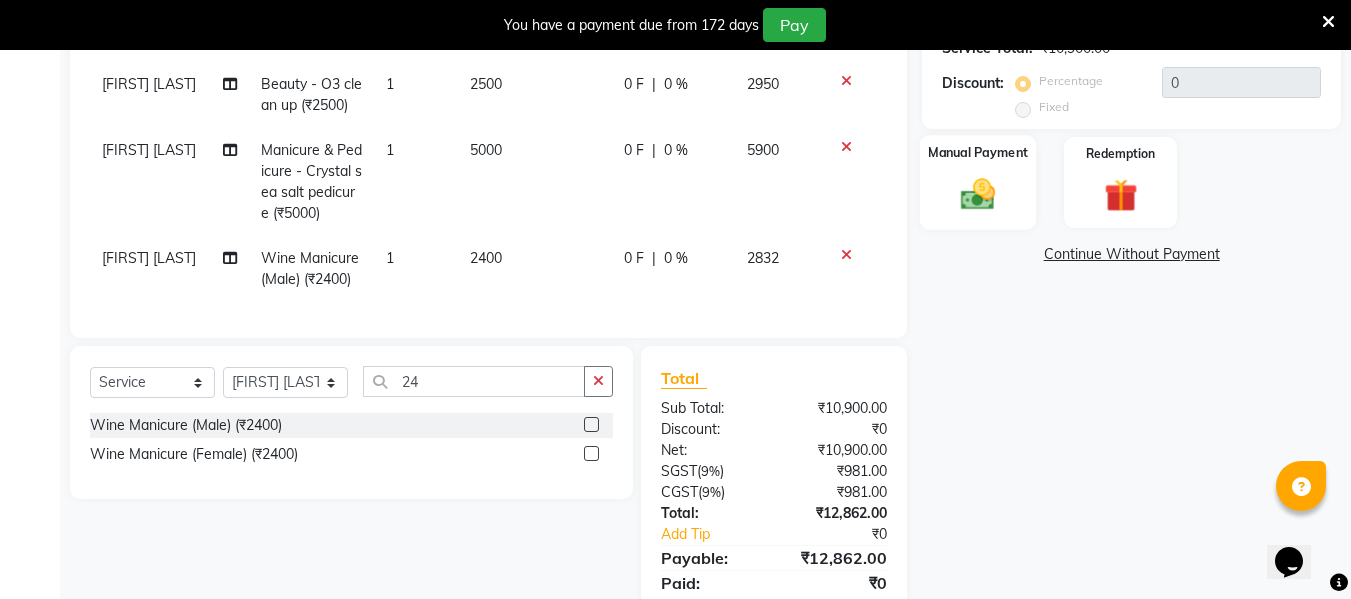 click 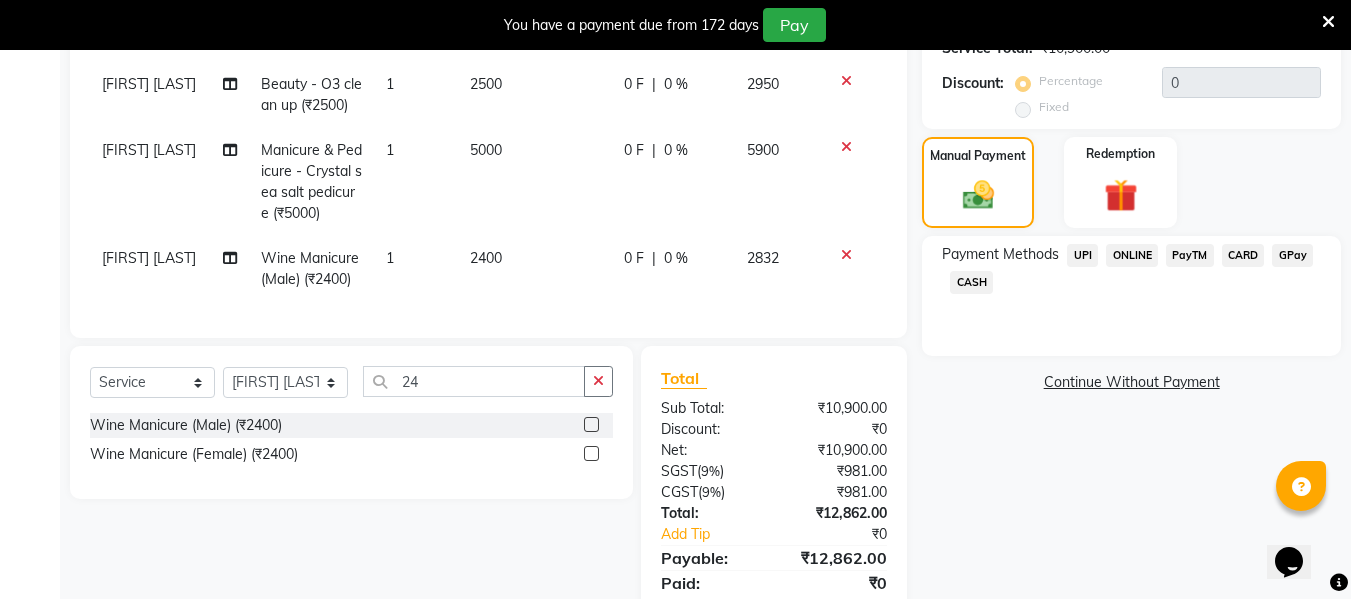 click on "CARD" 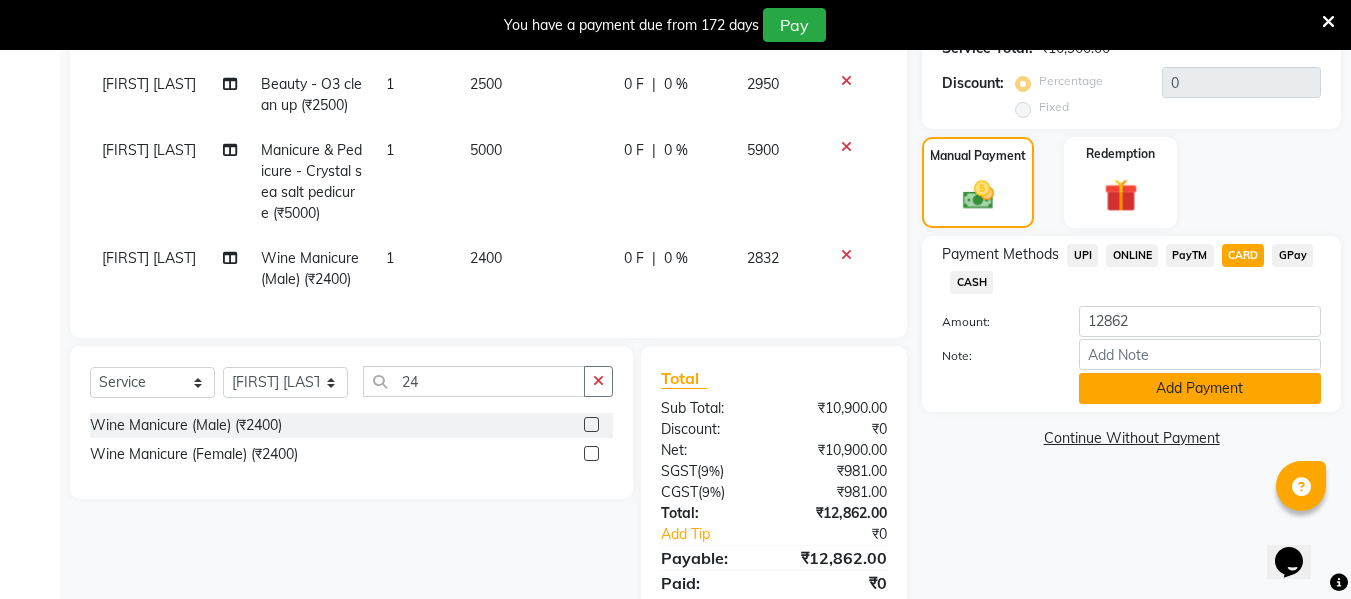click on "Add Payment" 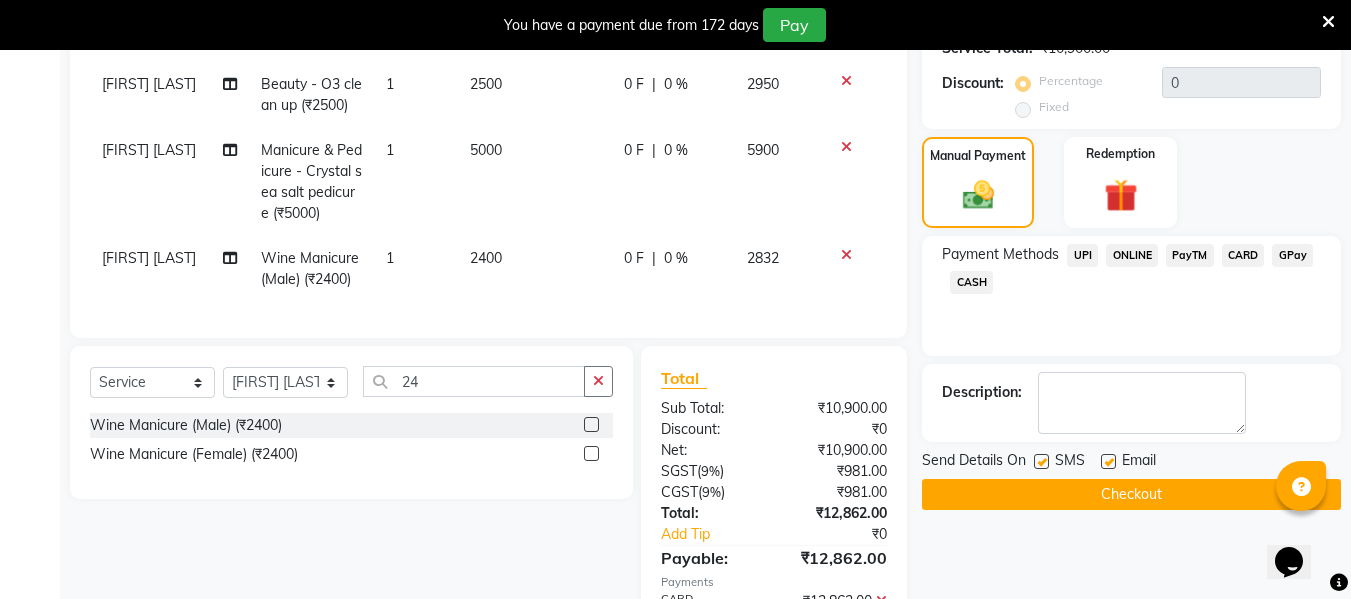 scroll, scrollTop: 554, scrollLeft: 0, axis: vertical 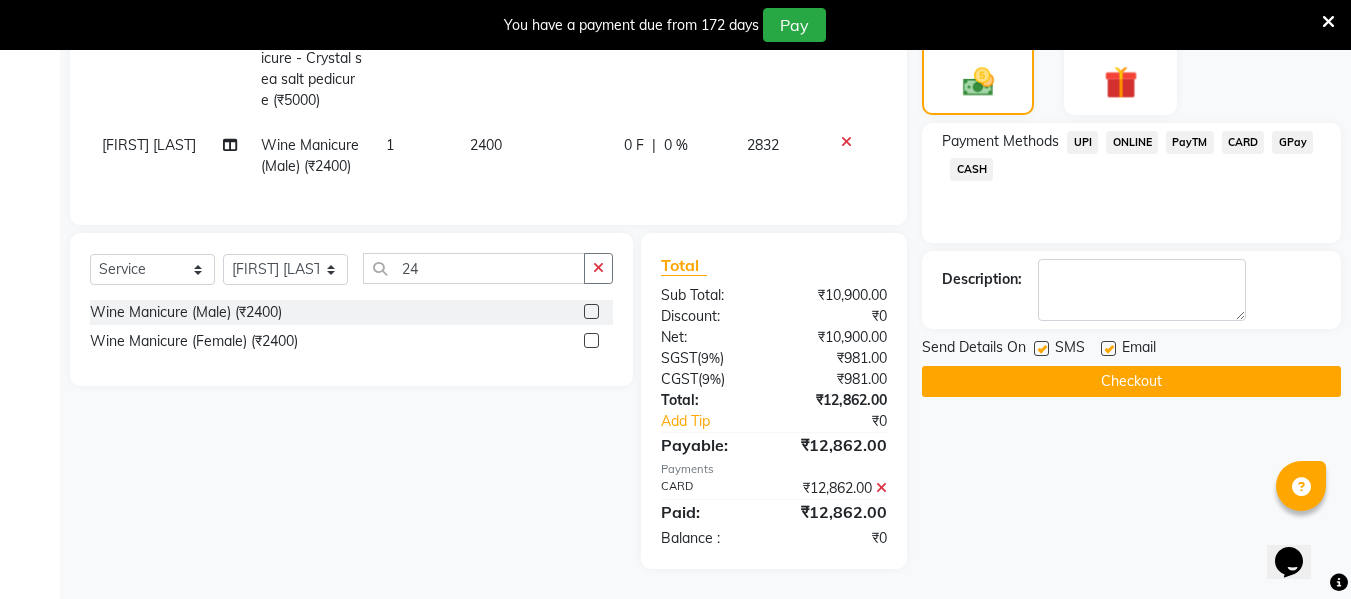 click on "Checkout" 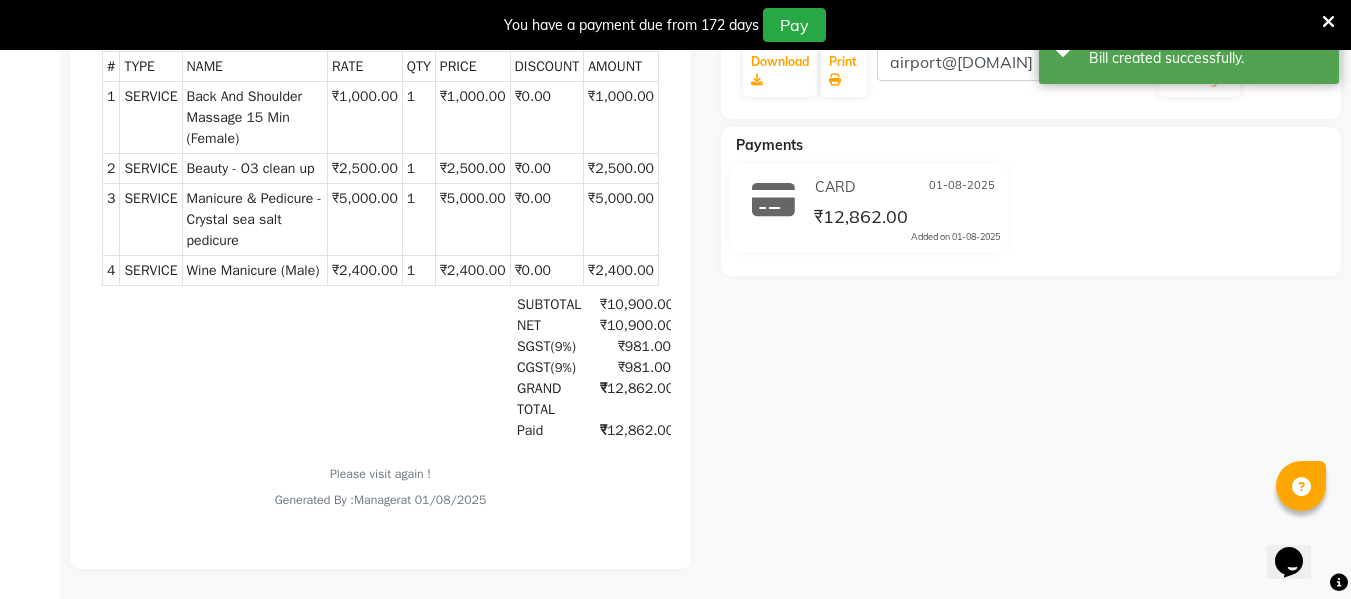 scroll, scrollTop: 0, scrollLeft: 0, axis: both 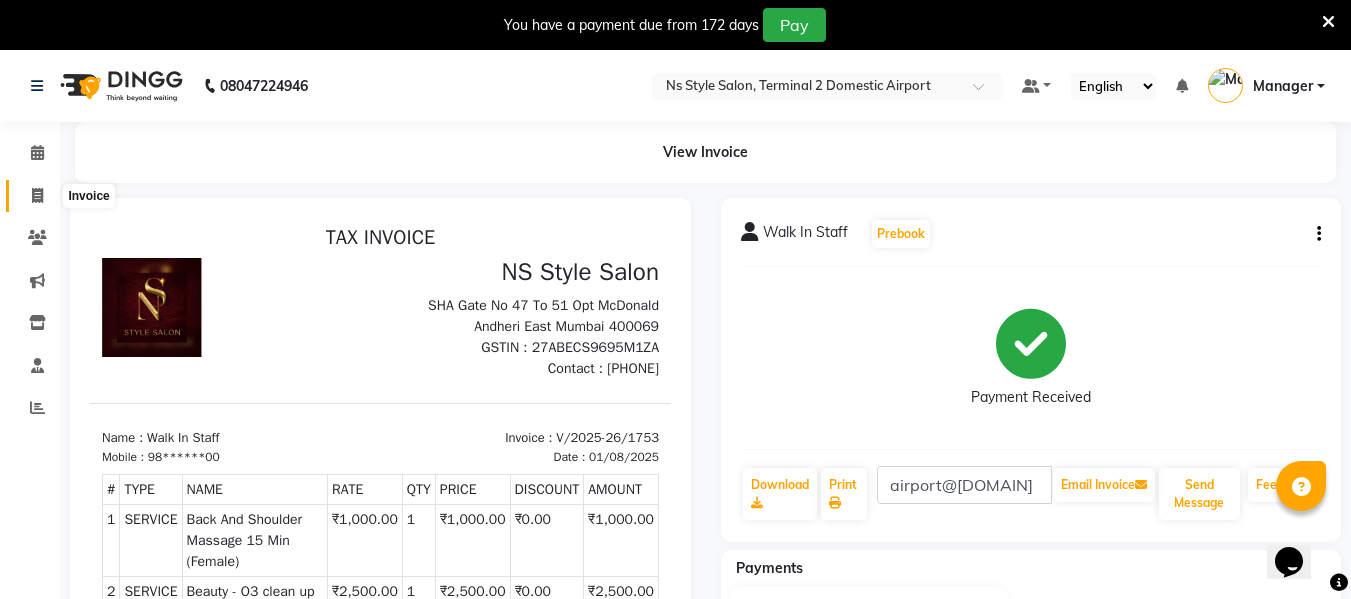click 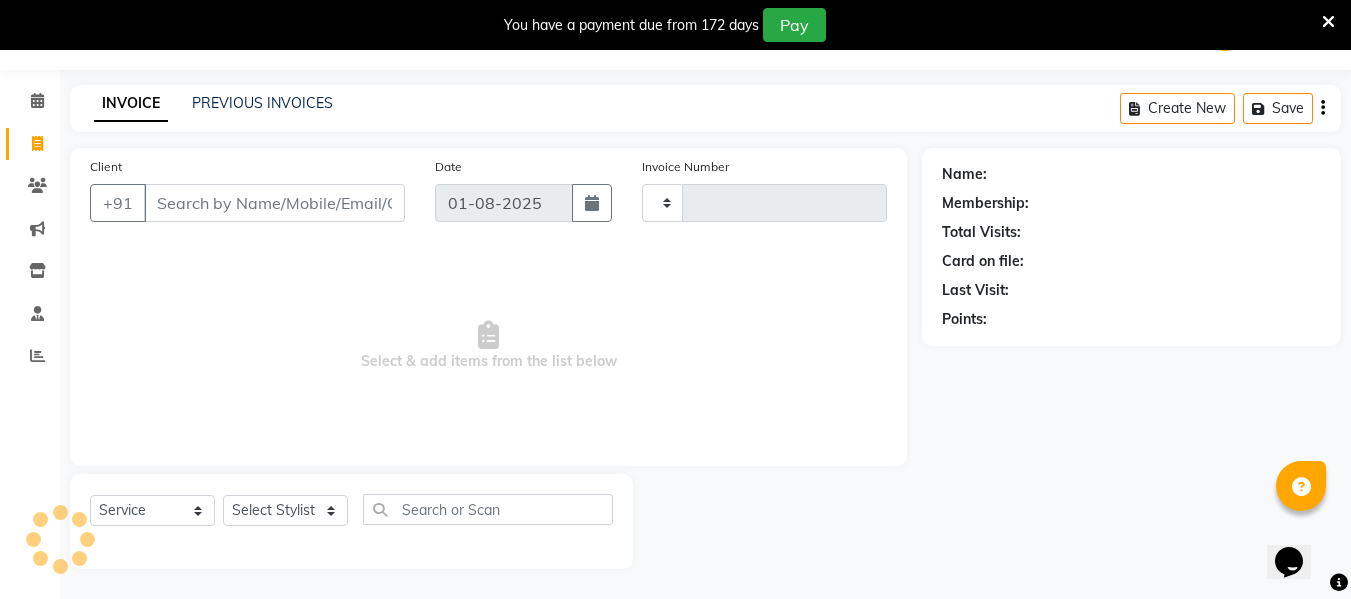 type on "1754" 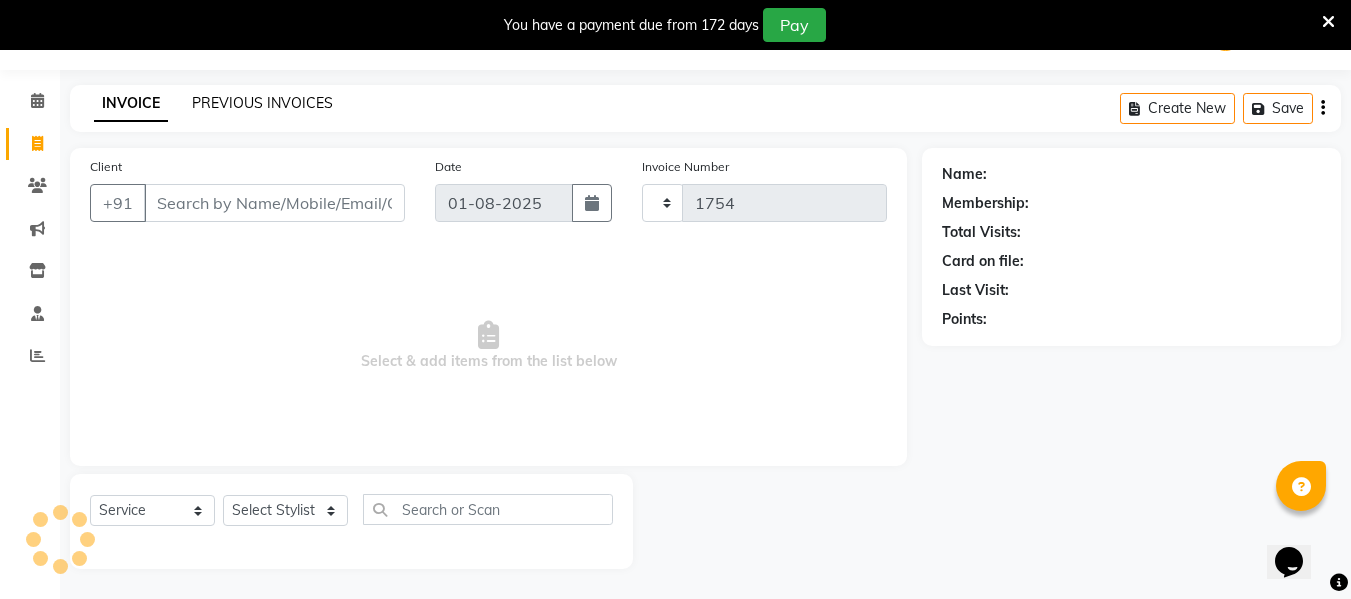 select on "5661" 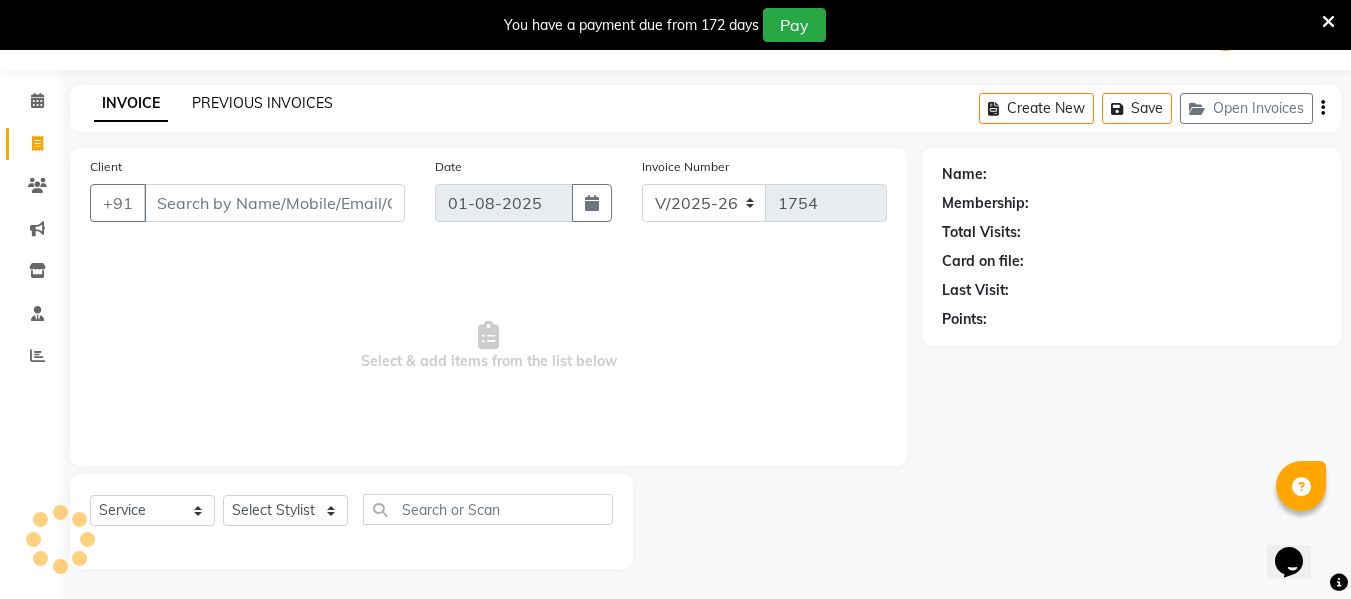 click on "PREVIOUS INVOICES" 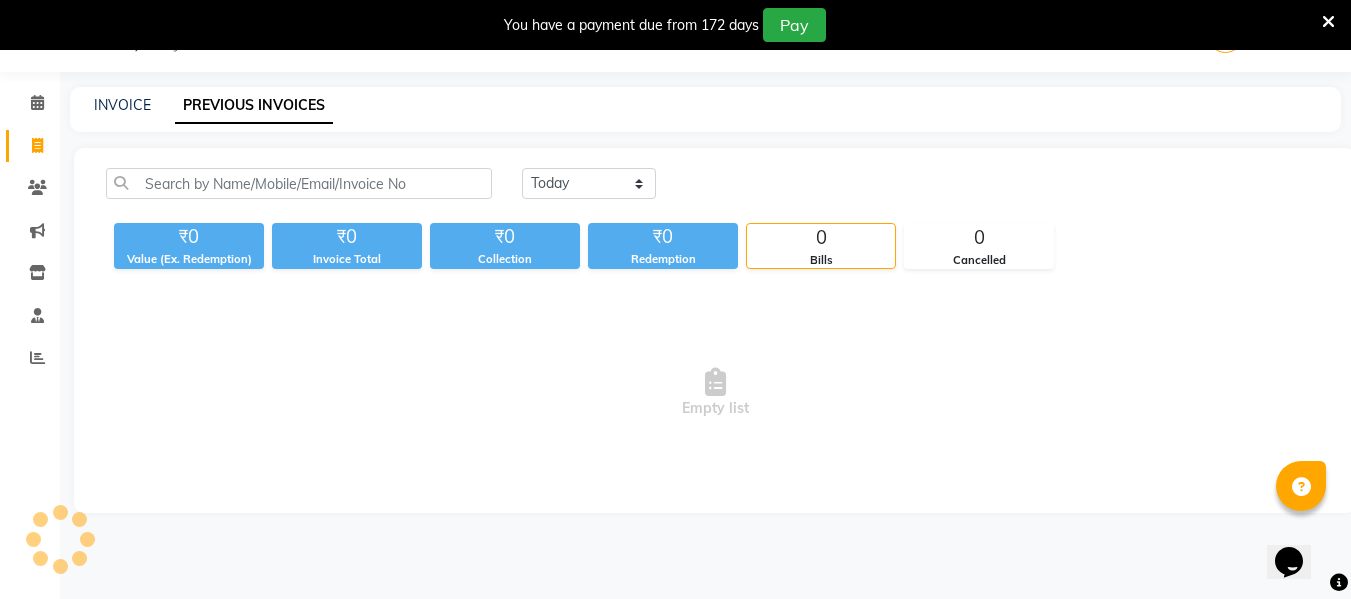 scroll, scrollTop: 52, scrollLeft: 0, axis: vertical 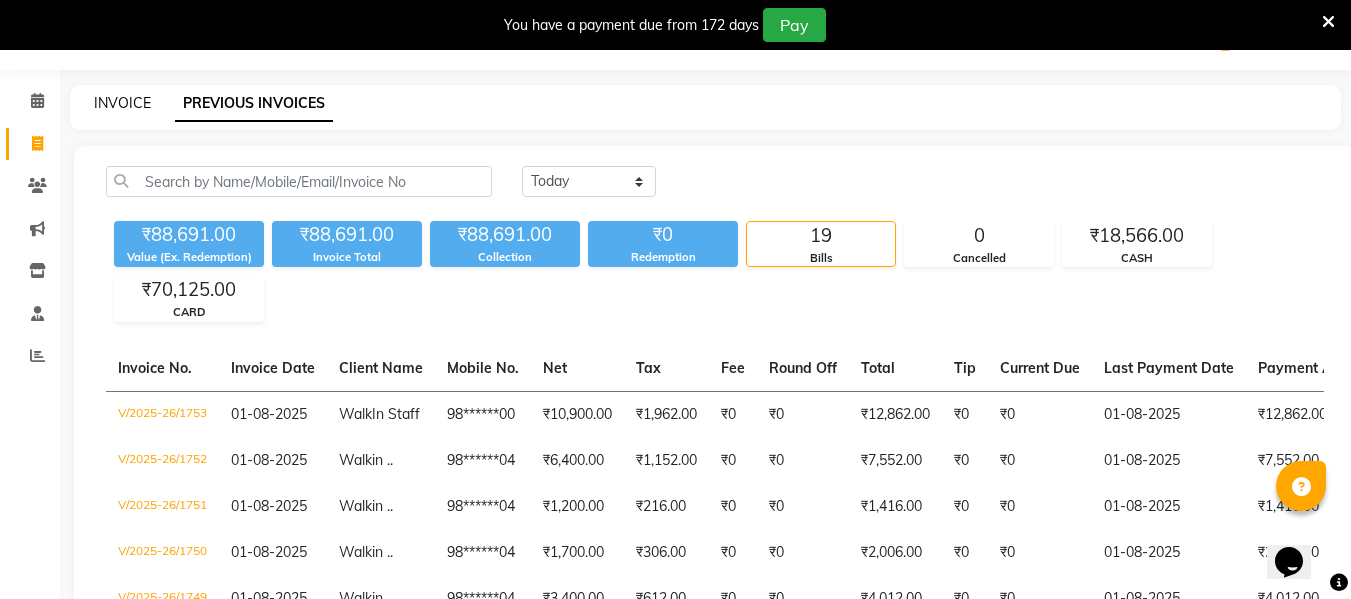click on "INVOICE" 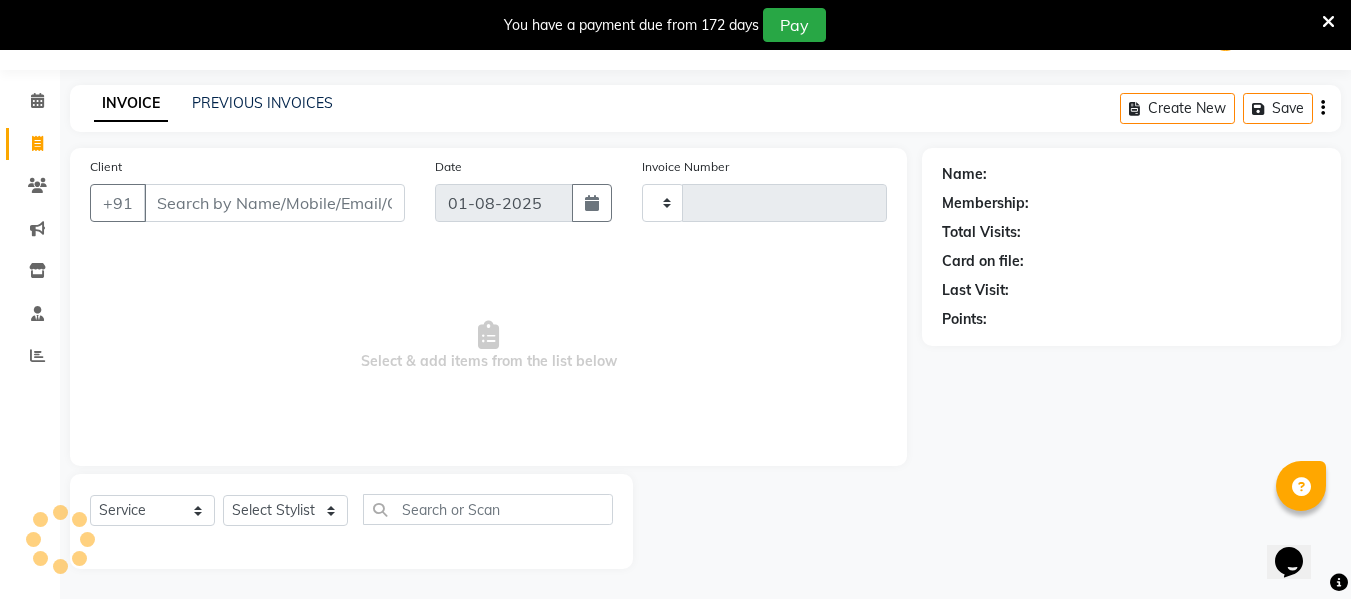 type on "1754" 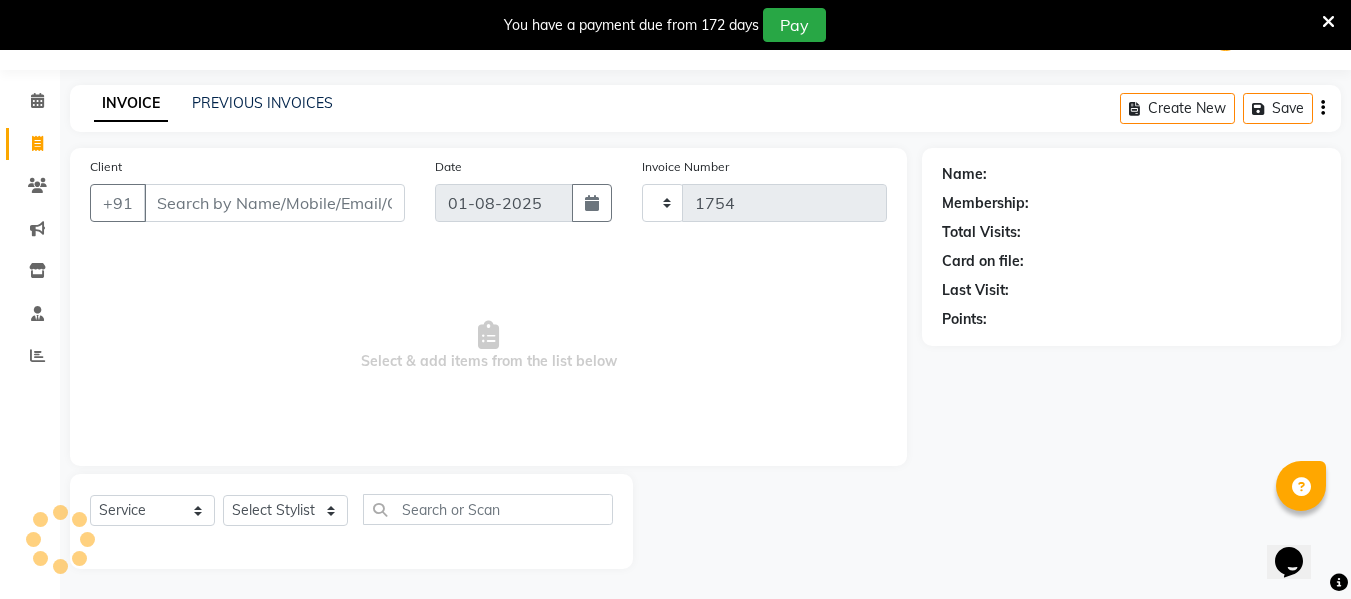 select on "5661" 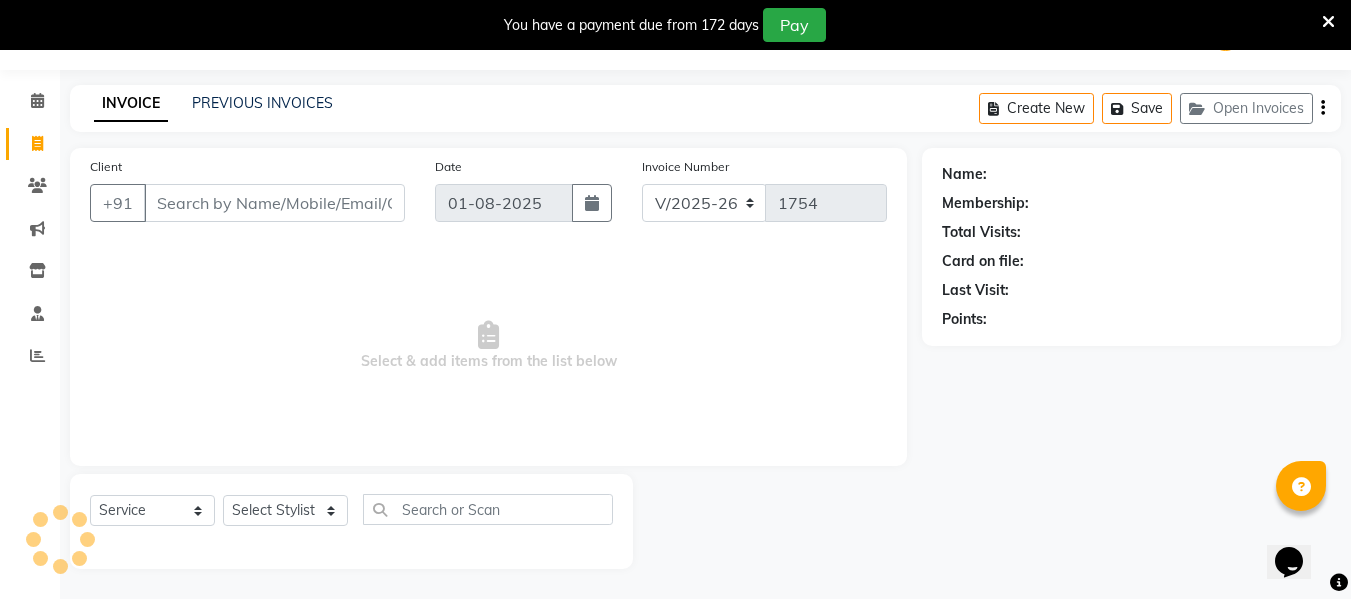 click on "Client" at bounding box center (274, 203) 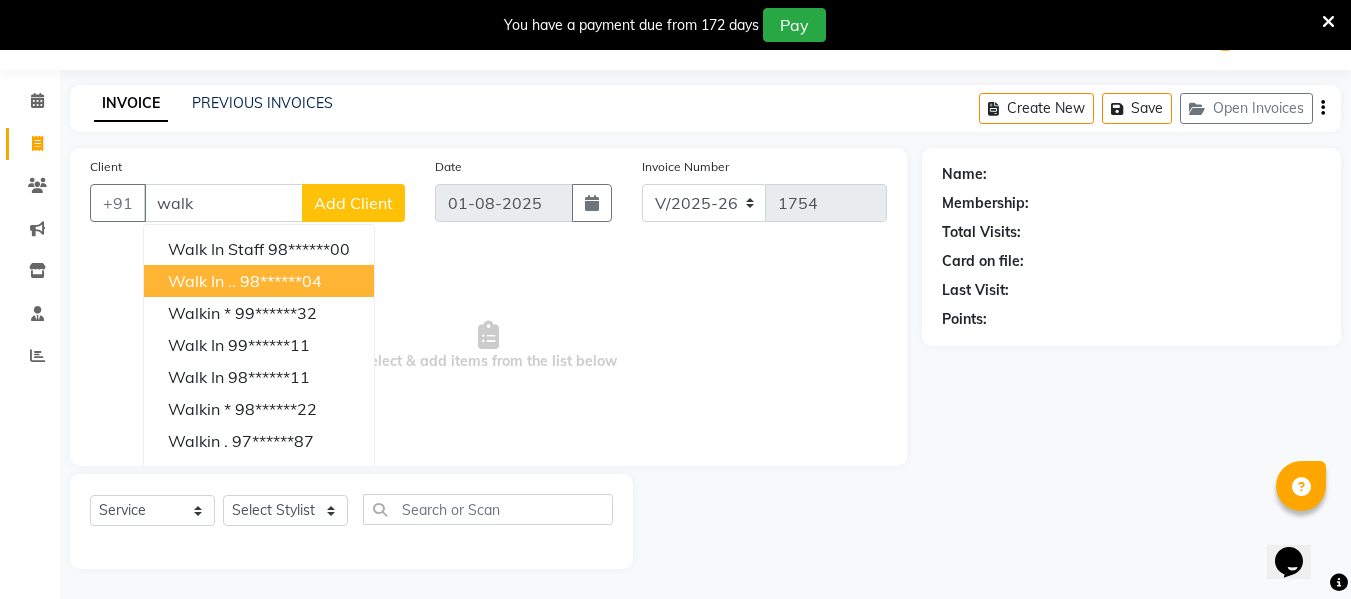 click on "Walk in .." at bounding box center (202, 281) 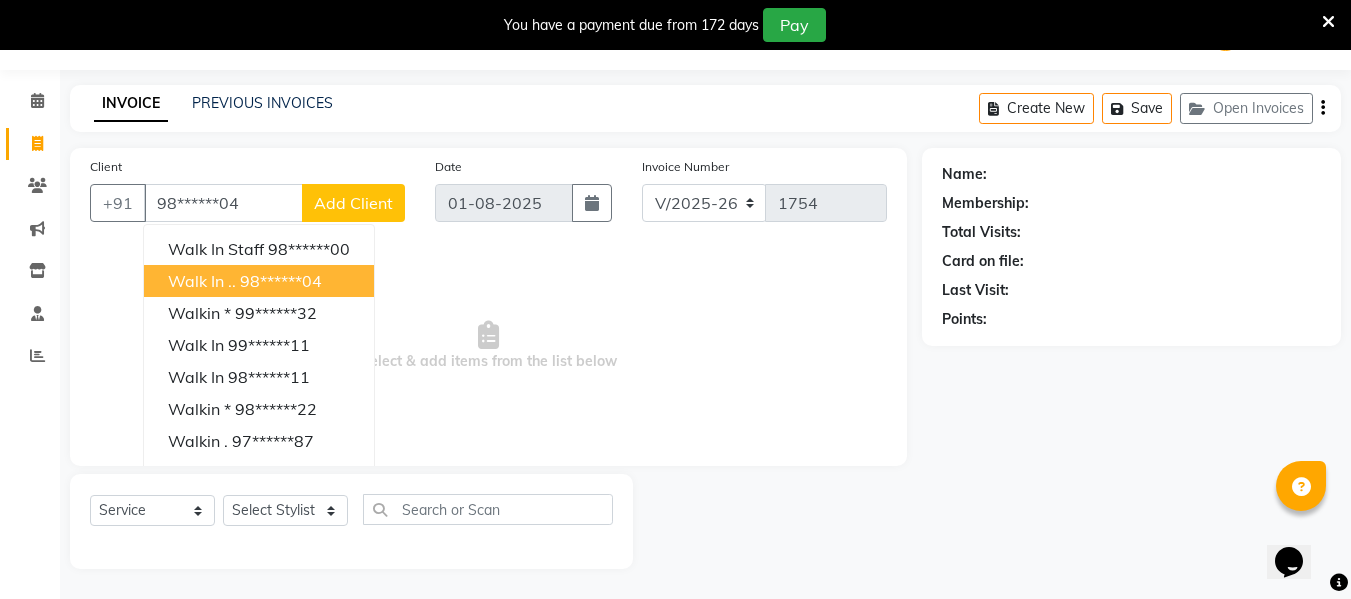 type on "98******04" 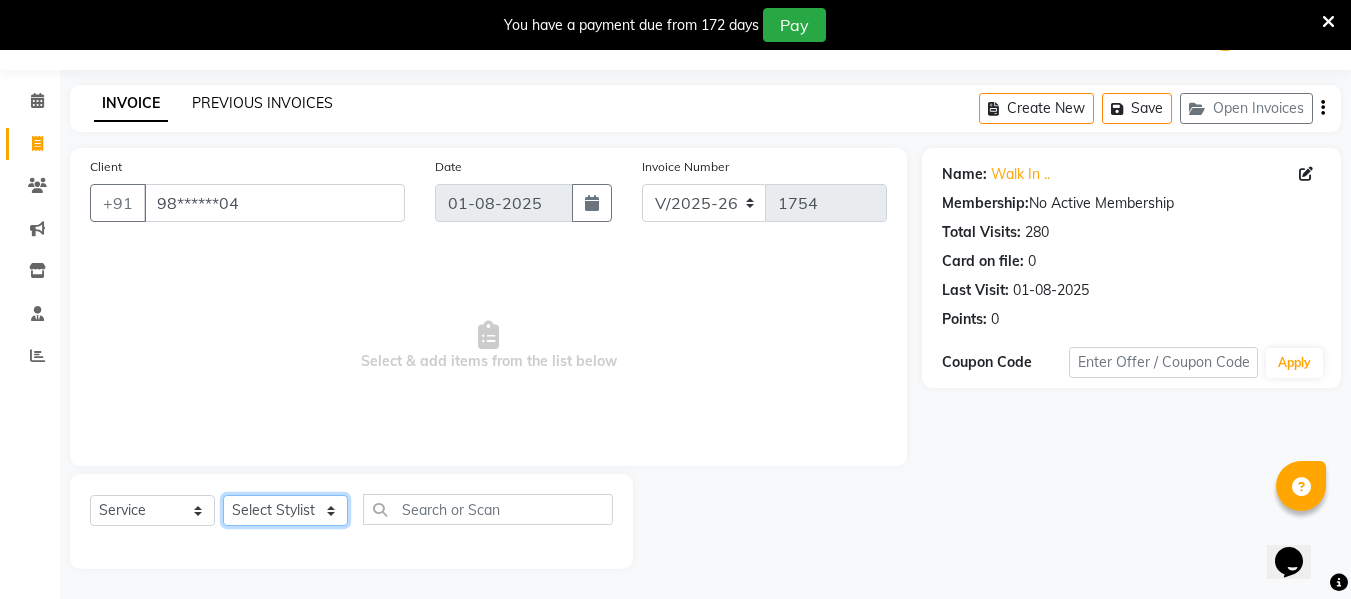 drag, startPoint x: 271, startPoint y: 509, endPoint x: 287, endPoint y: 104, distance: 405.31592 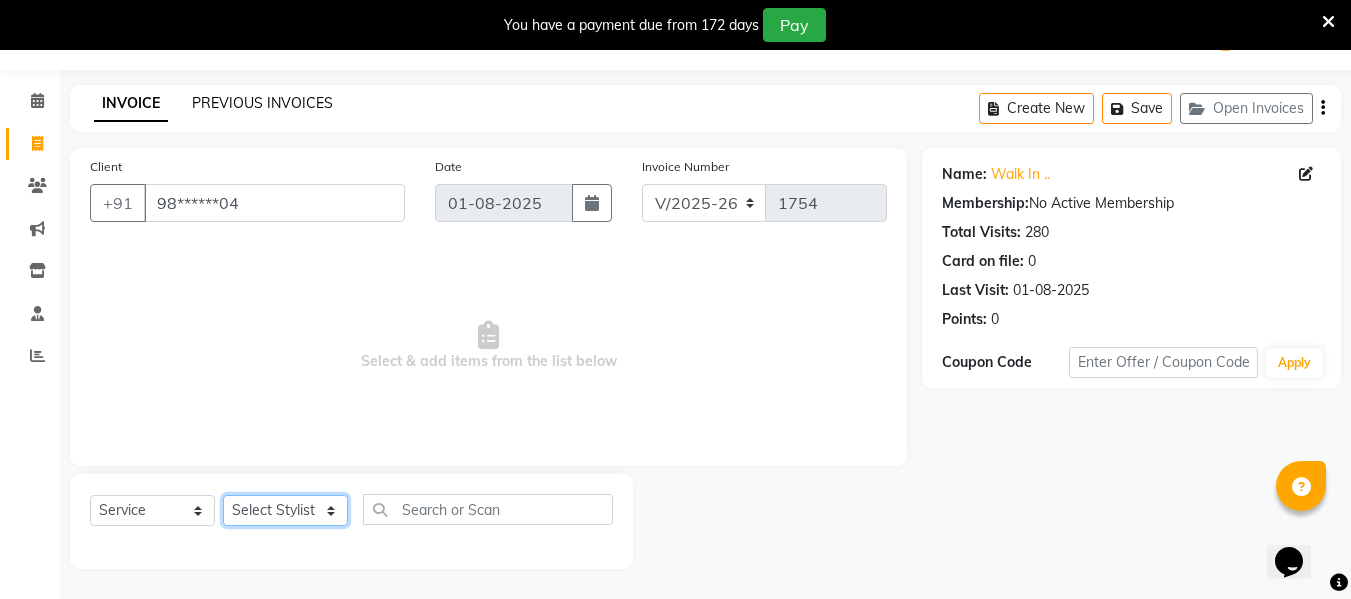 select on "39707" 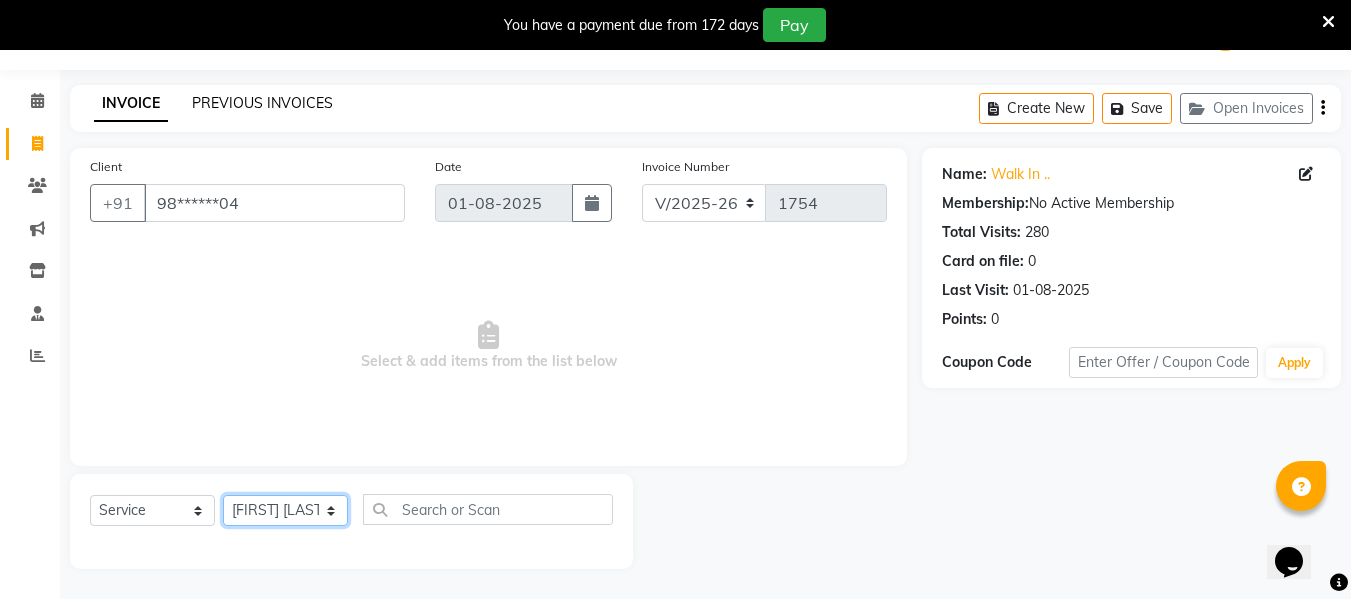 click on "Select Stylist ASHA ANIL JADHAV Dilshad Ahmad EHATESHAM ALI EVVA FARHEEN SHAIKH HEEBA ARIF SHAIKH HEER BAROT IMRAN SHAIKH Mamta  Manager MANISHA MD RAJ KHAN  MD SAMEER PARWEZ MOHAMMAD ALI RUPS SAKIB SUNENA TAK ZAREENA KHAN" 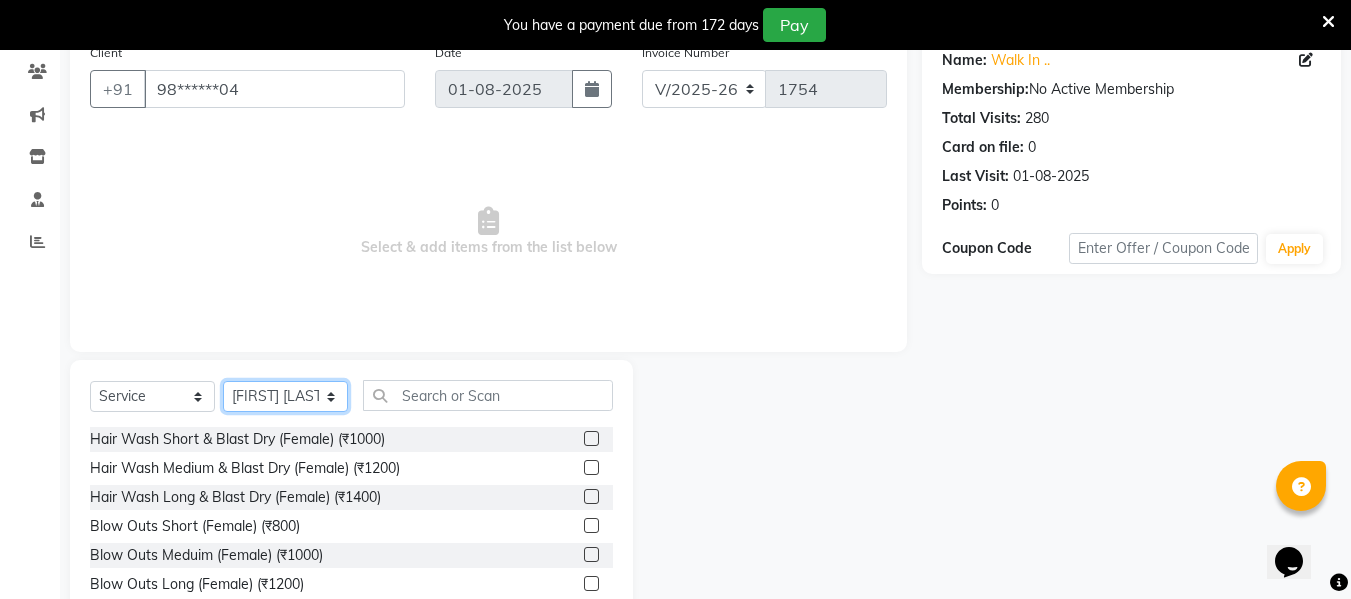 scroll, scrollTop: 167, scrollLeft: 0, axis: vertical 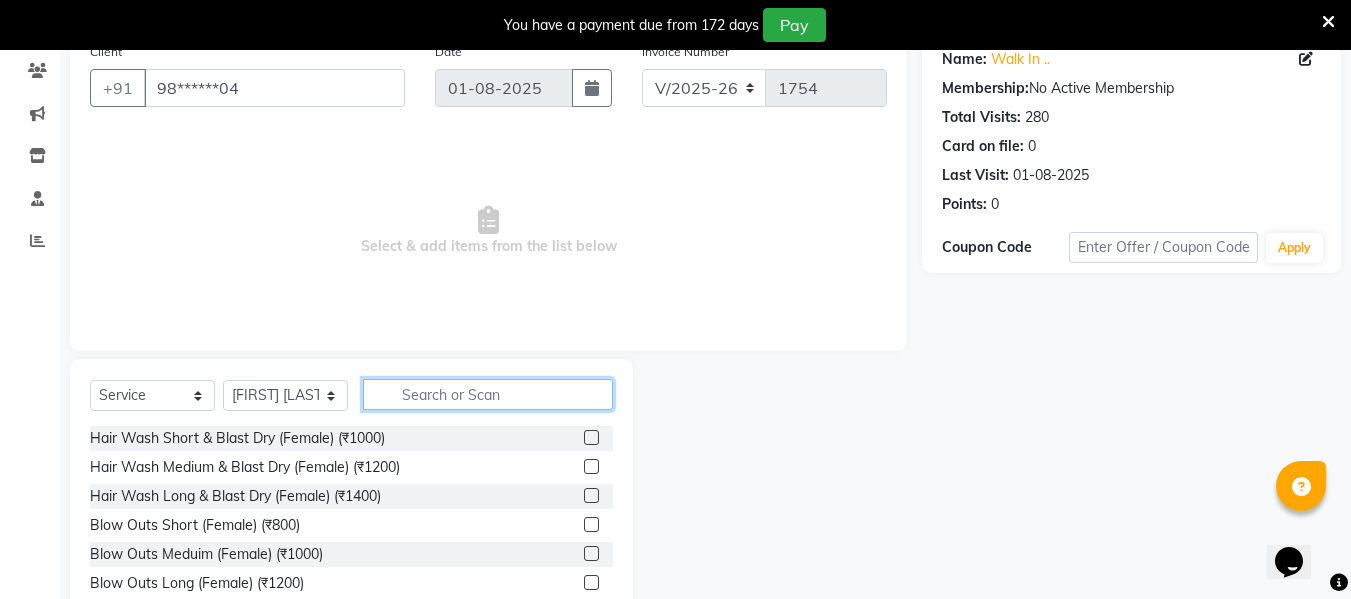 click 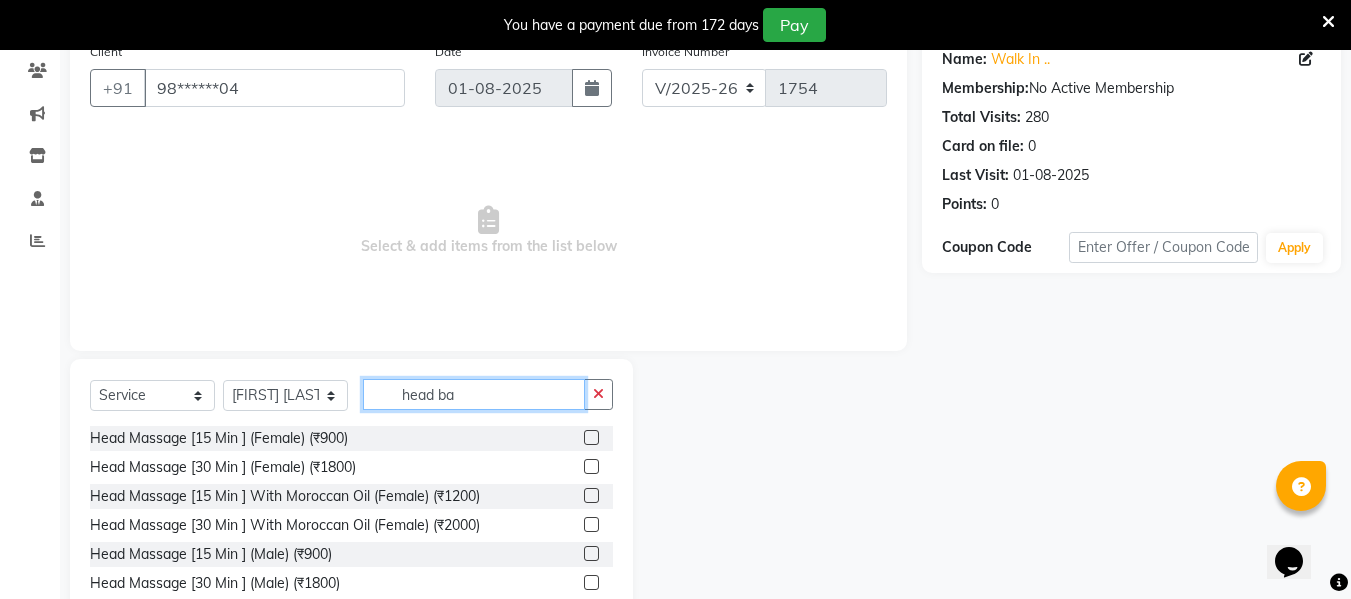 scroll, scrollTop: 110, scrollLeft: 0, axis: vertical 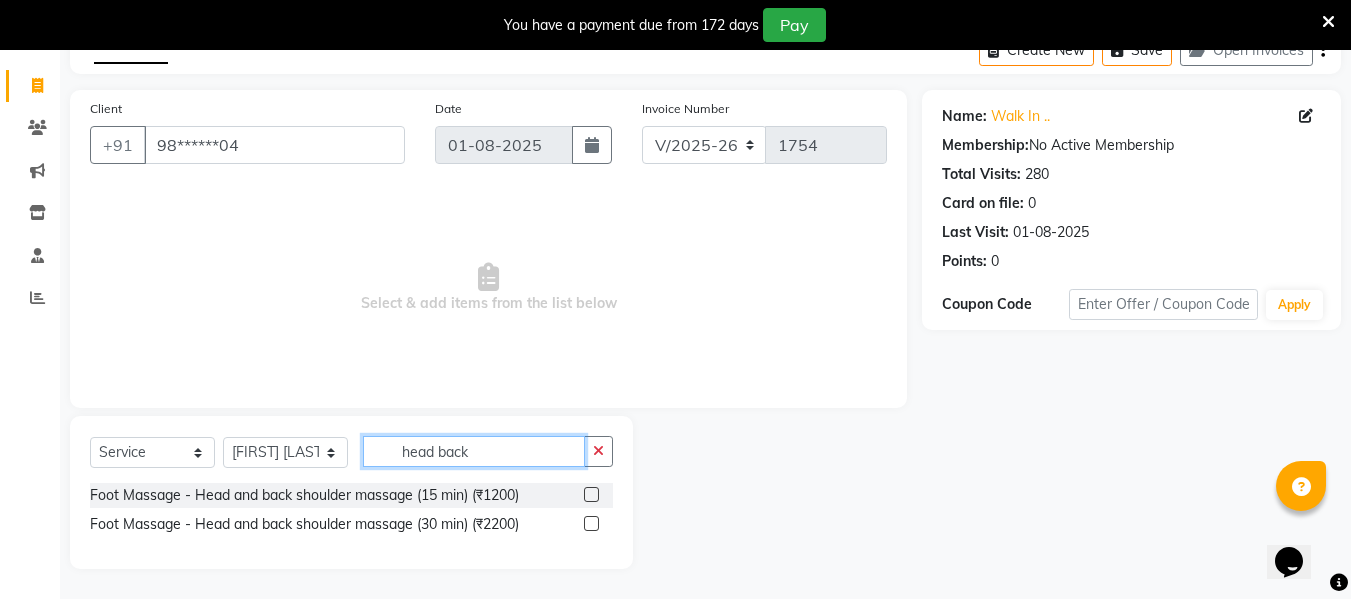 type on "head back" 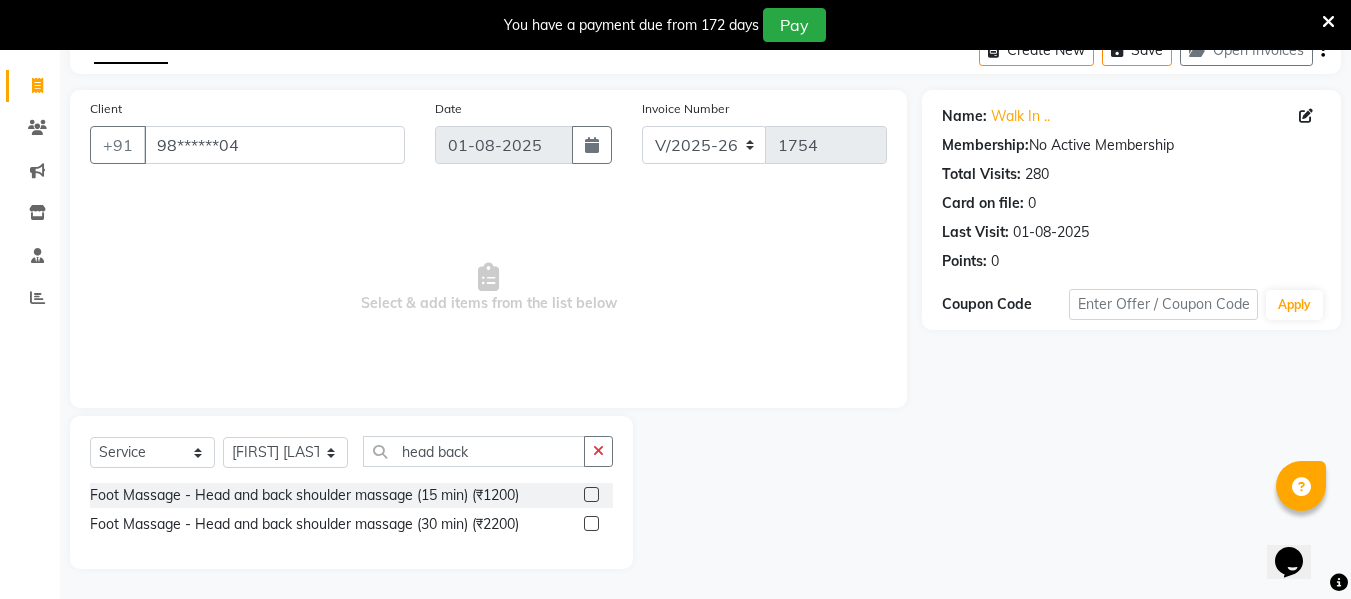 click 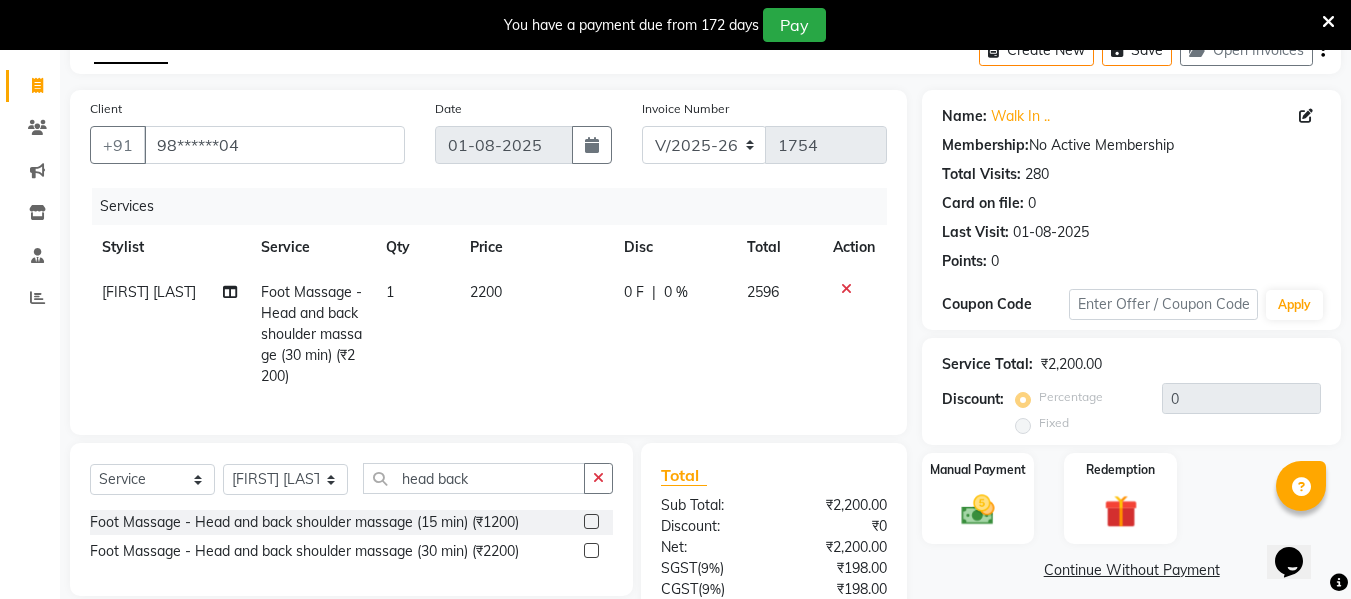 click 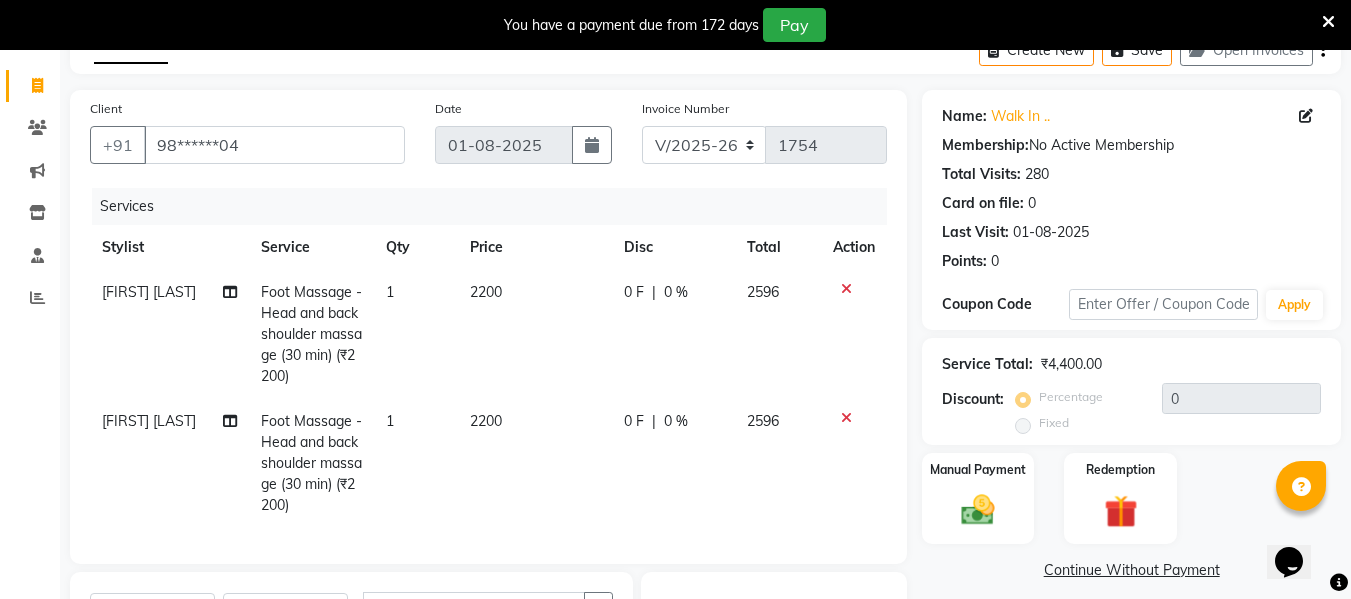 checkbox on "false" 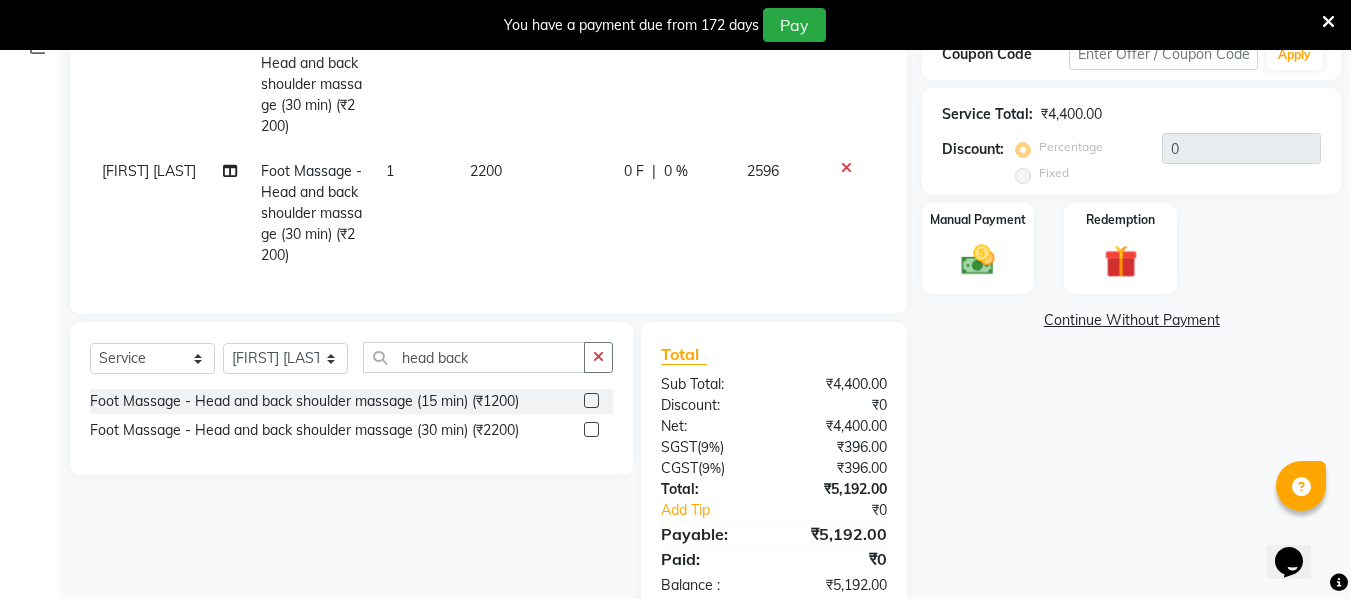 scroll, scrollTop: 367, scrollLeft: 0, axis: vertical 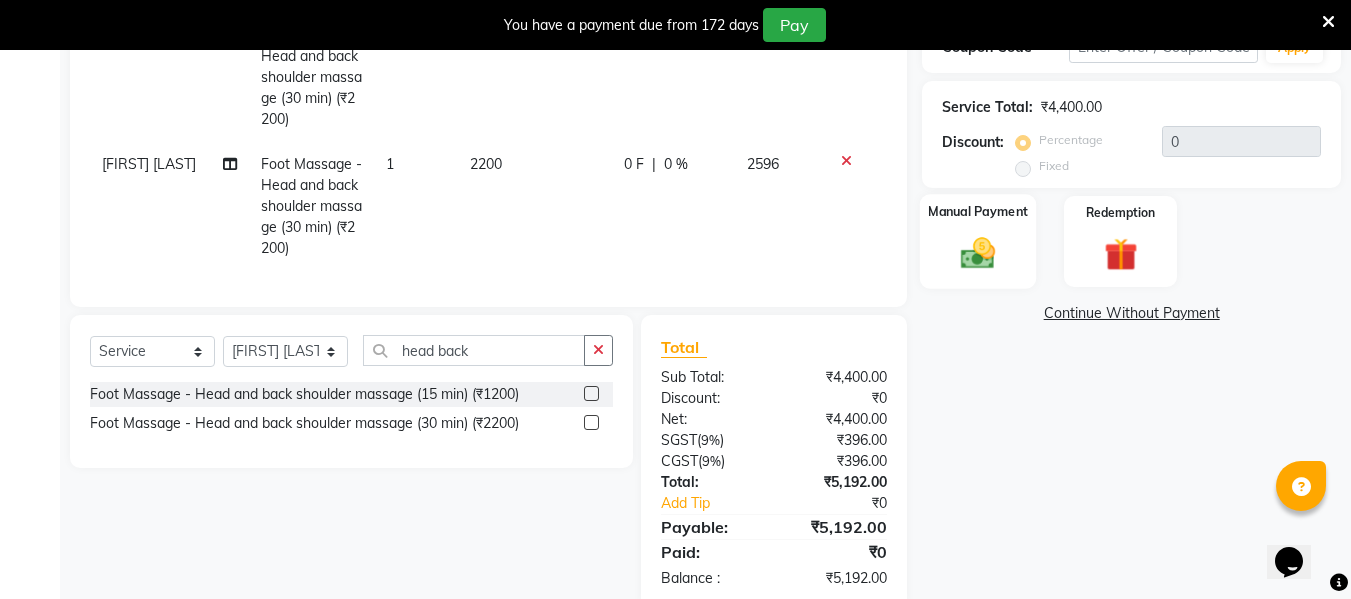 click 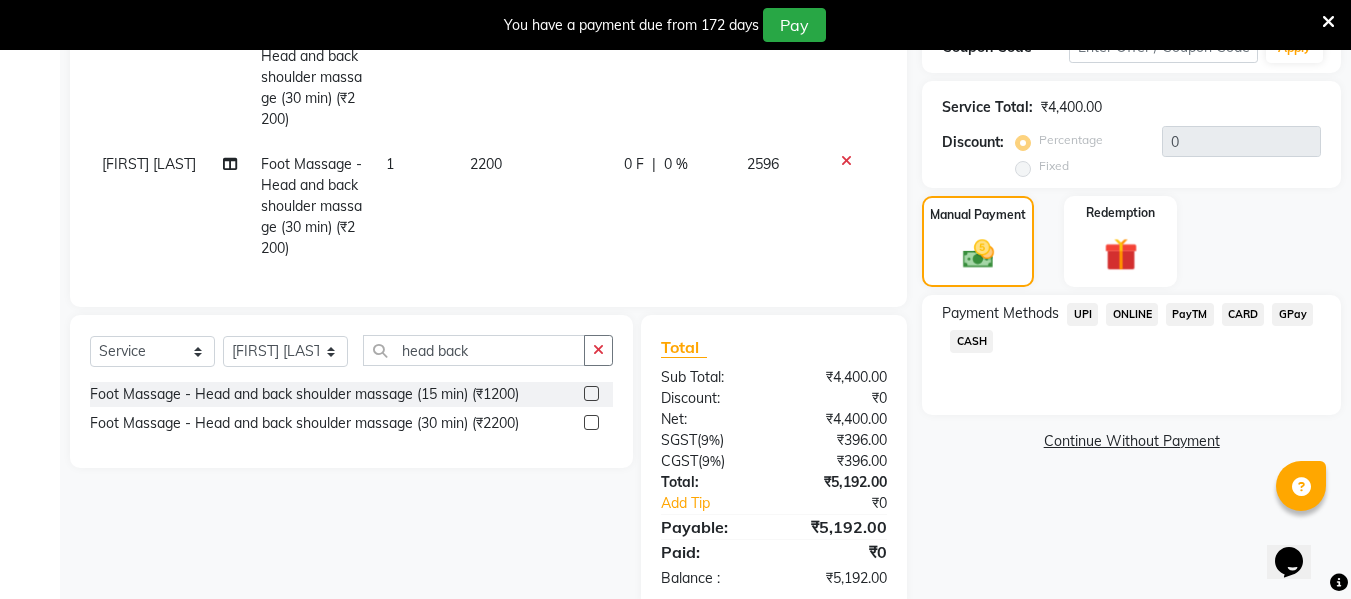 click on "CARD" 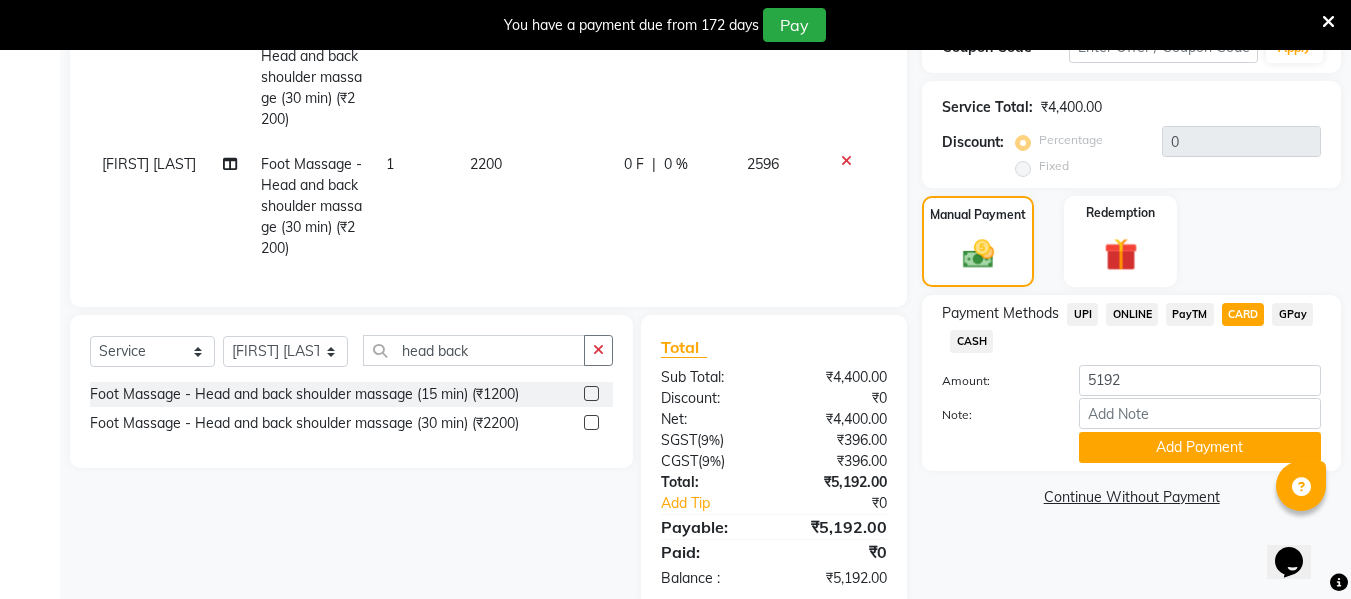 scroll, scrollTop: 422, scrollLeft: 0, axis: vertical 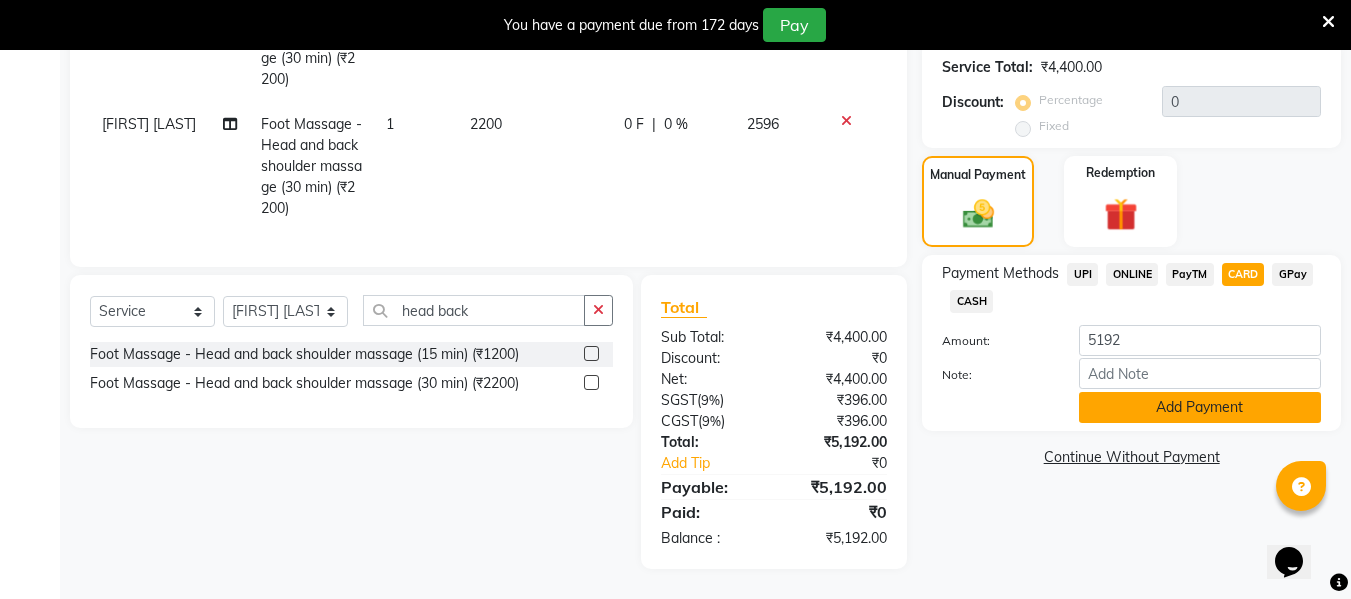 click on "Add Payment" 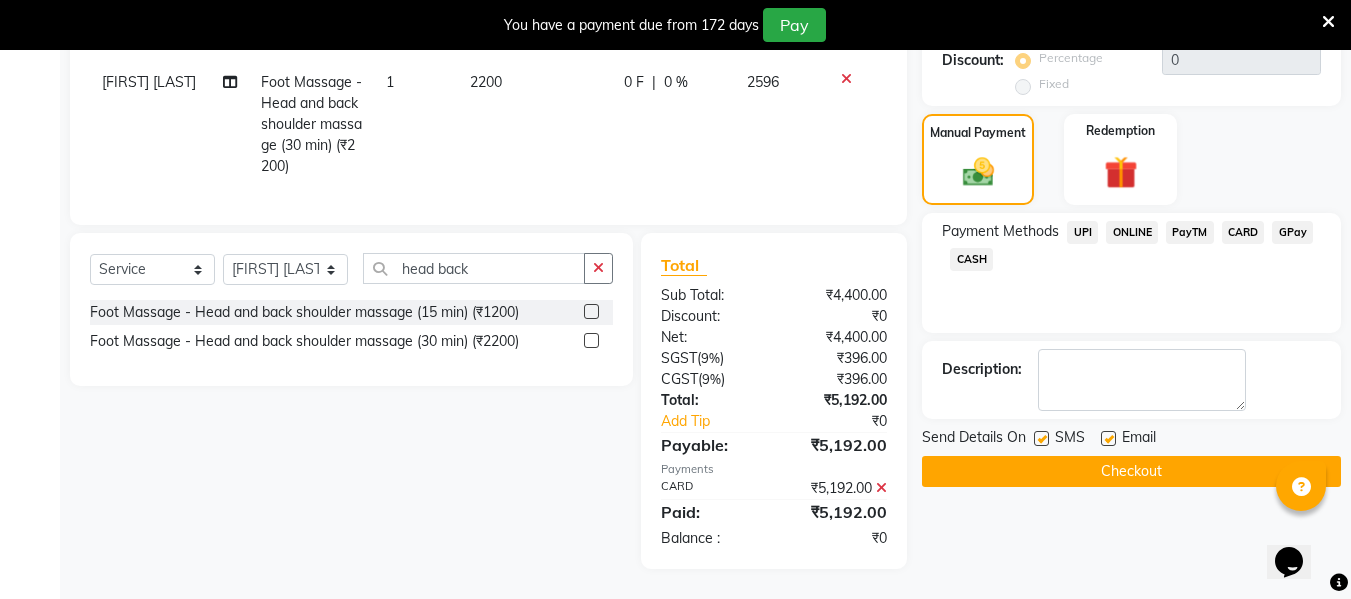 click on "Checkout" 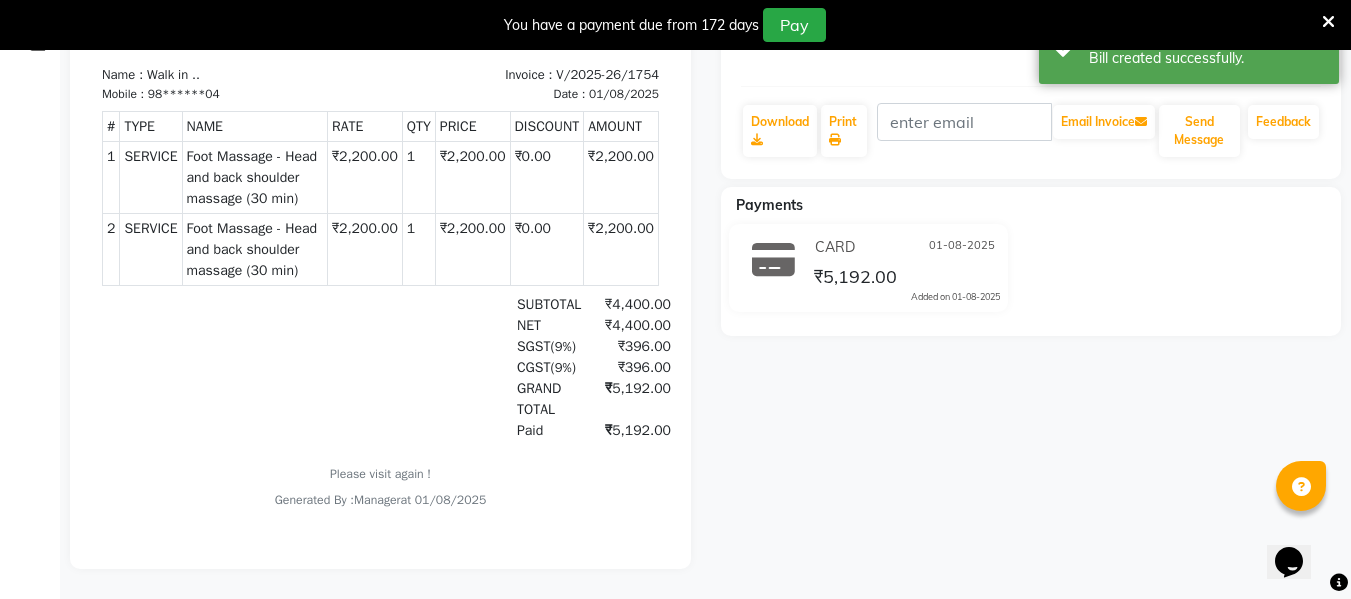 scroll, scrollTop: 0, scrollLeft: 0, axis: both 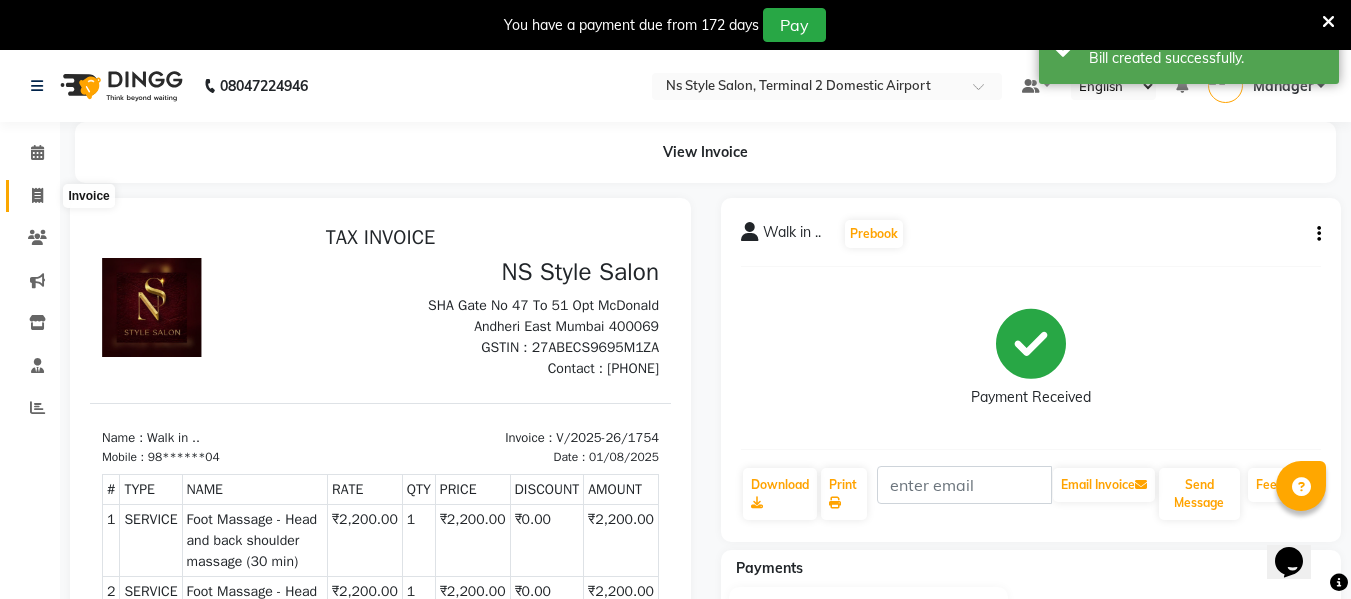 click 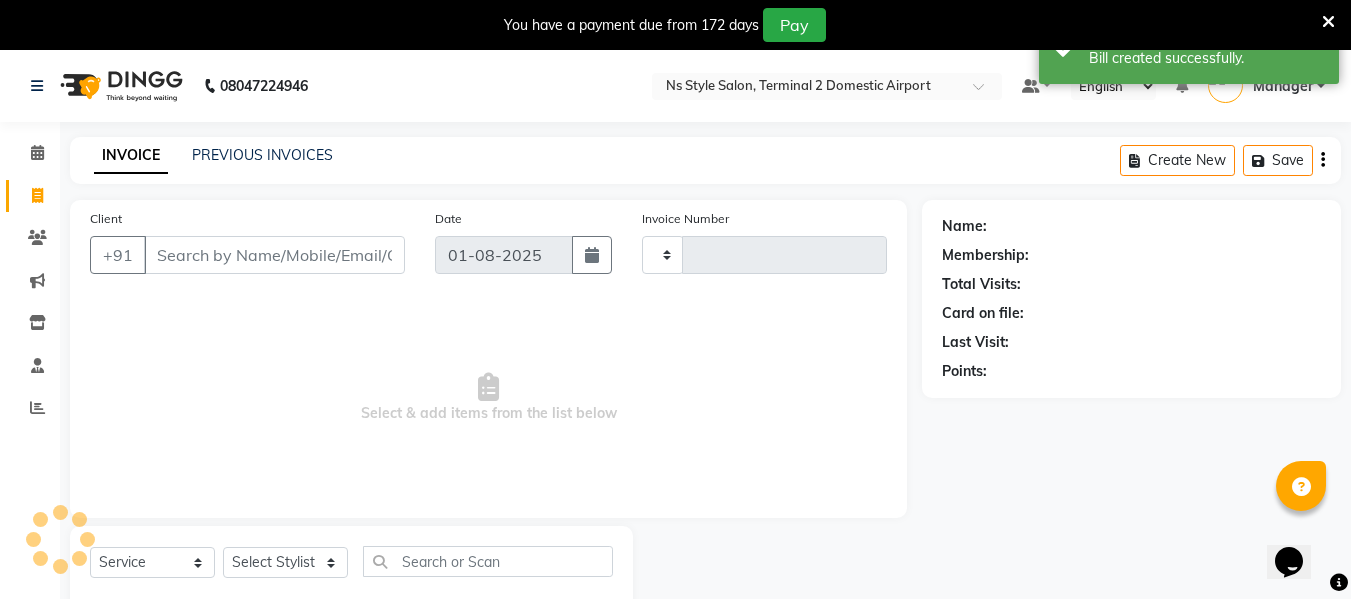scroll, scrollTop: 52, scrollLeft: 0, axis: vertical 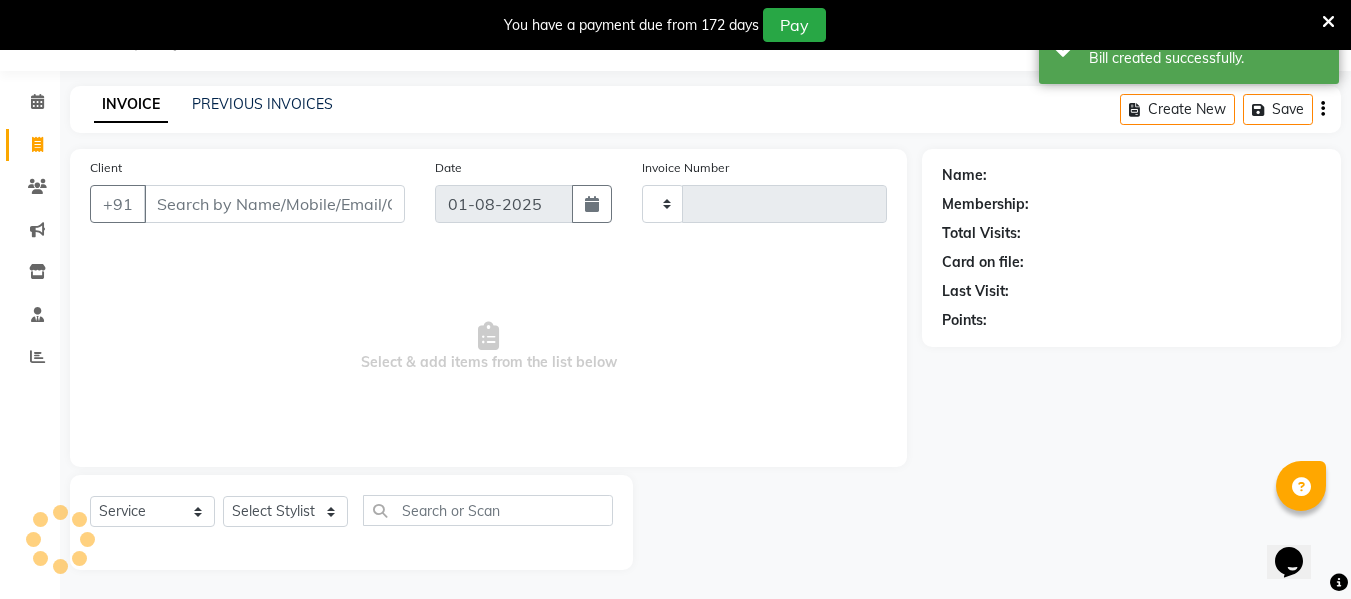 type on "1755" 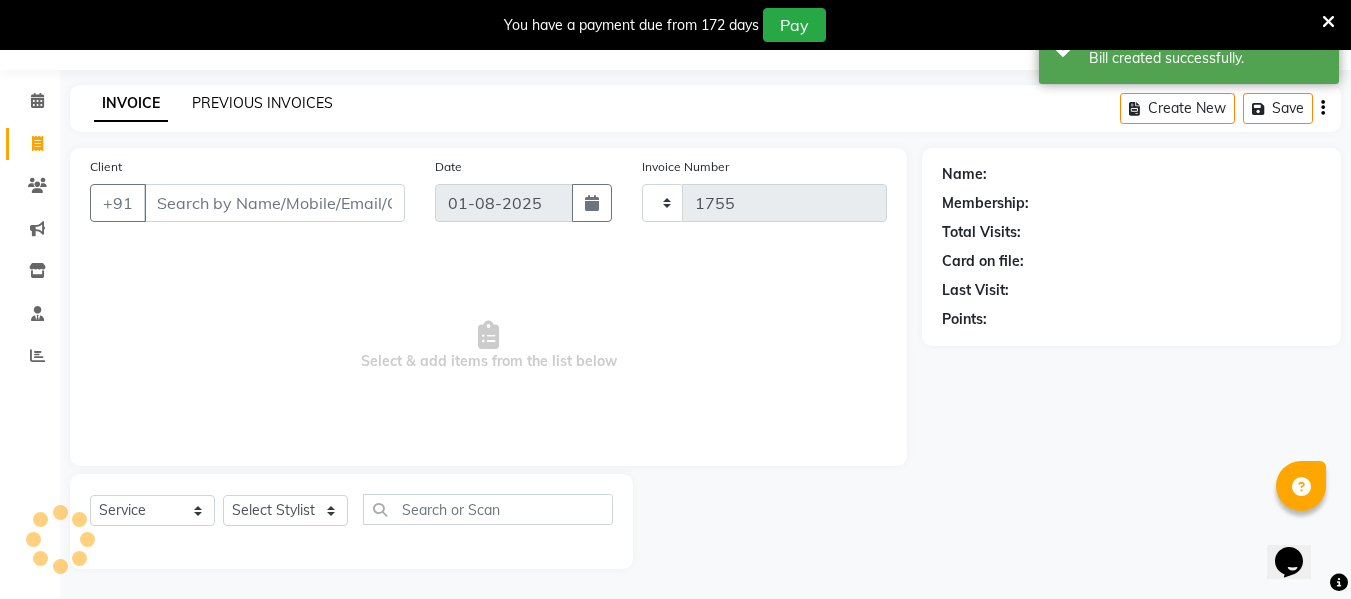 select on "5661" 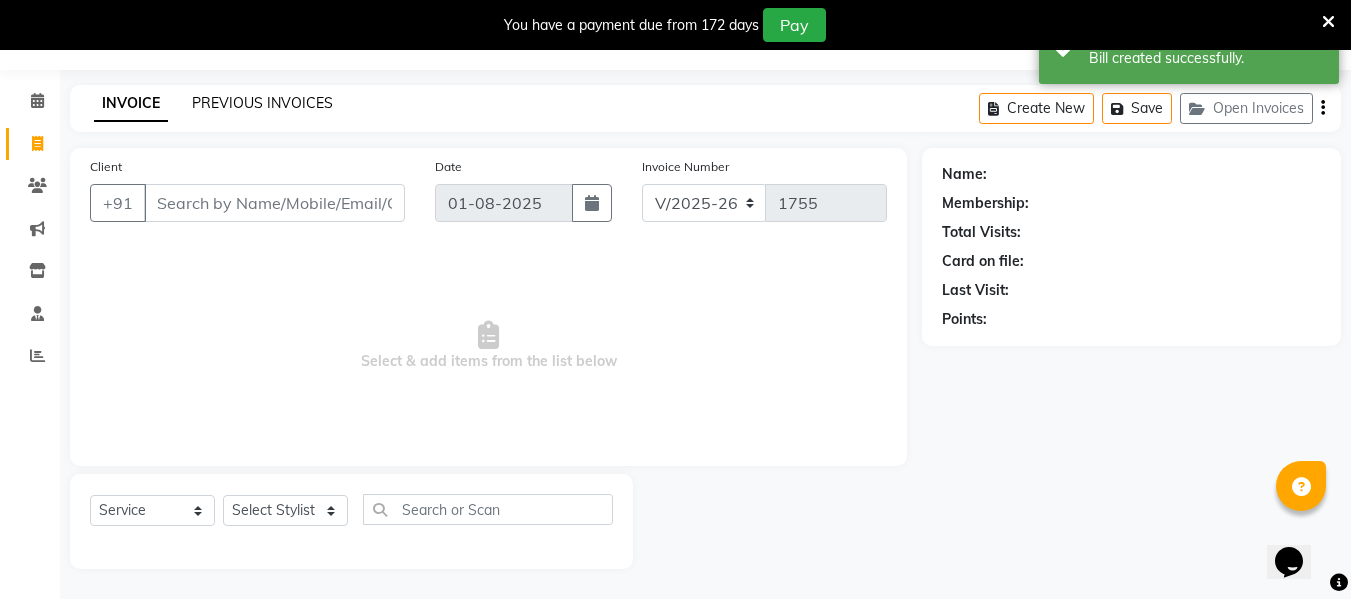 click on "PREVIOUS INVOICES" 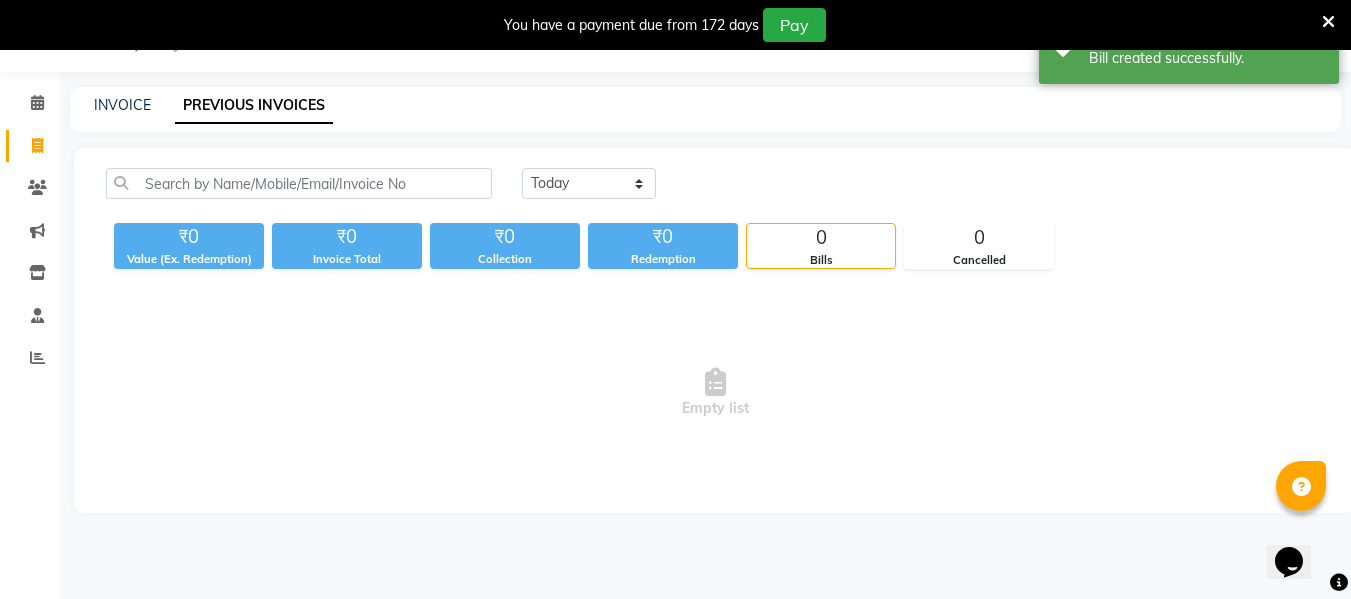 scroll, scrollTop: 52, scrollLeft: 0, axis: vertical 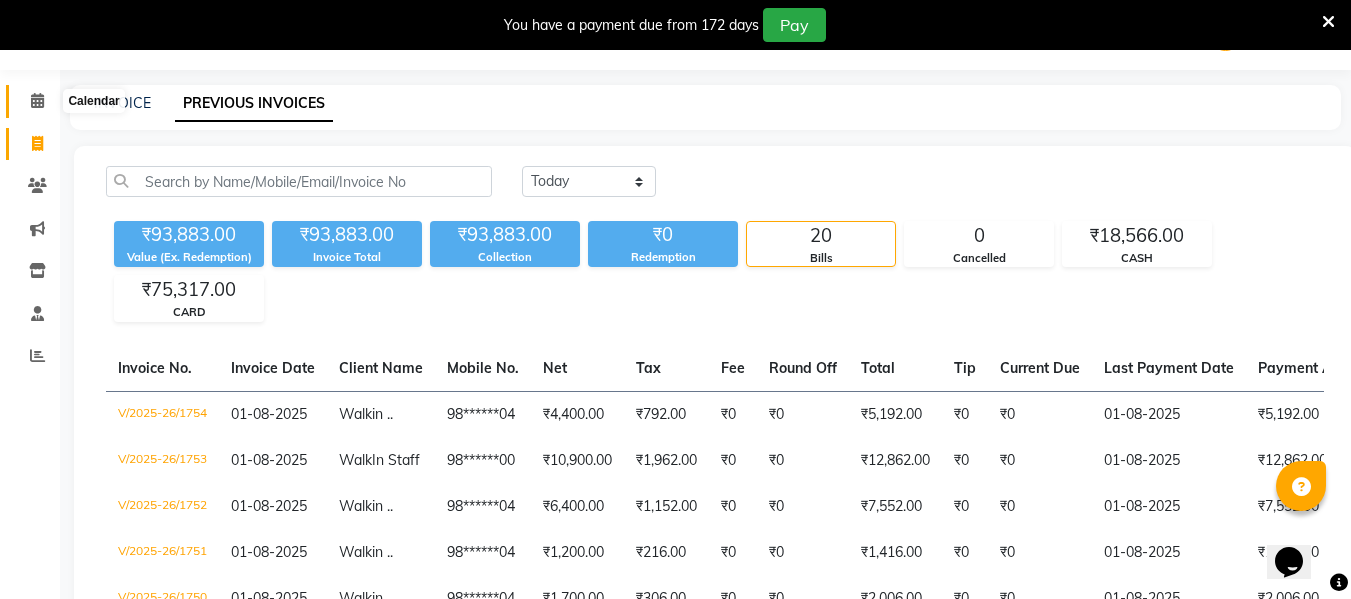 click 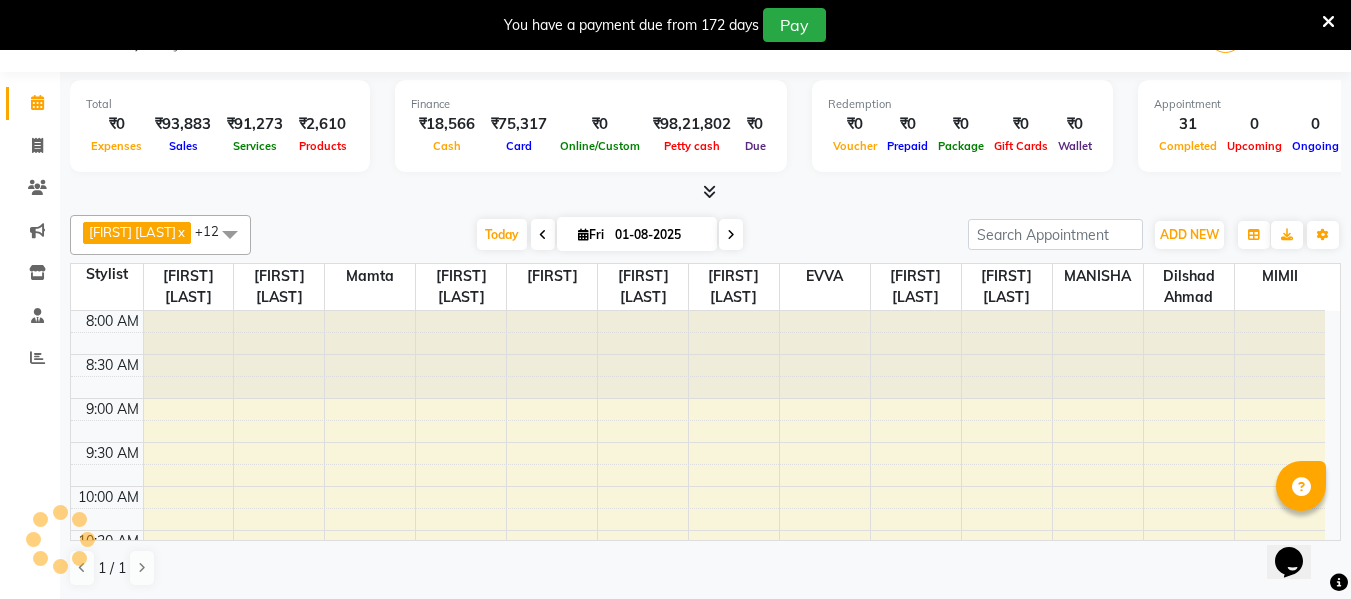 scroll, scrollTop: 876, scrollLeft: 0, axis: vertical 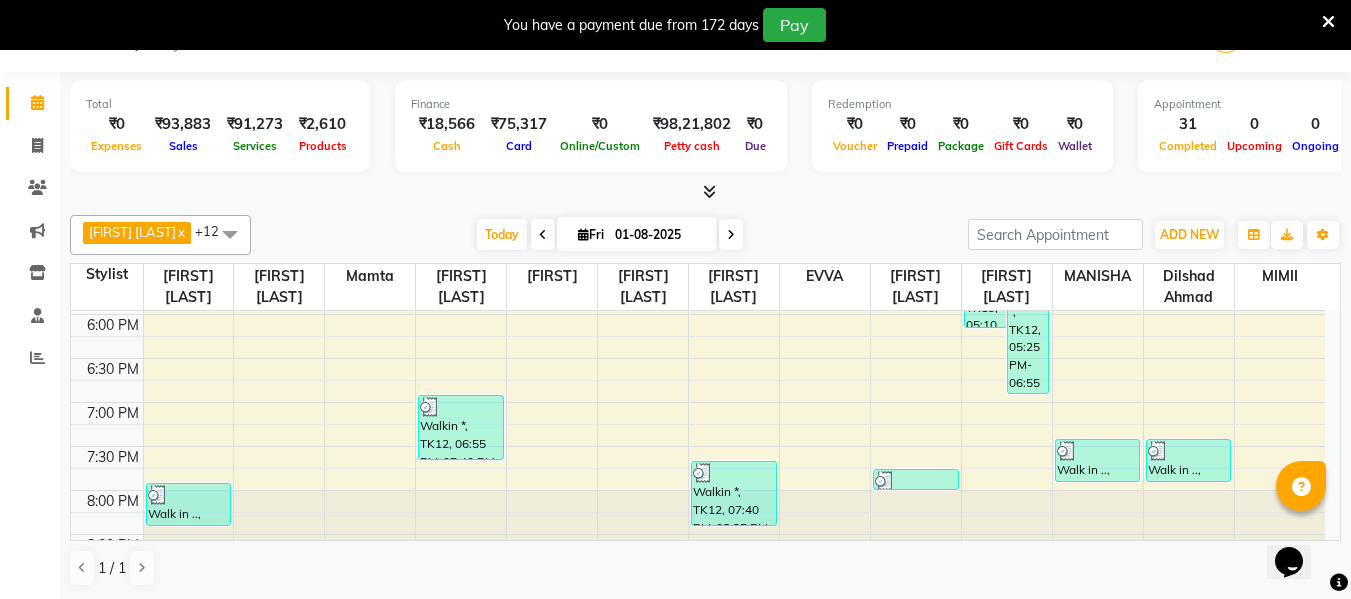 click at bounding box center [709, 191] 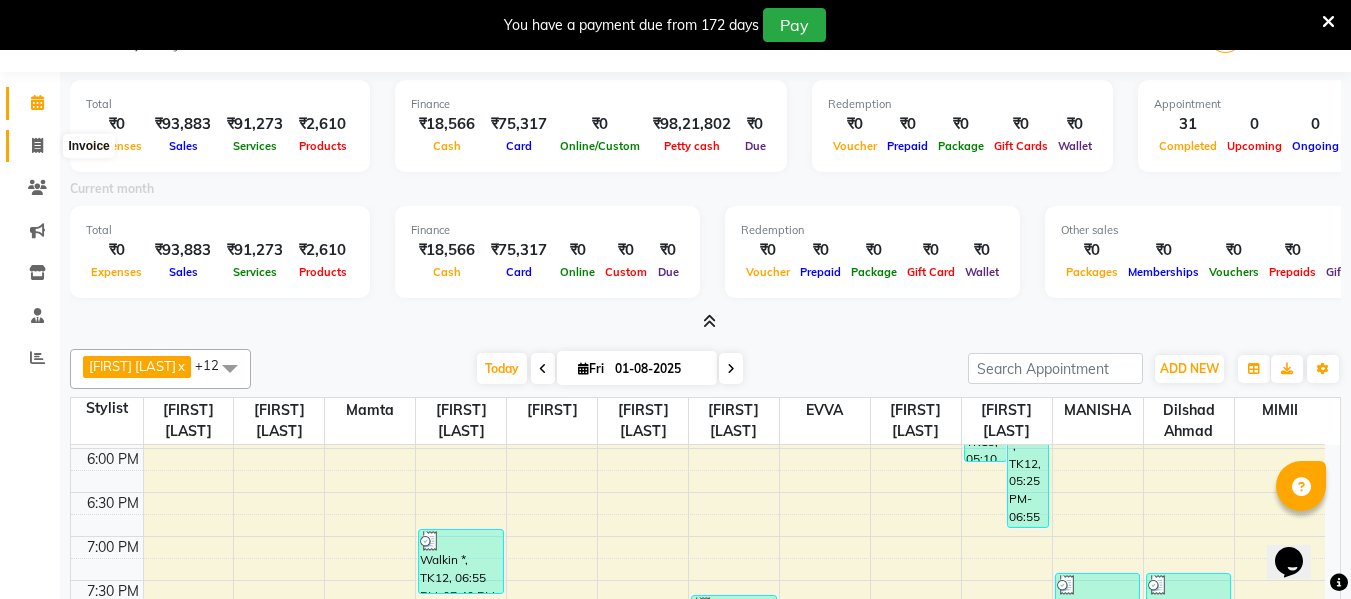 click 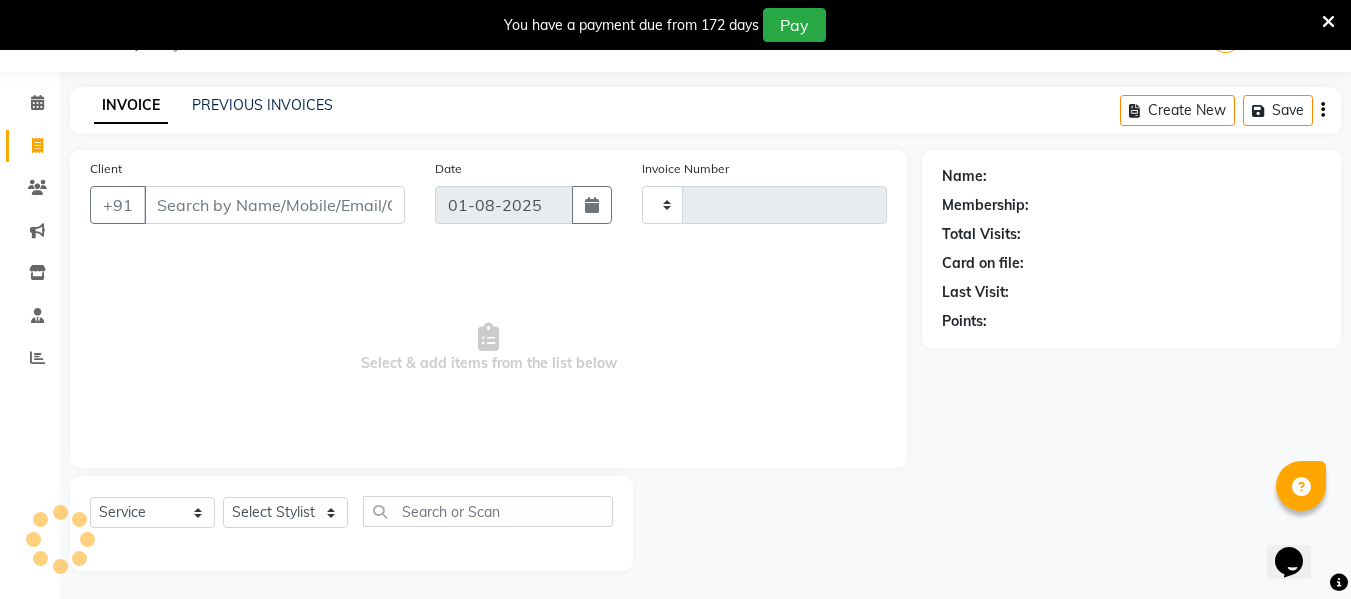 scroll, scrollTop: 52, scrollLeft: 0, axis: vertical 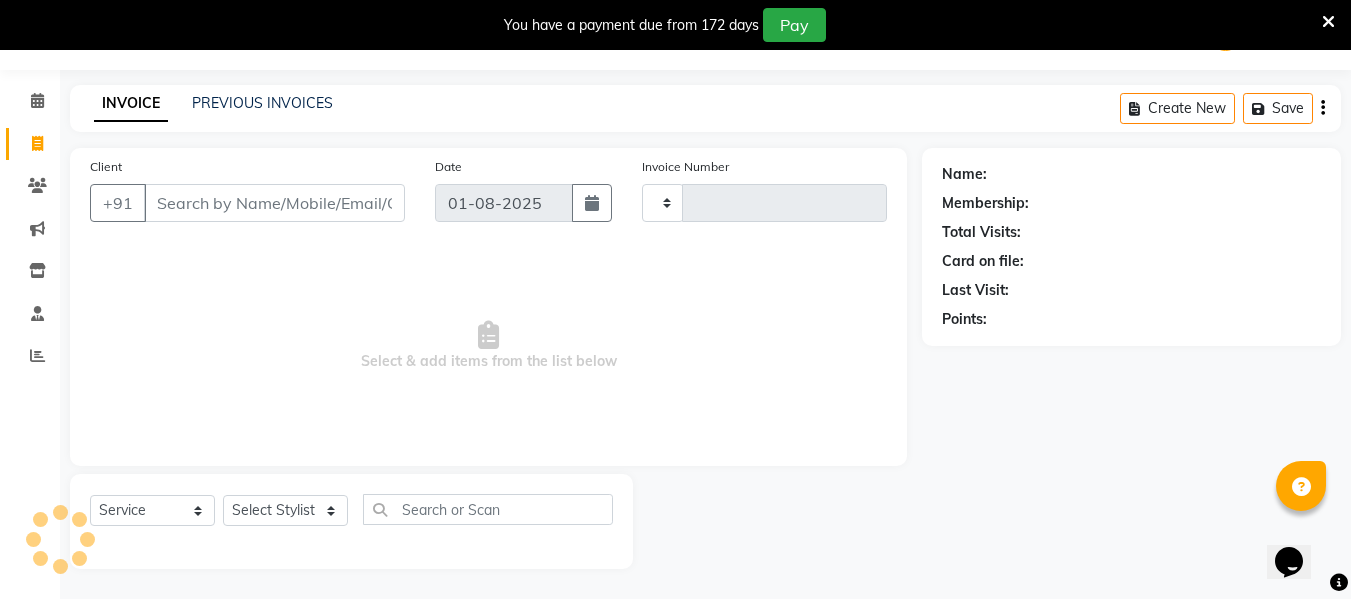 type on "1755" 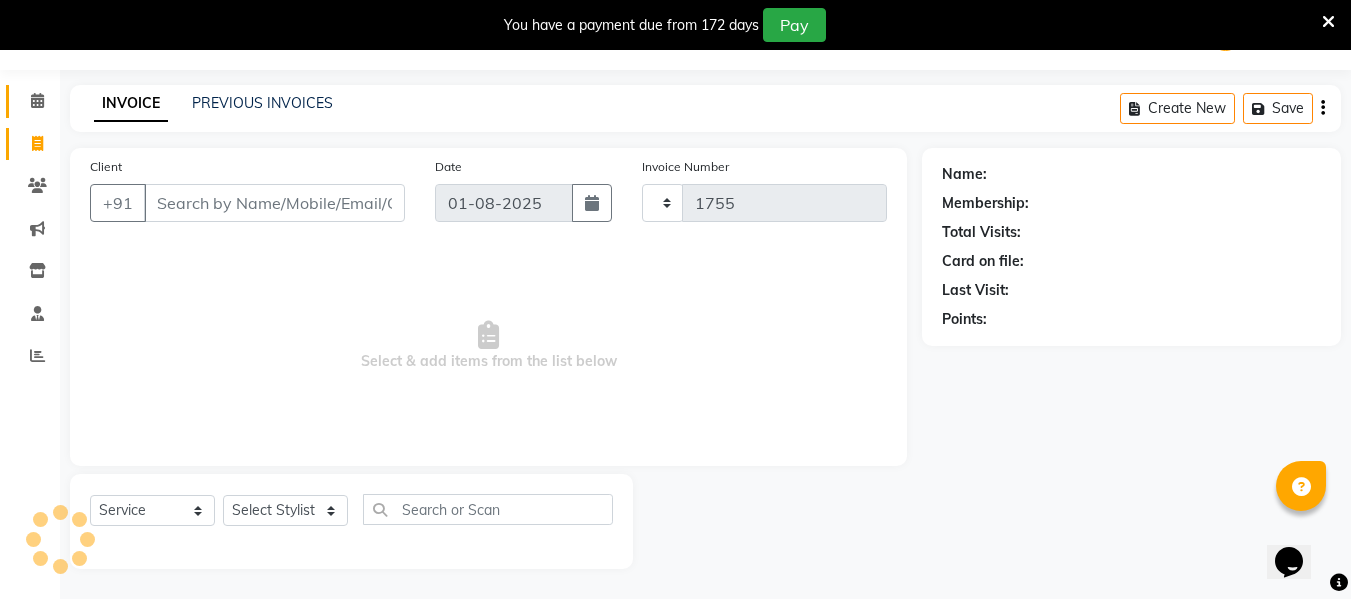 select on "5661" 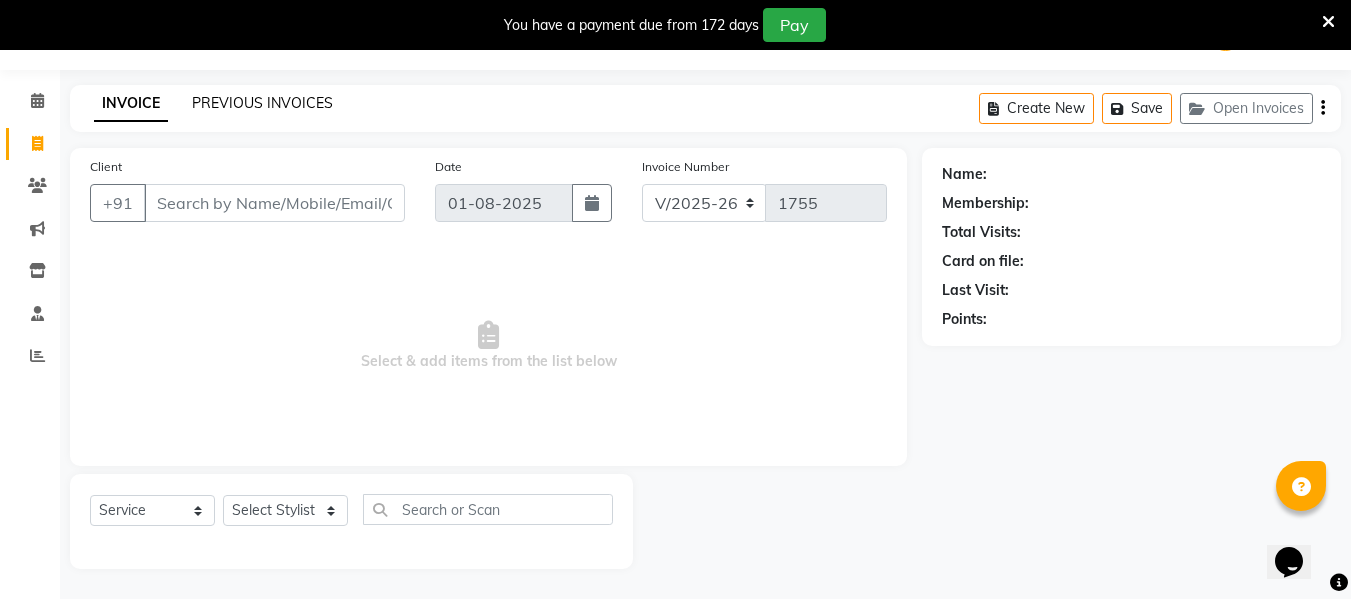 click on "PREVIOUS INVOICES" 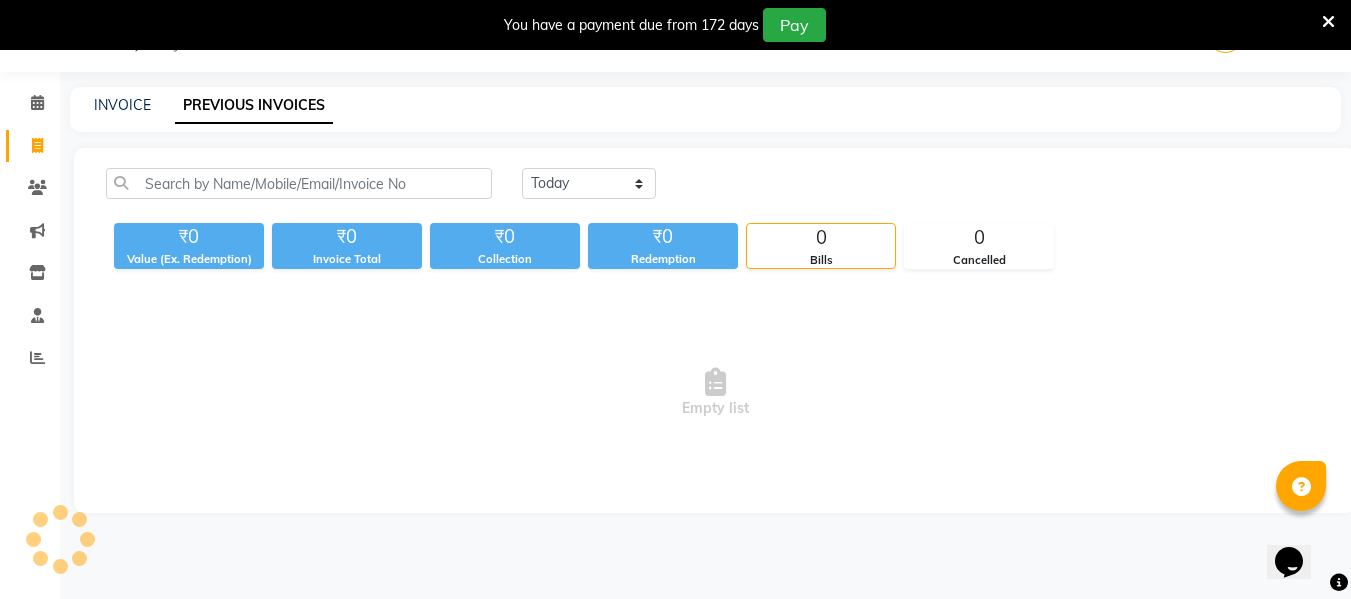 scroll, scrollTop: 52, scrollLeft: 0, axis: vertical 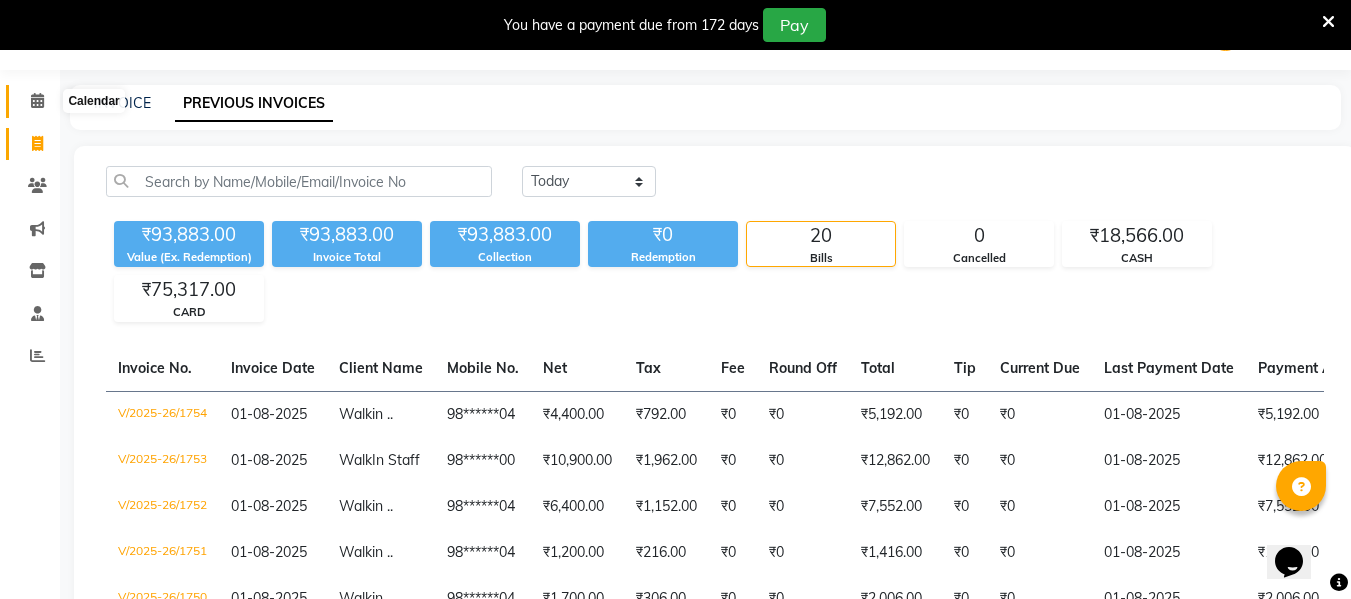 click 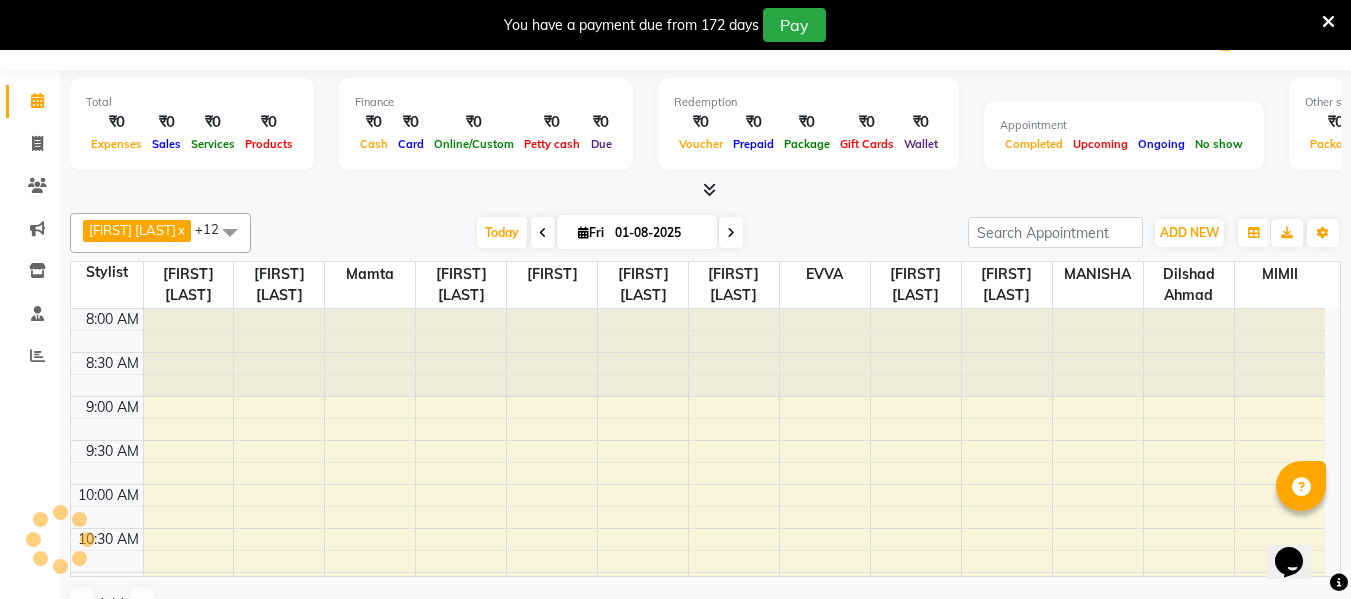 scroll, scrollTop: 50, scrollLeft: 0, axis: vertical 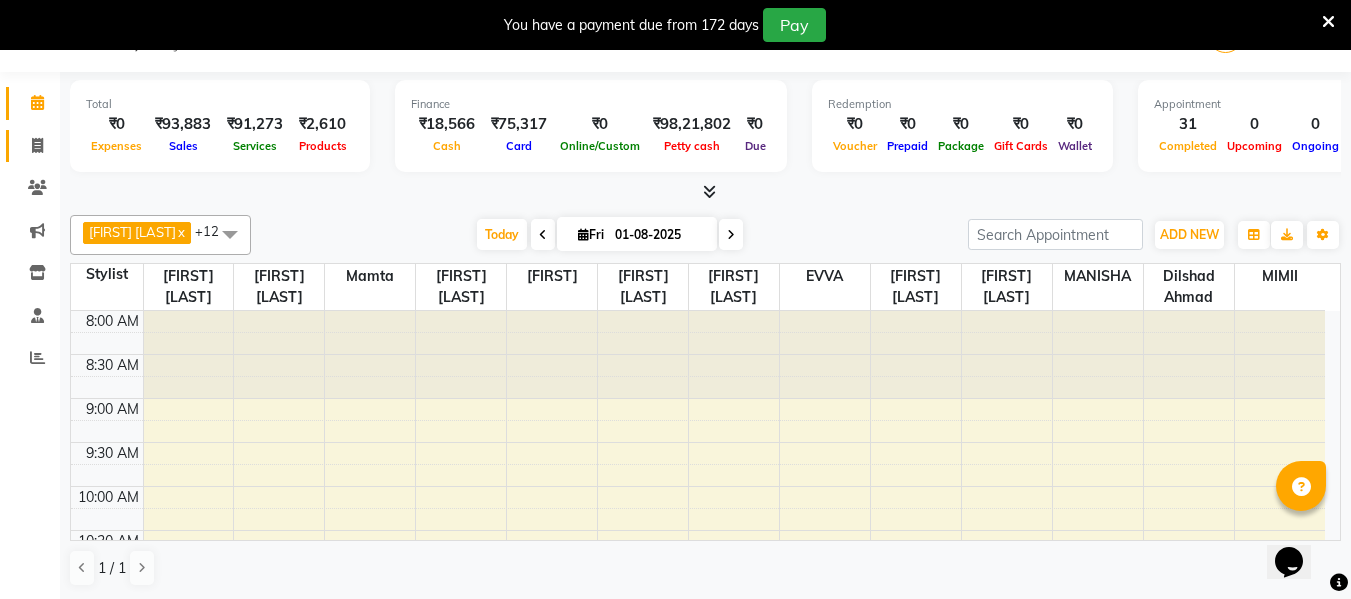 click on "Invoice" 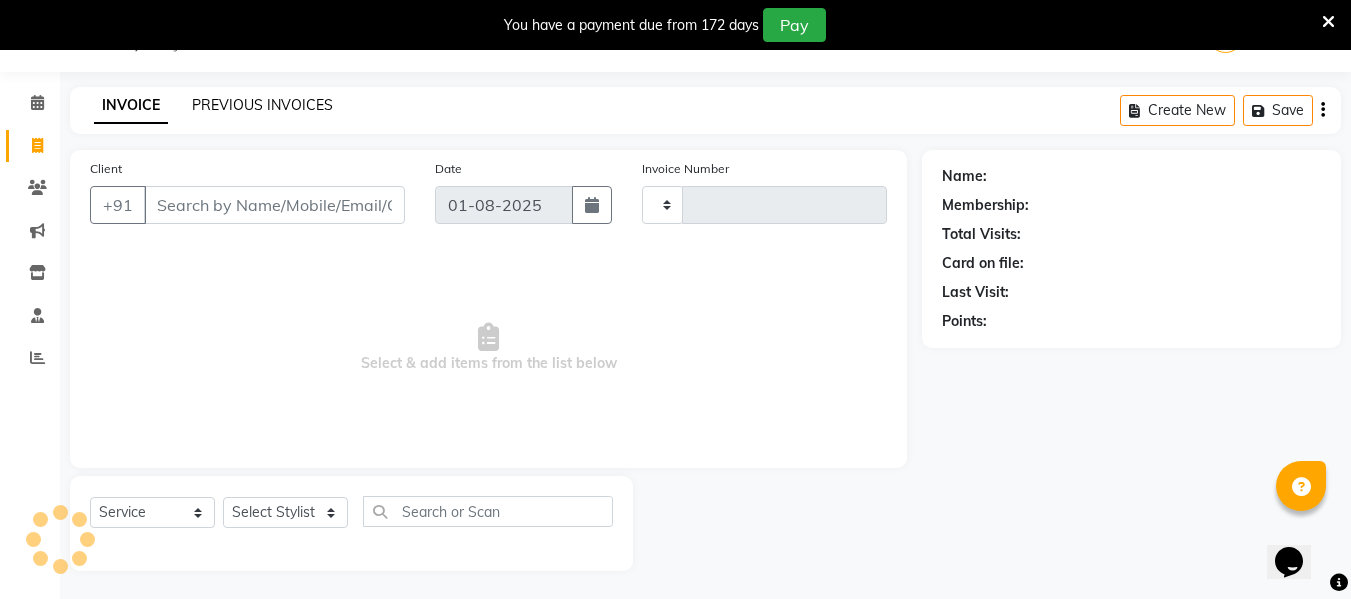 type on "1755" 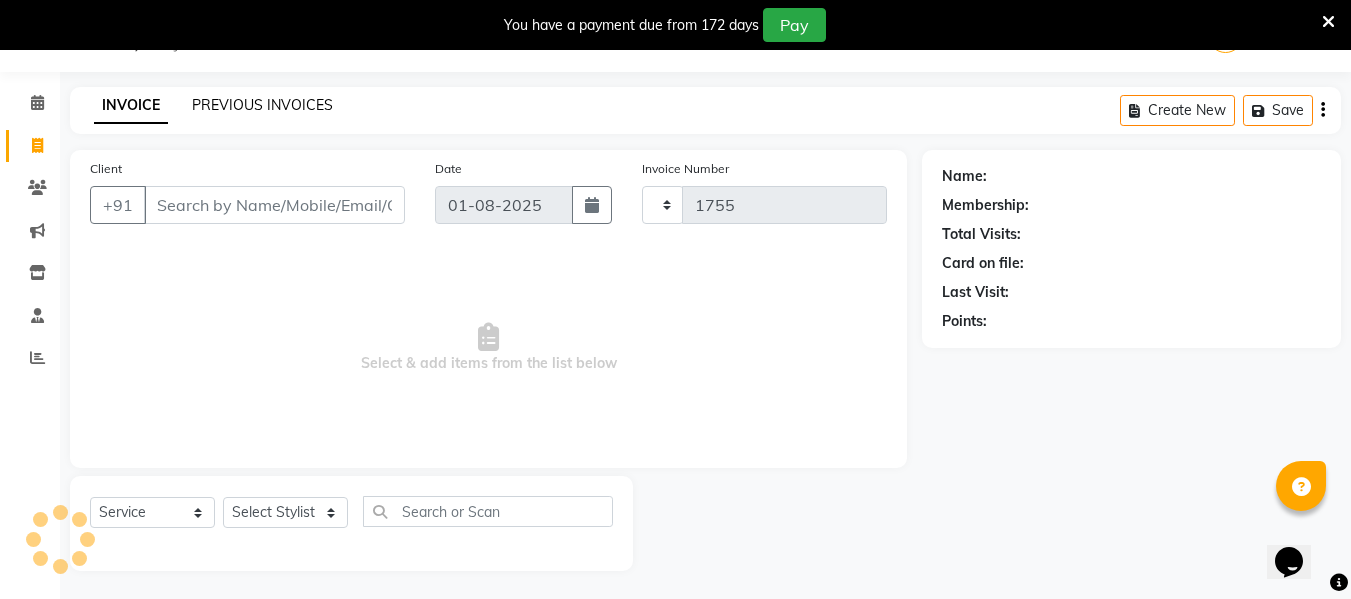select on "5661" 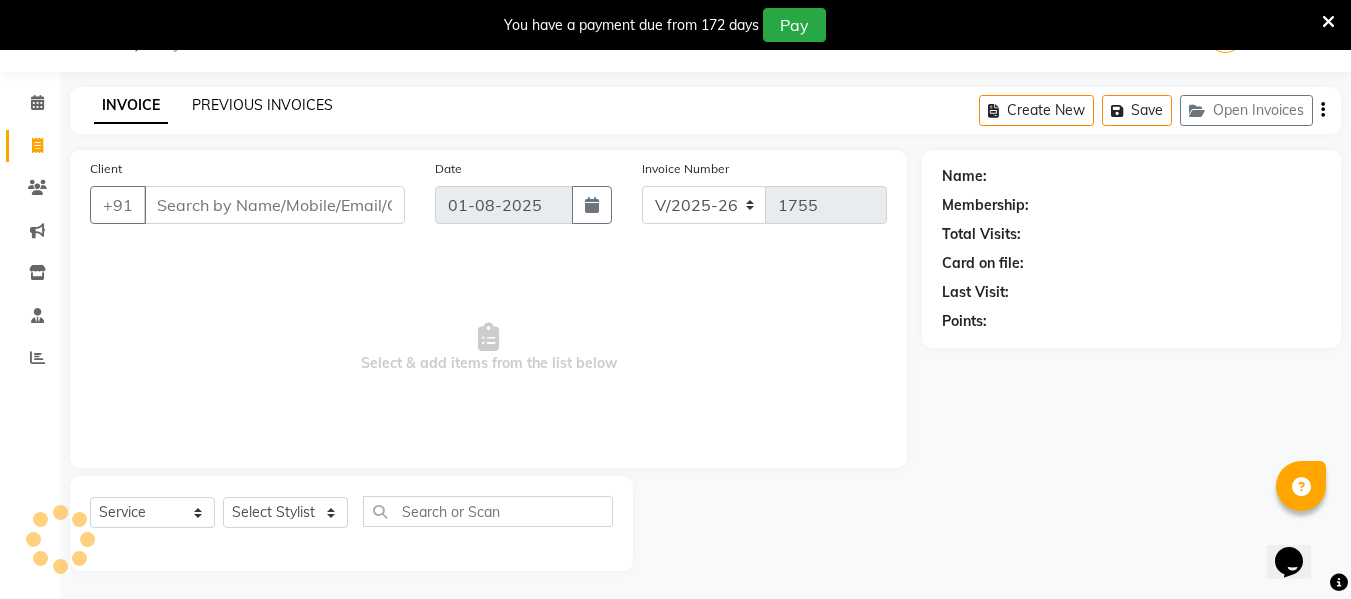 click on "PREVIOUS INVOICES" 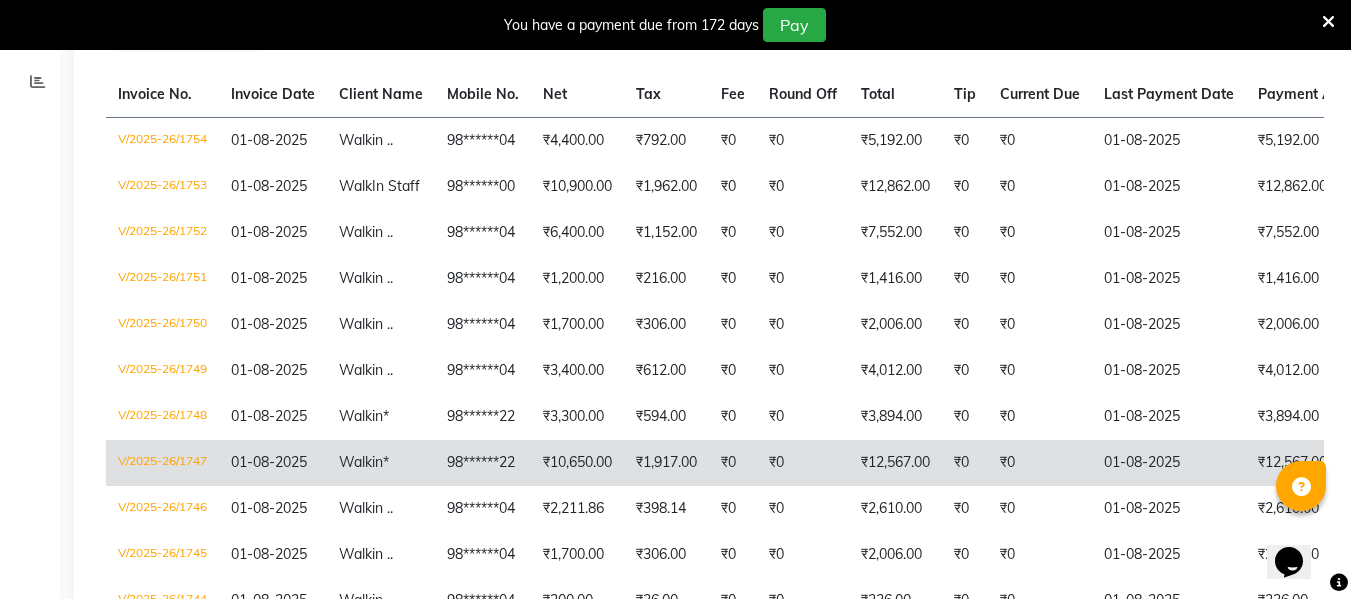 scroll, scrollTop: 0, scrollLeft: 0, axis: both 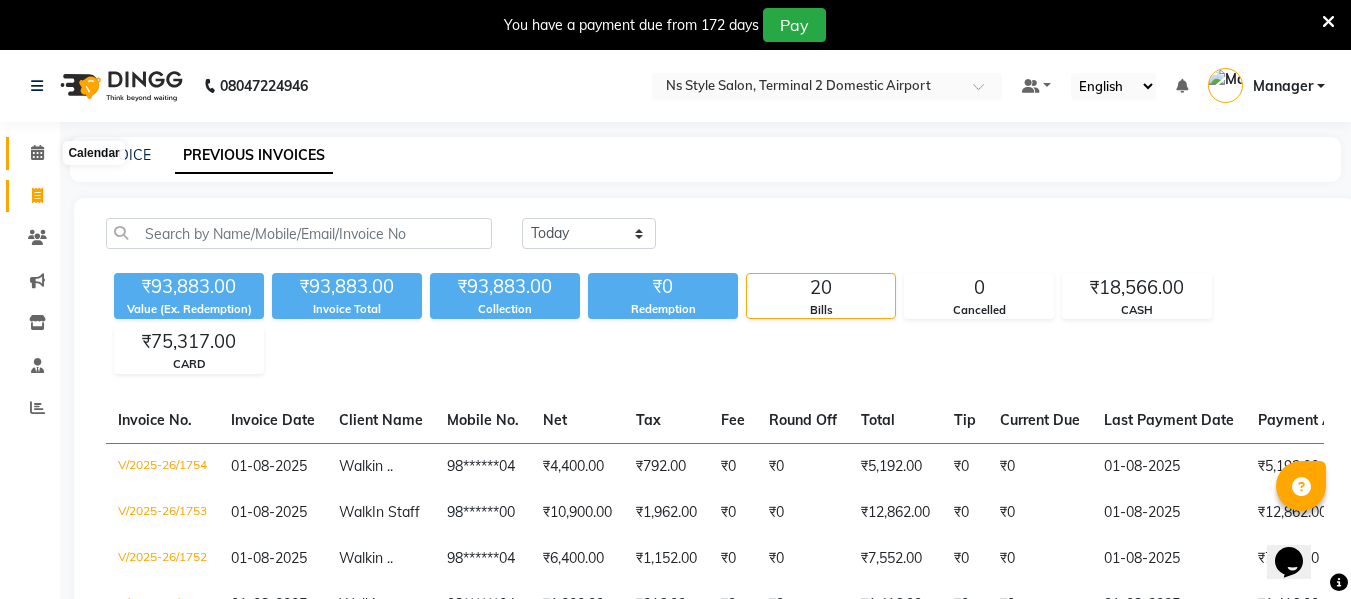 click 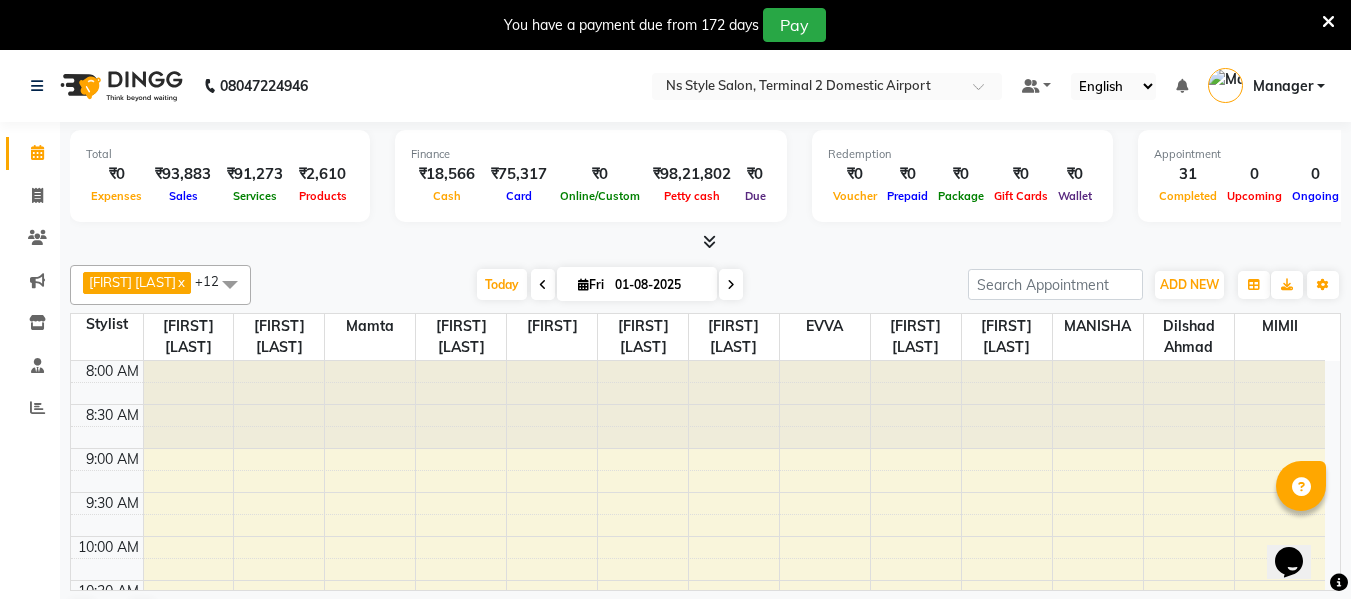 click at bounding box center [709, 241] 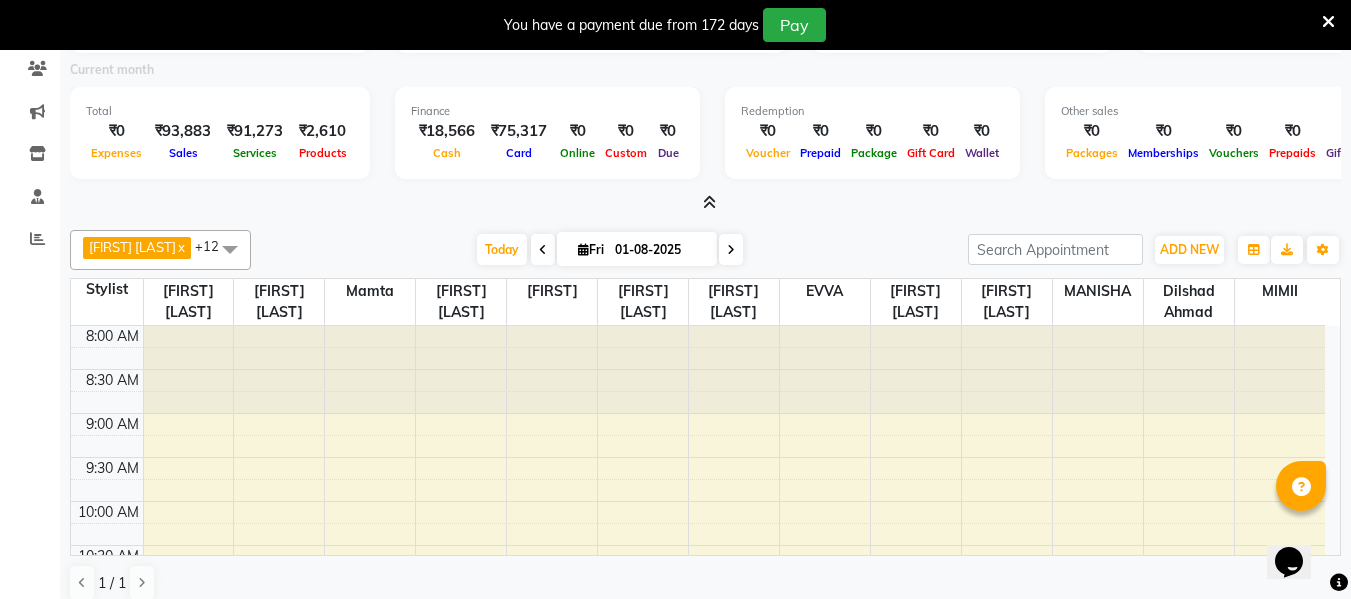 scroll, scrollTop: 185, scrollLeft: 0, axis: vertical 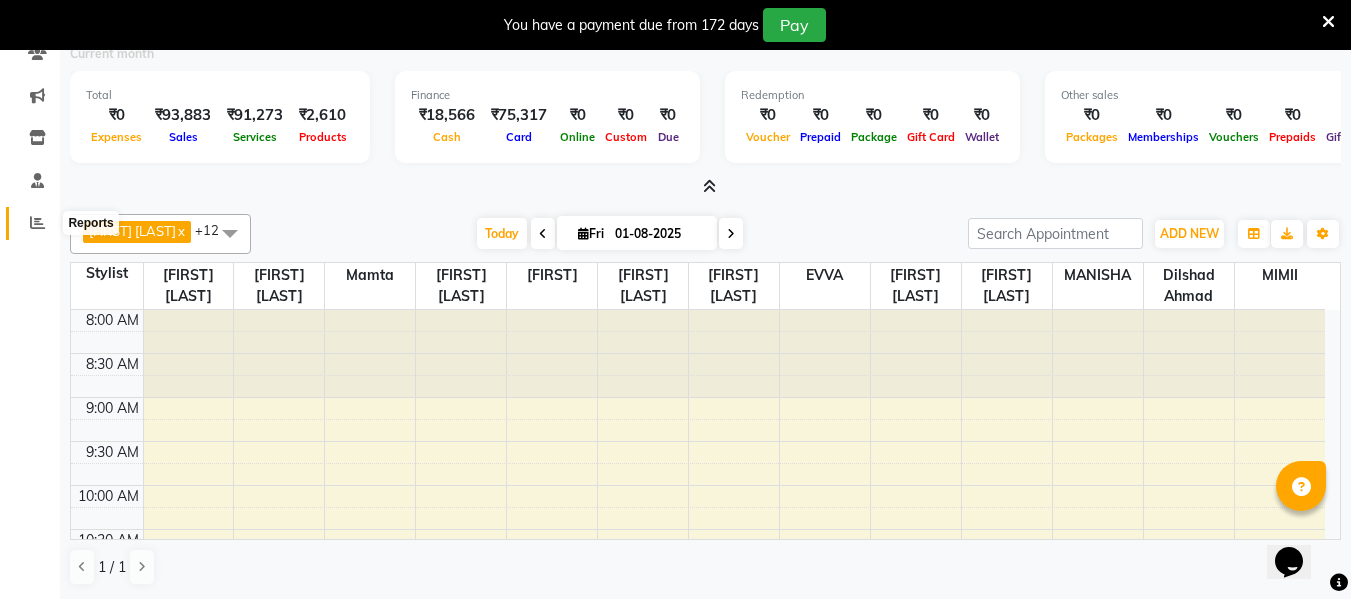 click 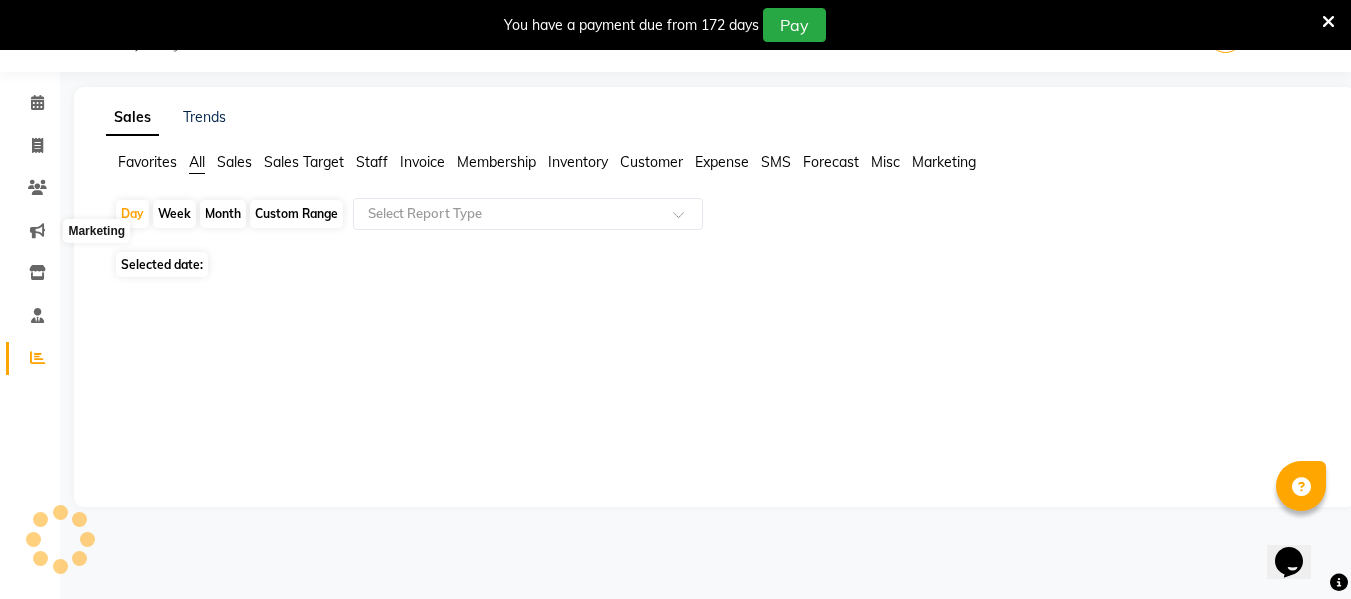 scroll, scrollTop: 50, scrollLeft: 0, axis: vertical 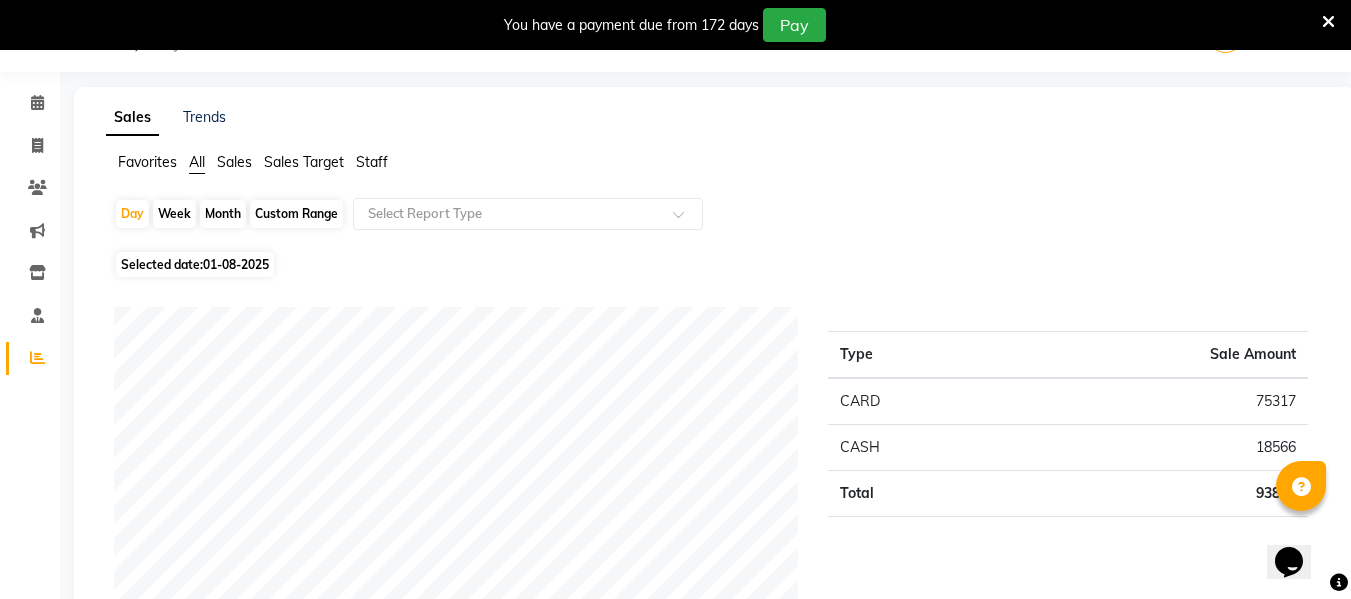 click on "Staff" 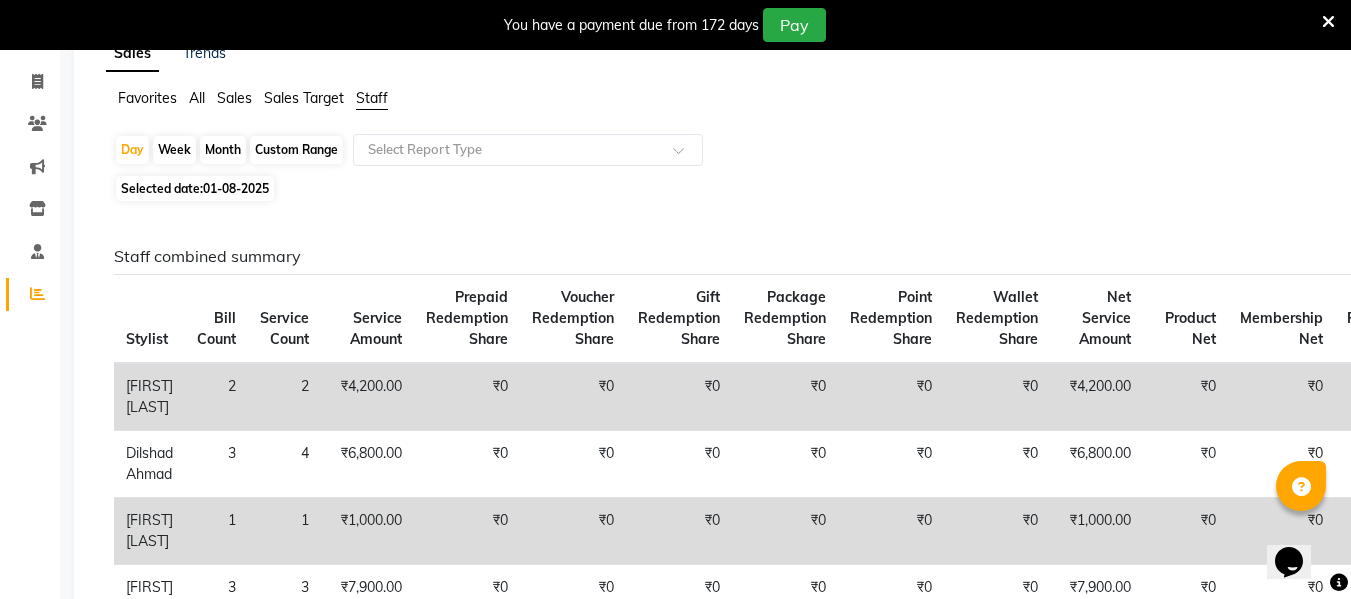scroll, scrollTop: 0, scrollLeft: 0, axis: both 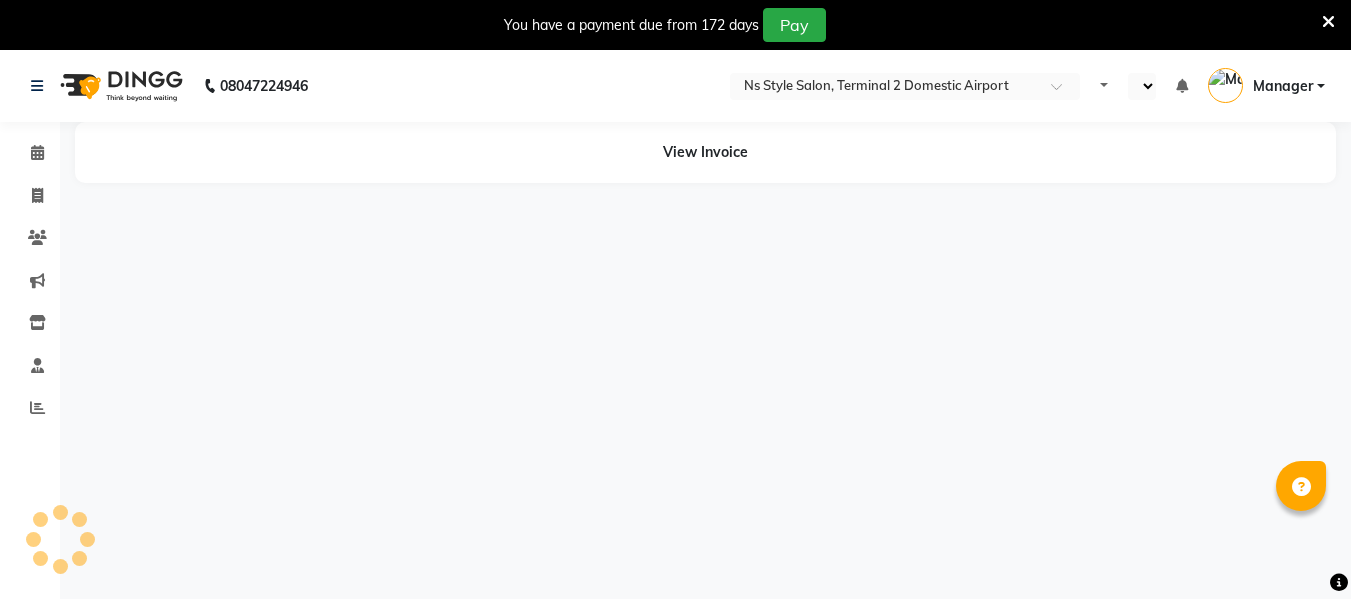 select on "en" 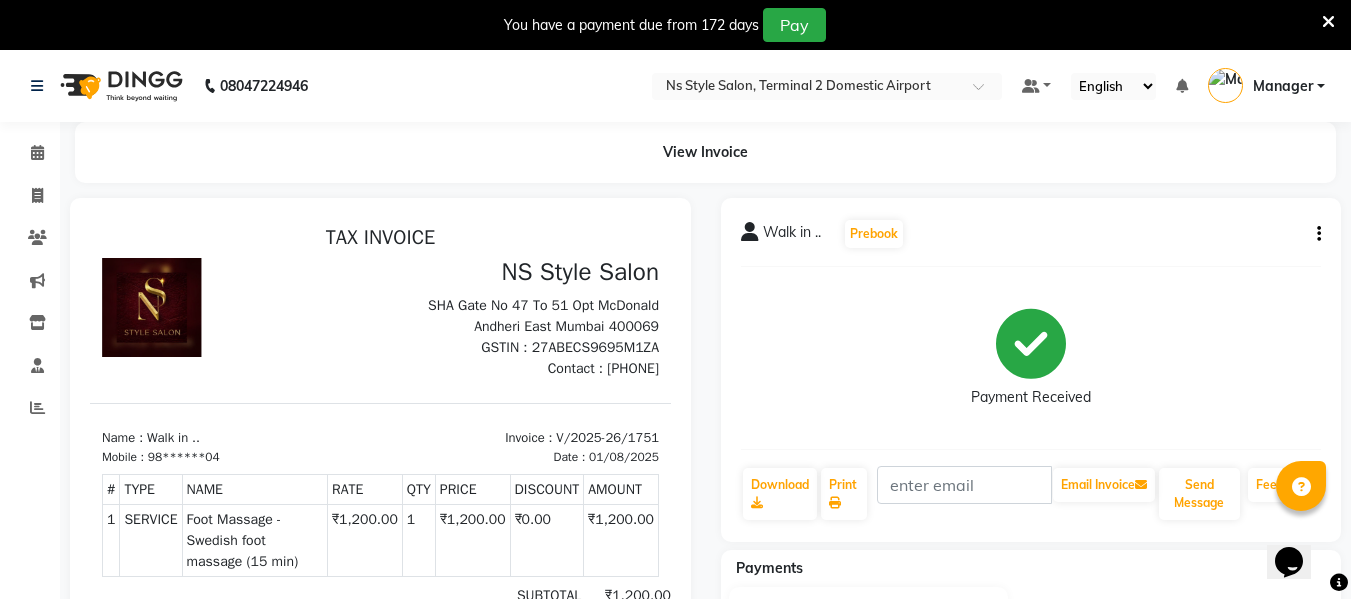 scroll, scrollTop: 0, scrollLeft: 0, axis: both 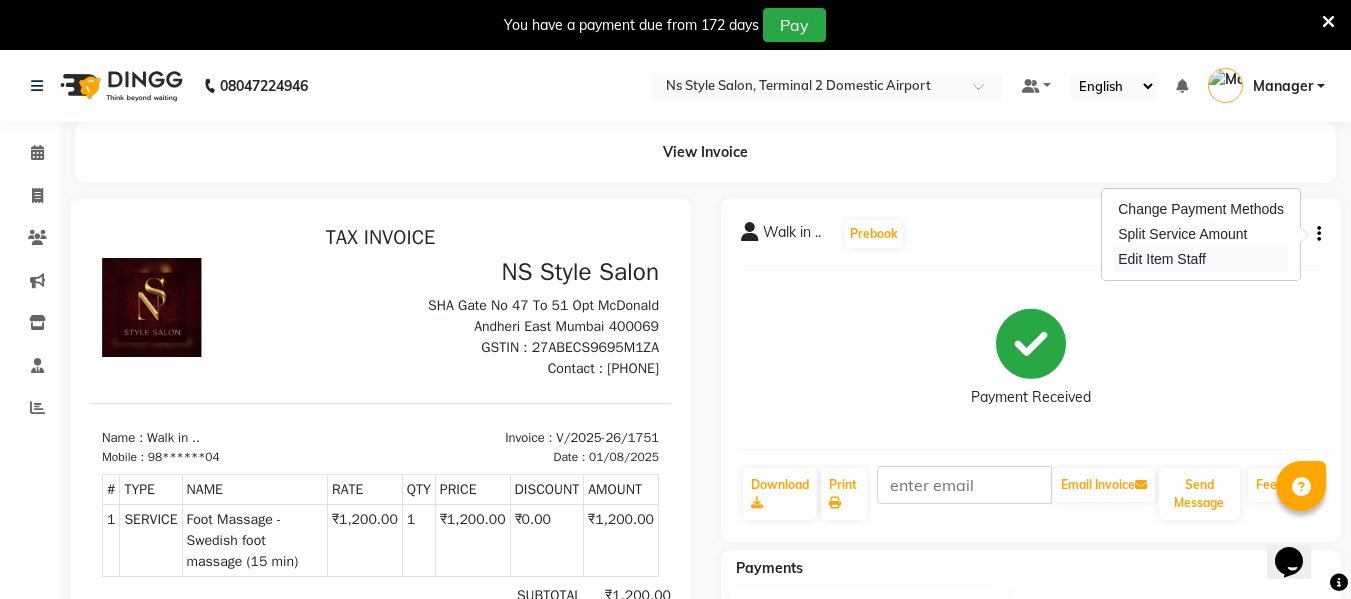 click on "Edit Item Staff" at bounding box center (1201, 259) 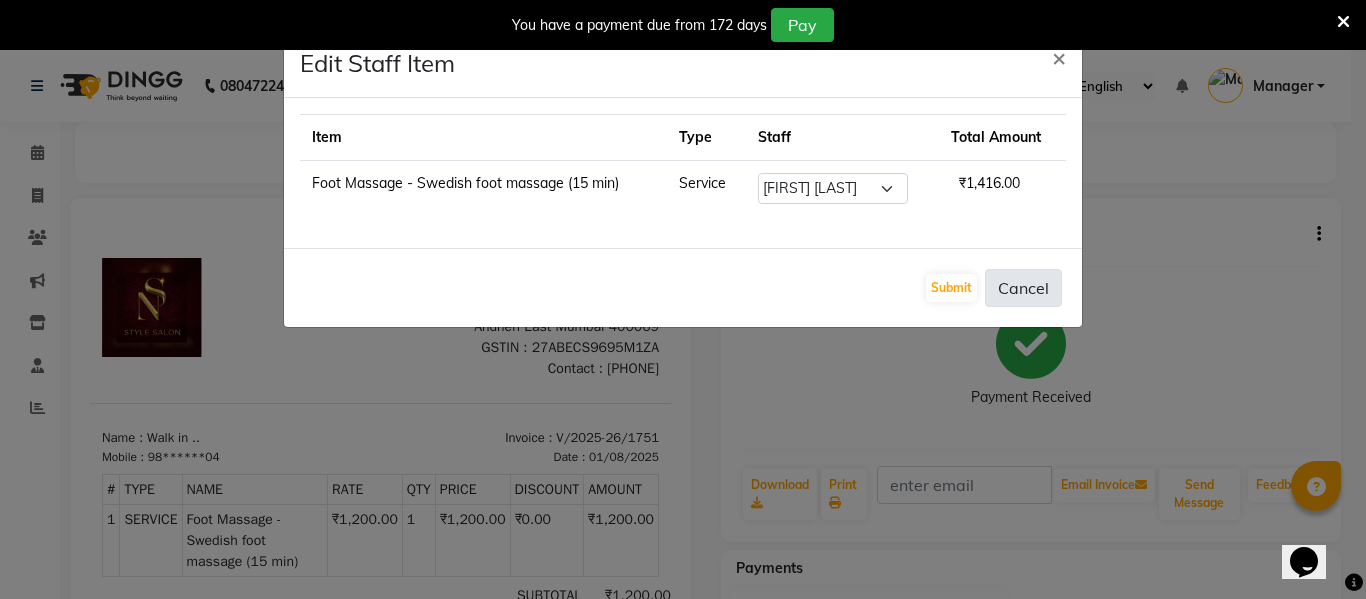 click on "Cancel" 